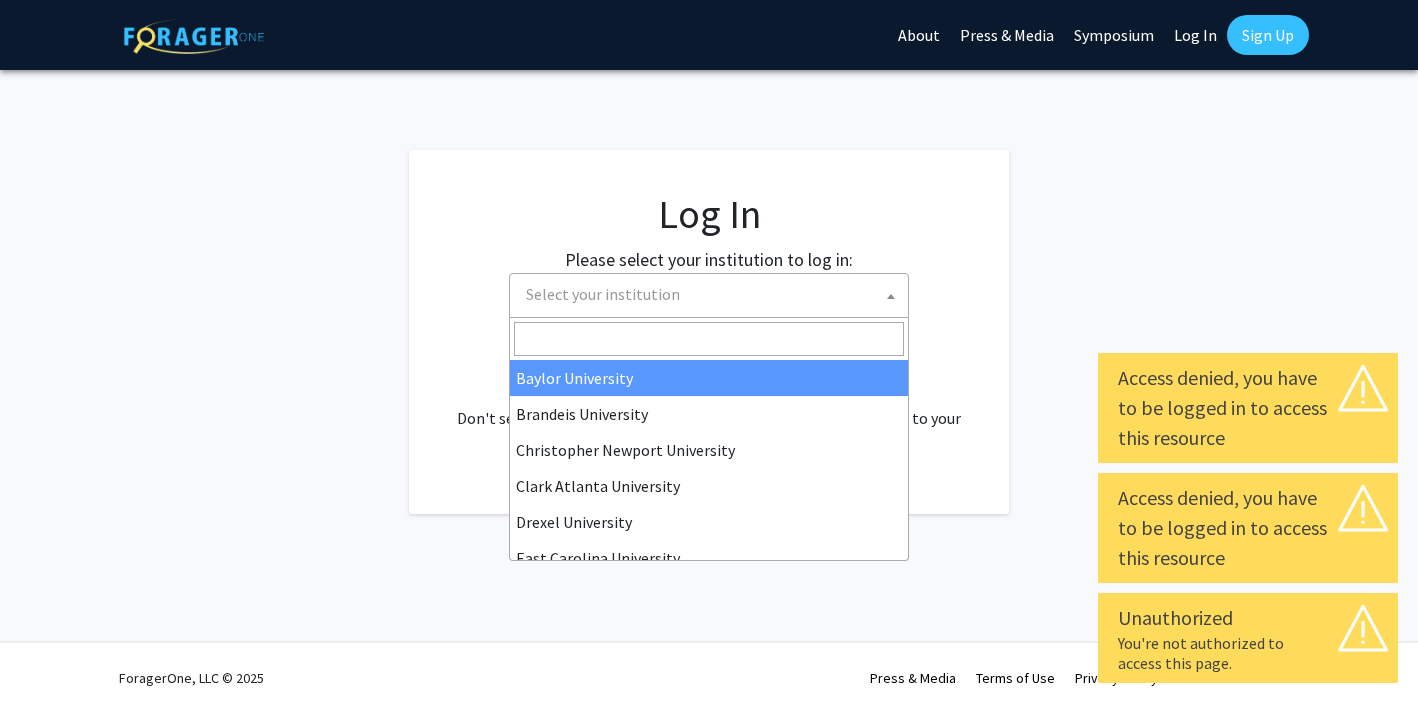 select 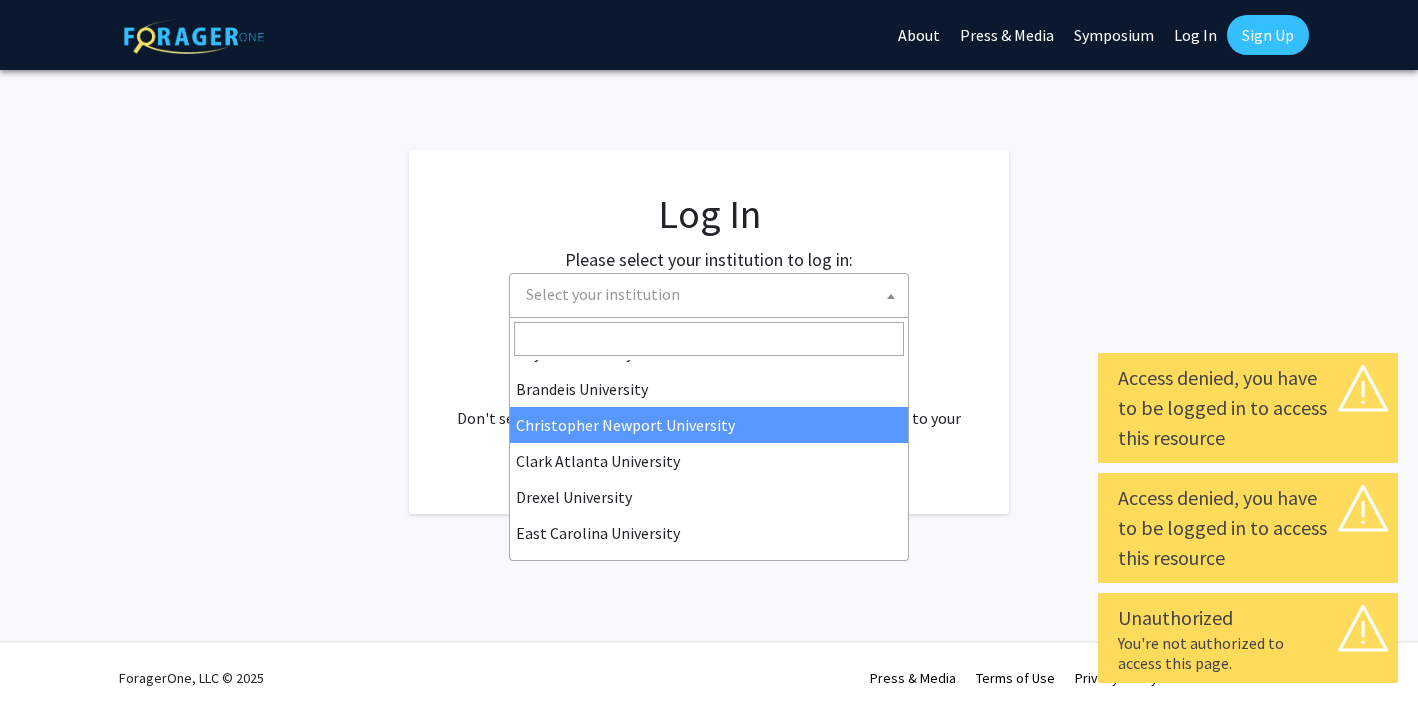 scroll, scrollTop: 27, scrollLeft: 0, axis: vertical 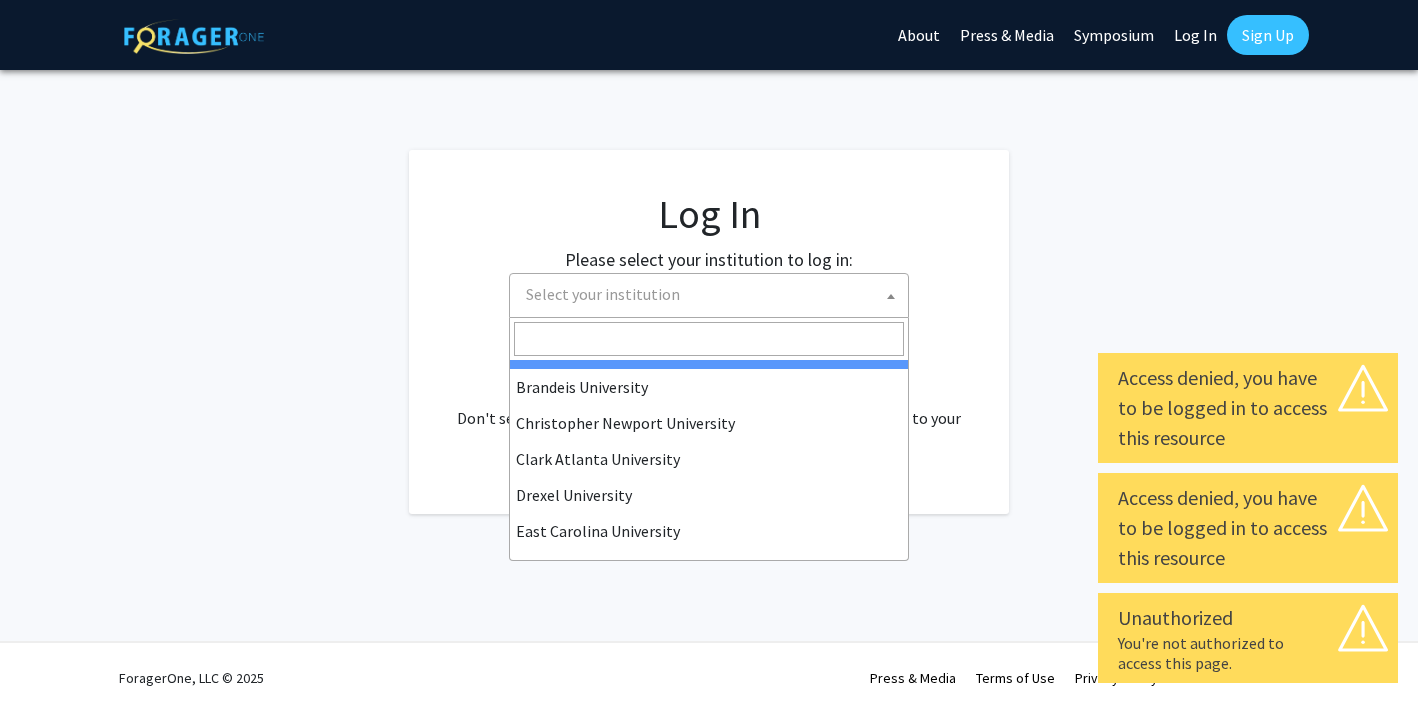 click at bounding box center [709, 339] 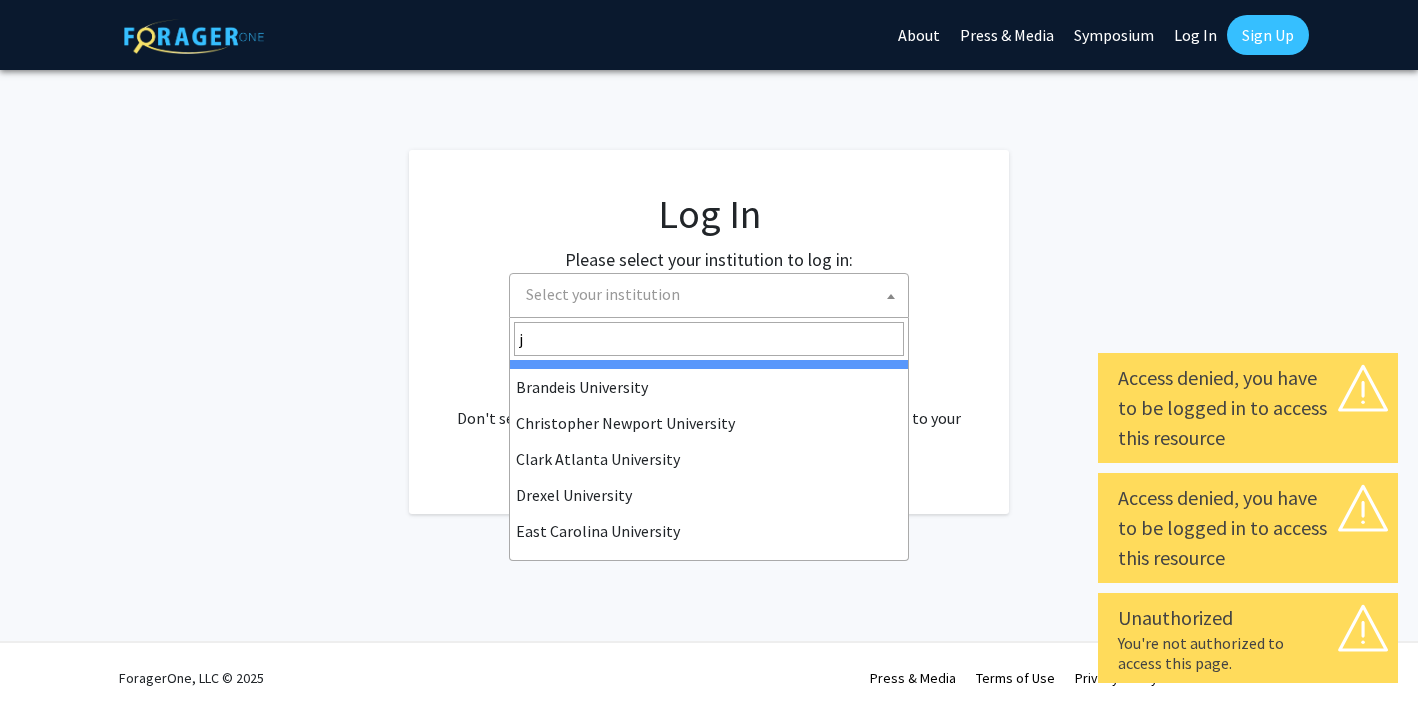 scroll, scrollTop: 0, scrollLeft: 0, axis: both 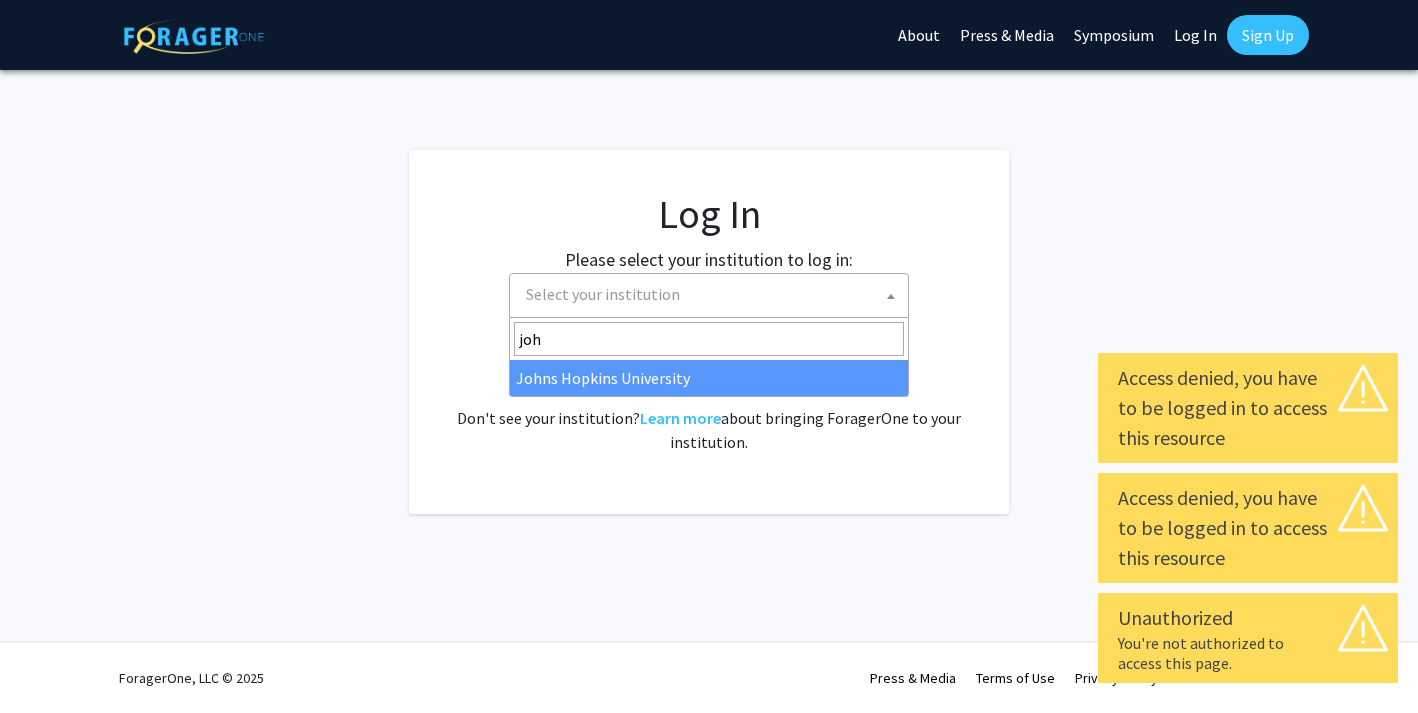 type on "john" 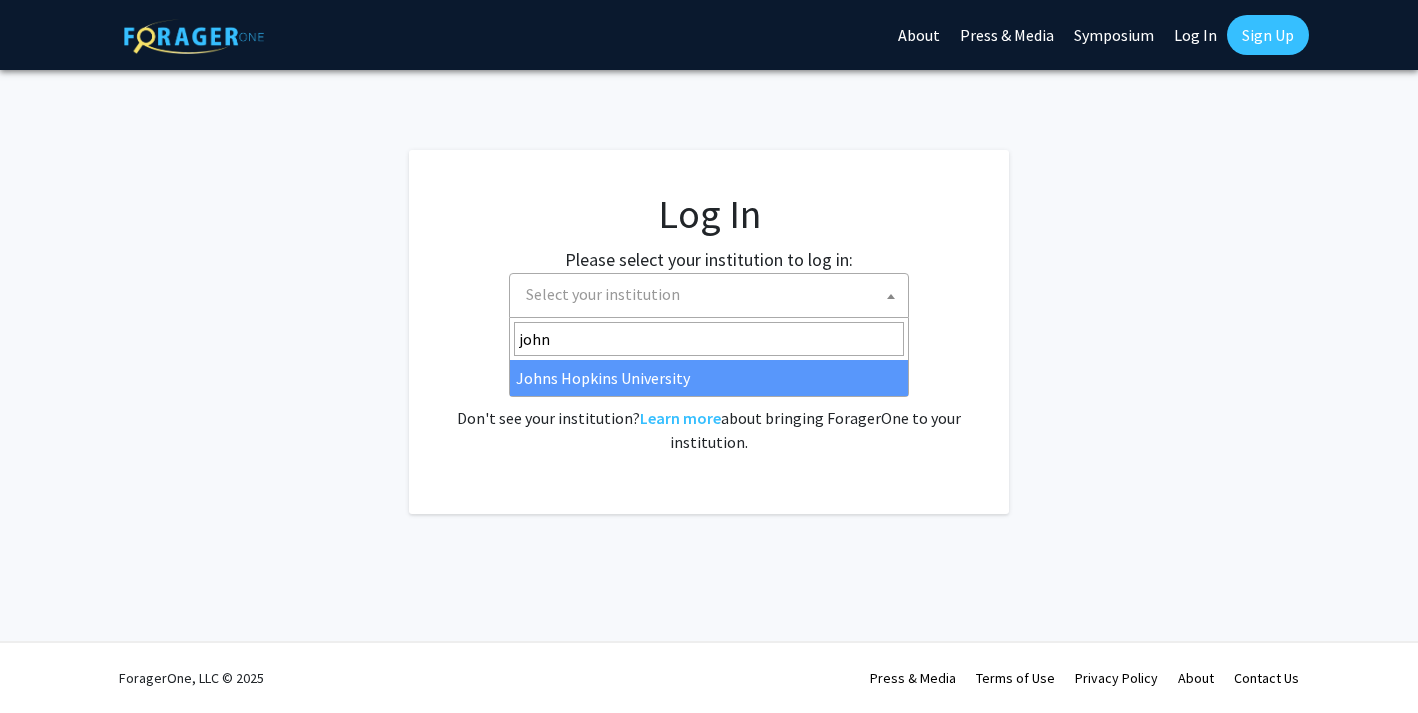 select on "1" 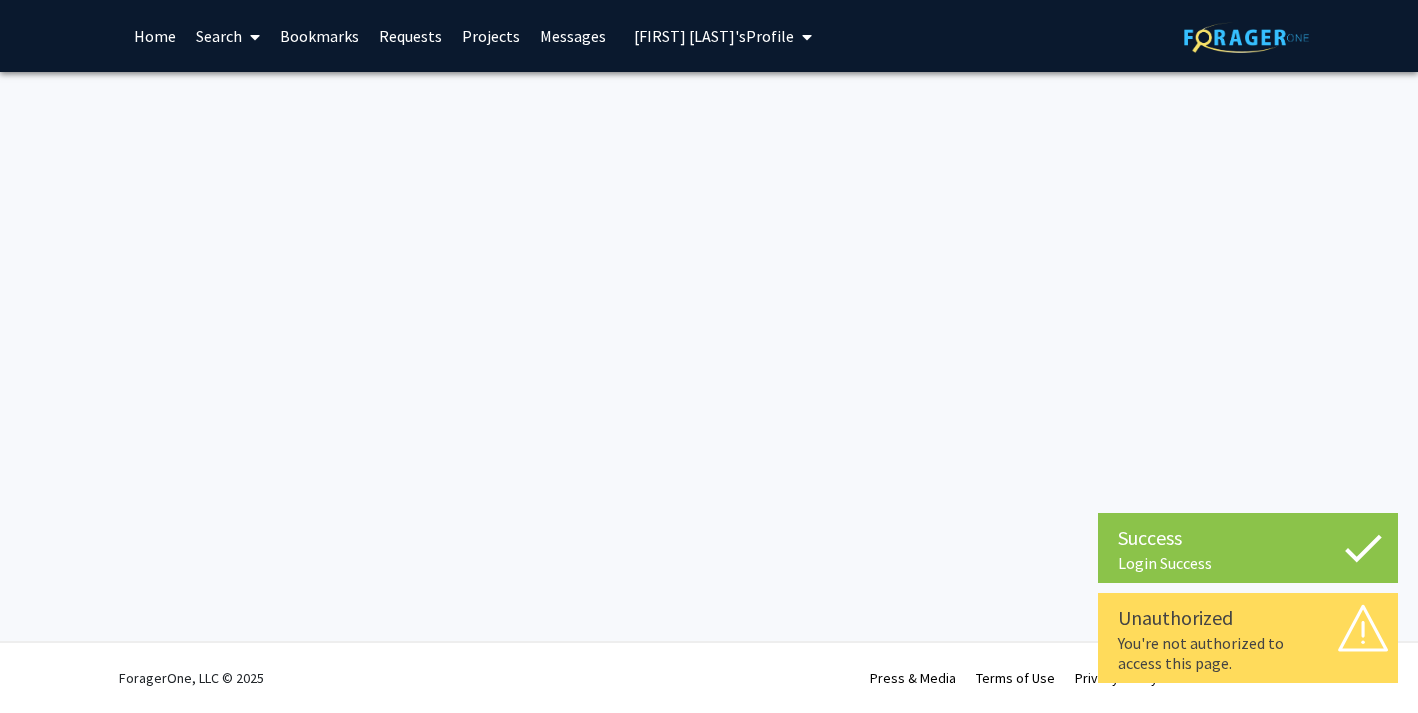 scroll, scrollTop: 0, scrollLeft: 0, axis: both 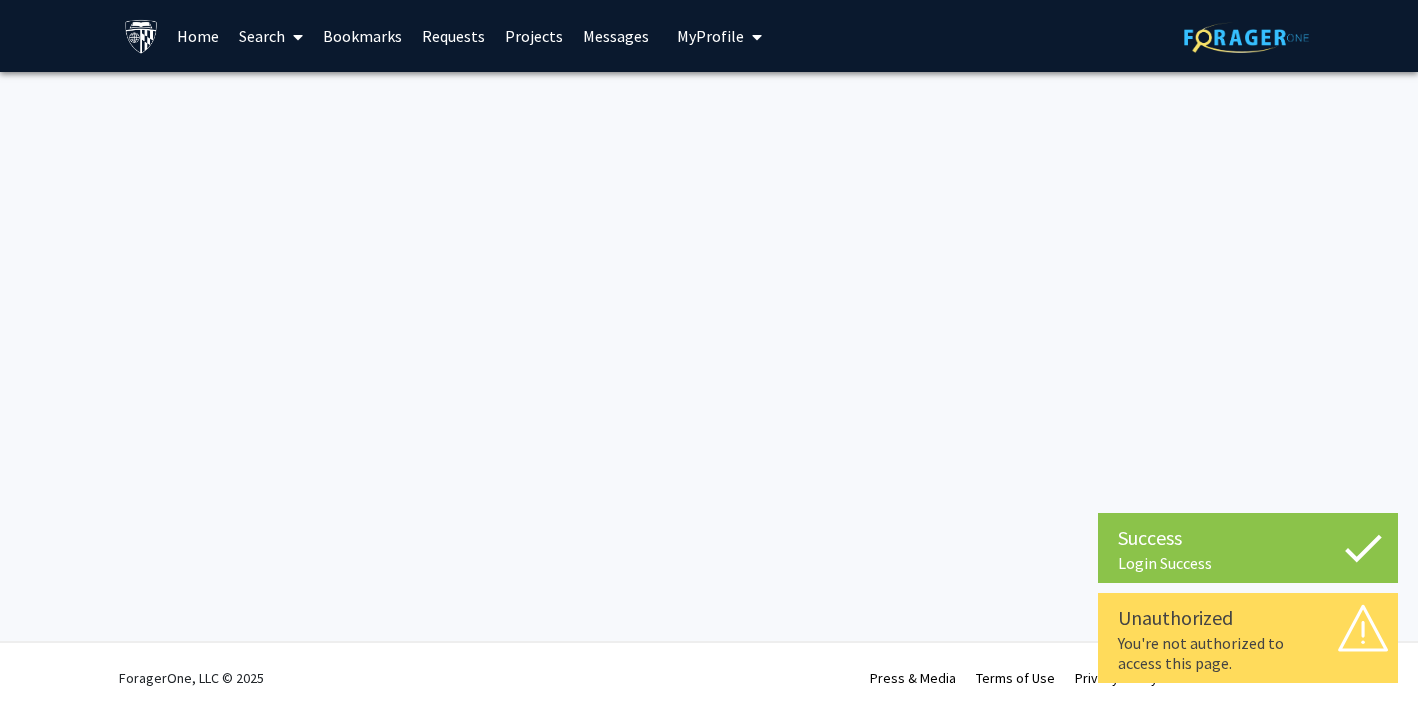 click on "Success" at bounding box center [1248, 538] 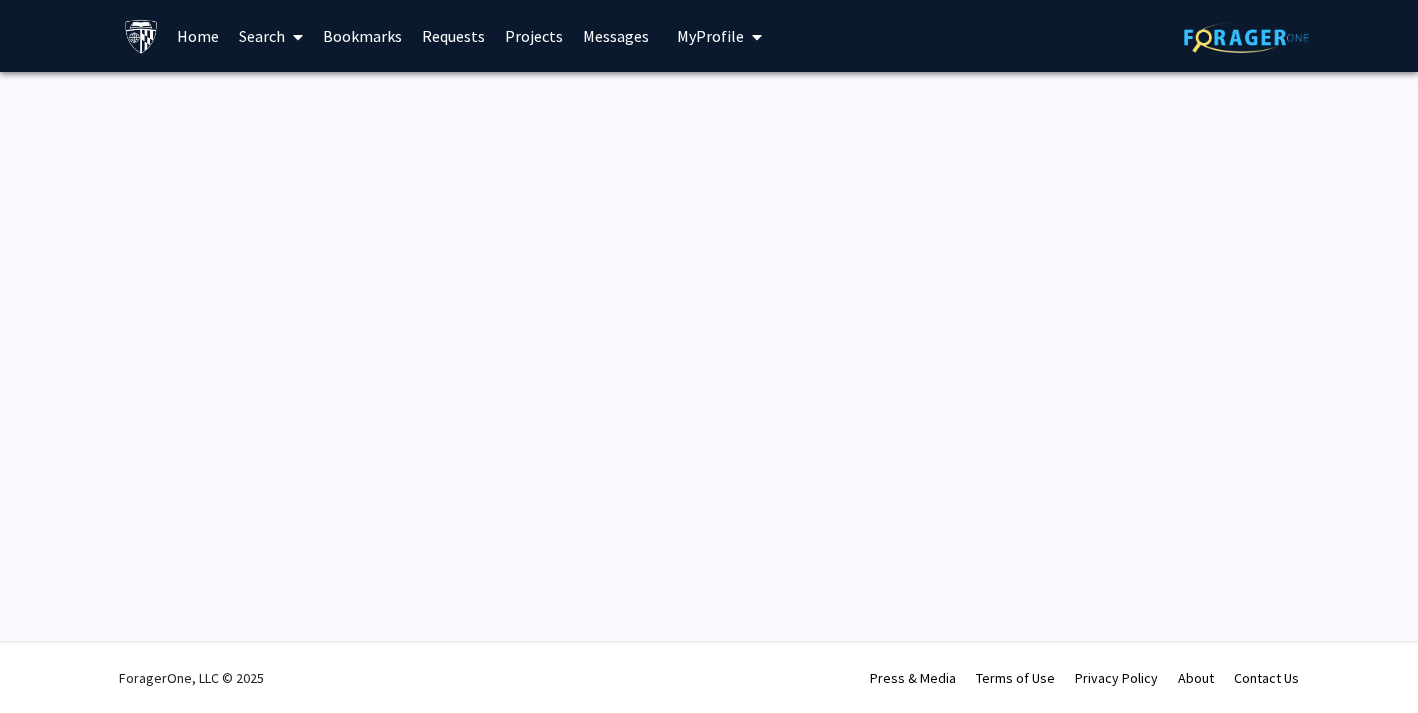 click on "Home" at bounding box center (198, 36) 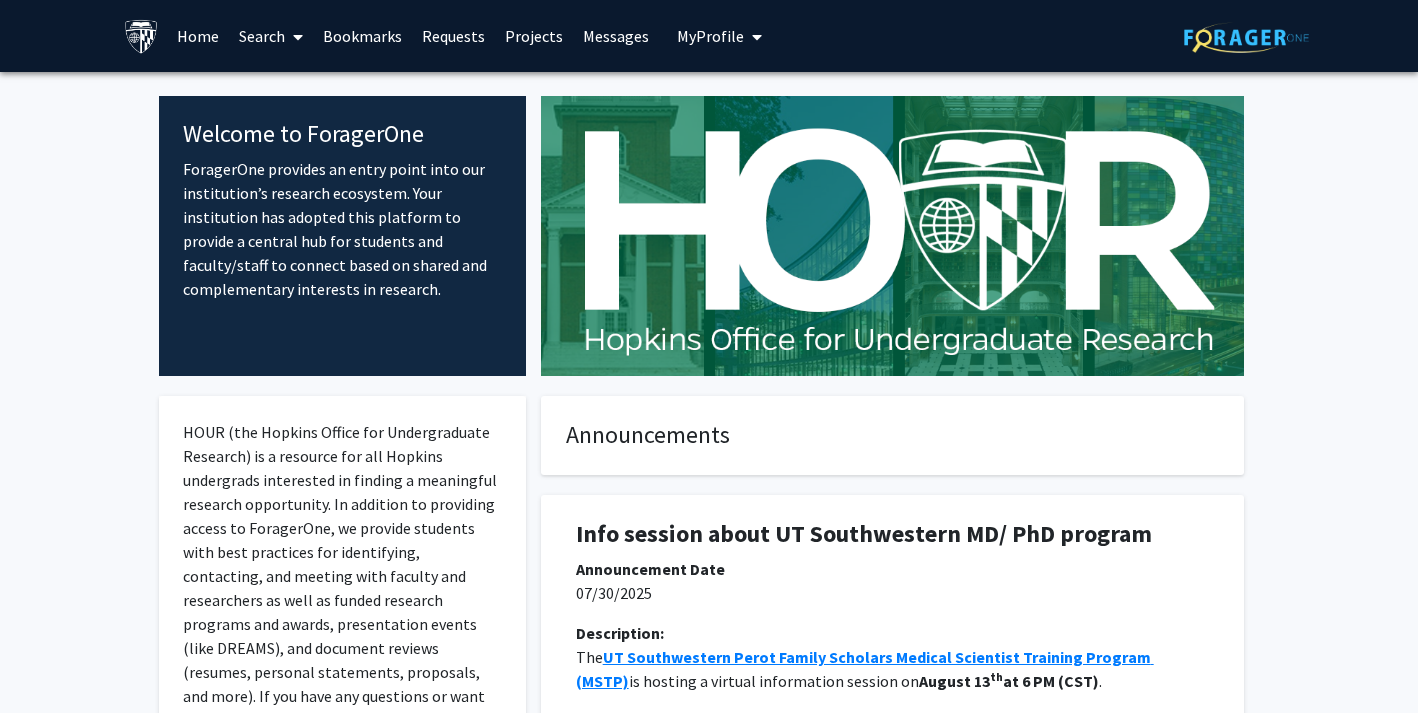 scroll, scrollTop: 293, scrollLeft: 0, axis: vertical 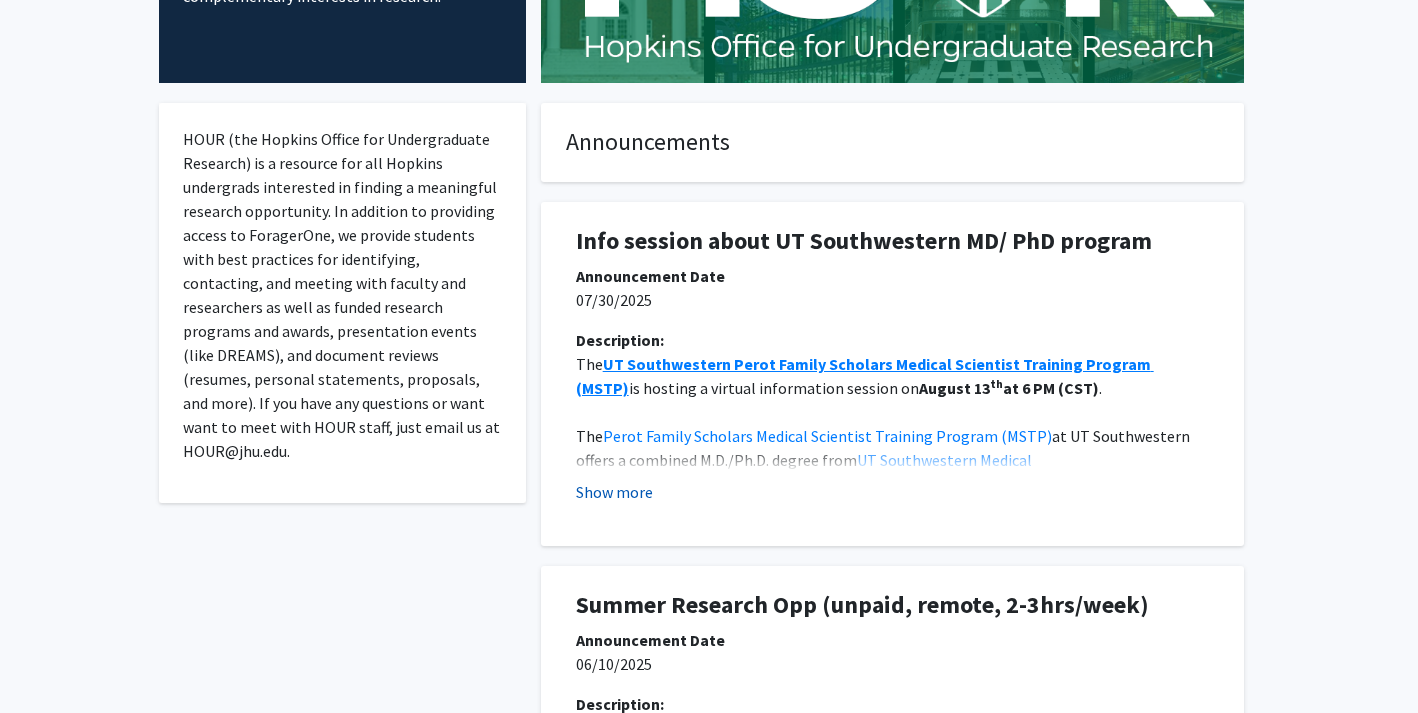 click on "Show more" 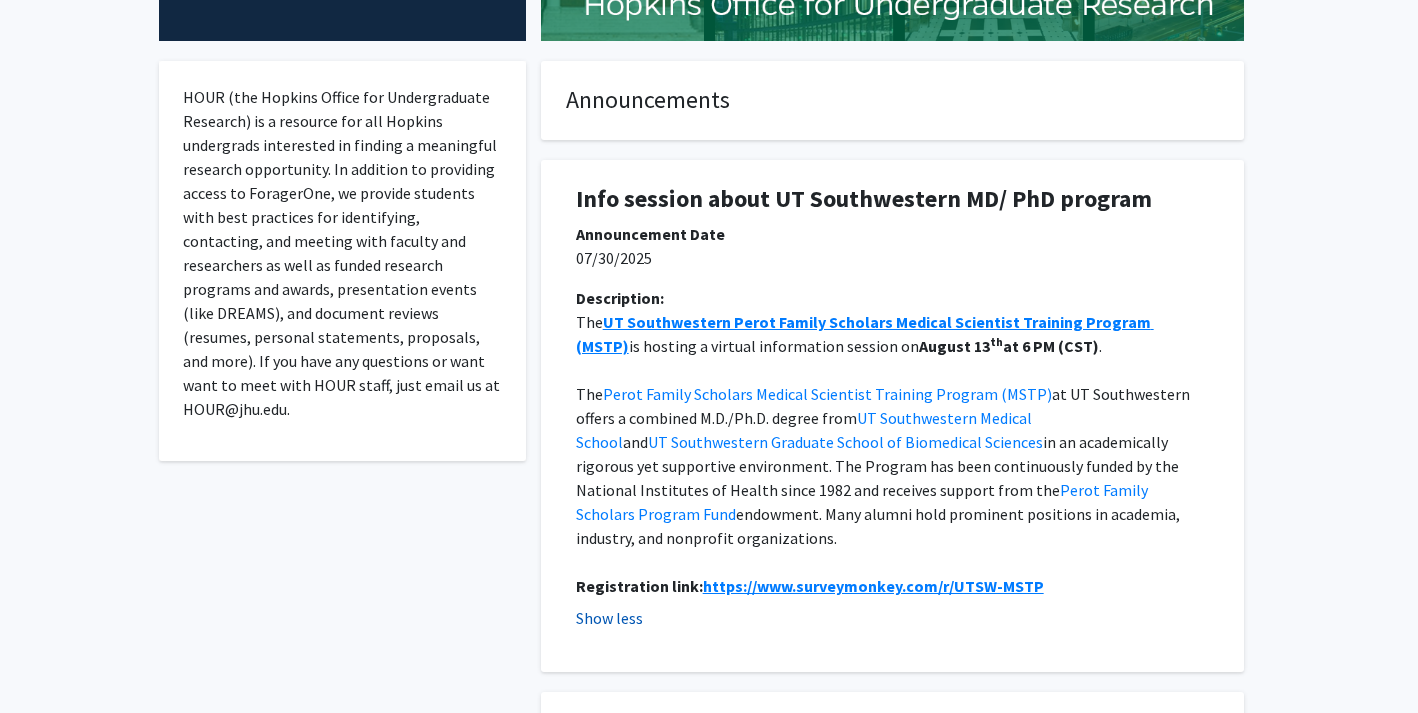scroll, scrollTop: 338, scrollLeft: 0, axis: vertical 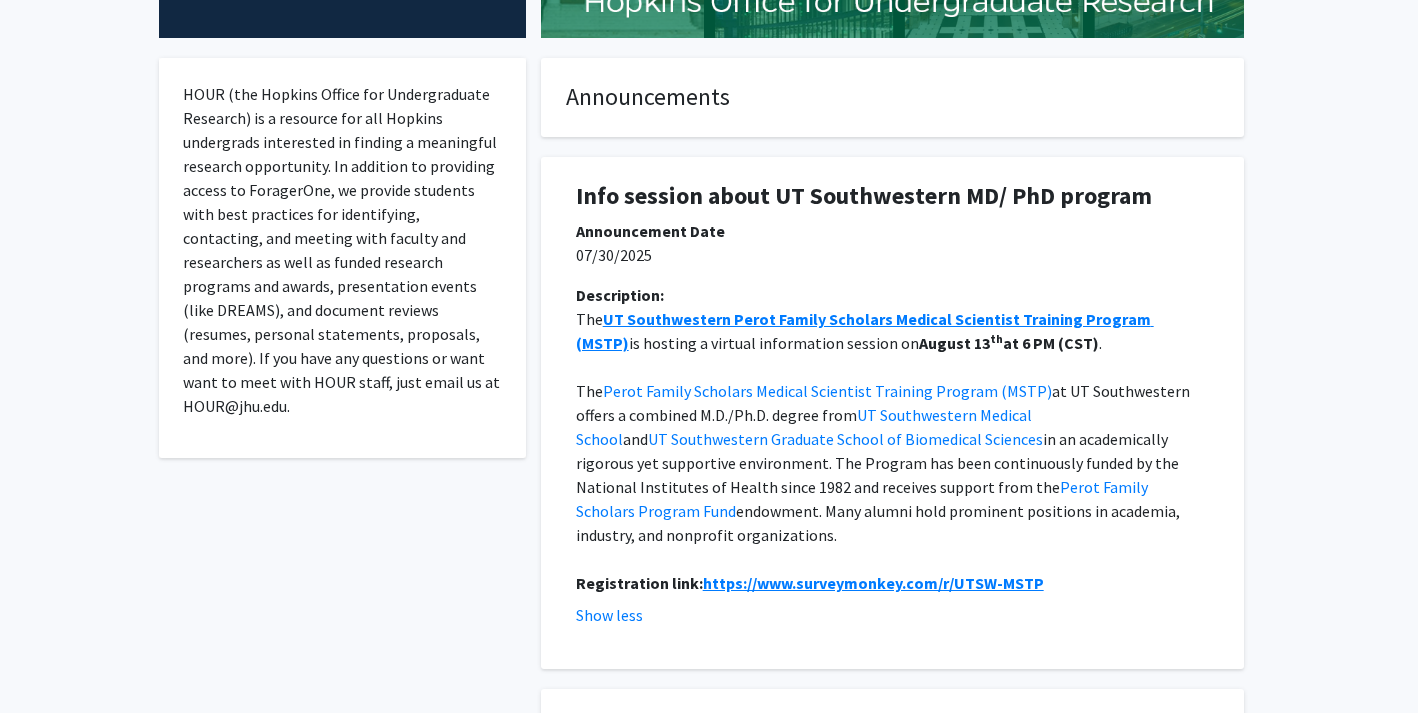 click on "at UT Southwestern offers a combined M.D./Ph.D. degree from" 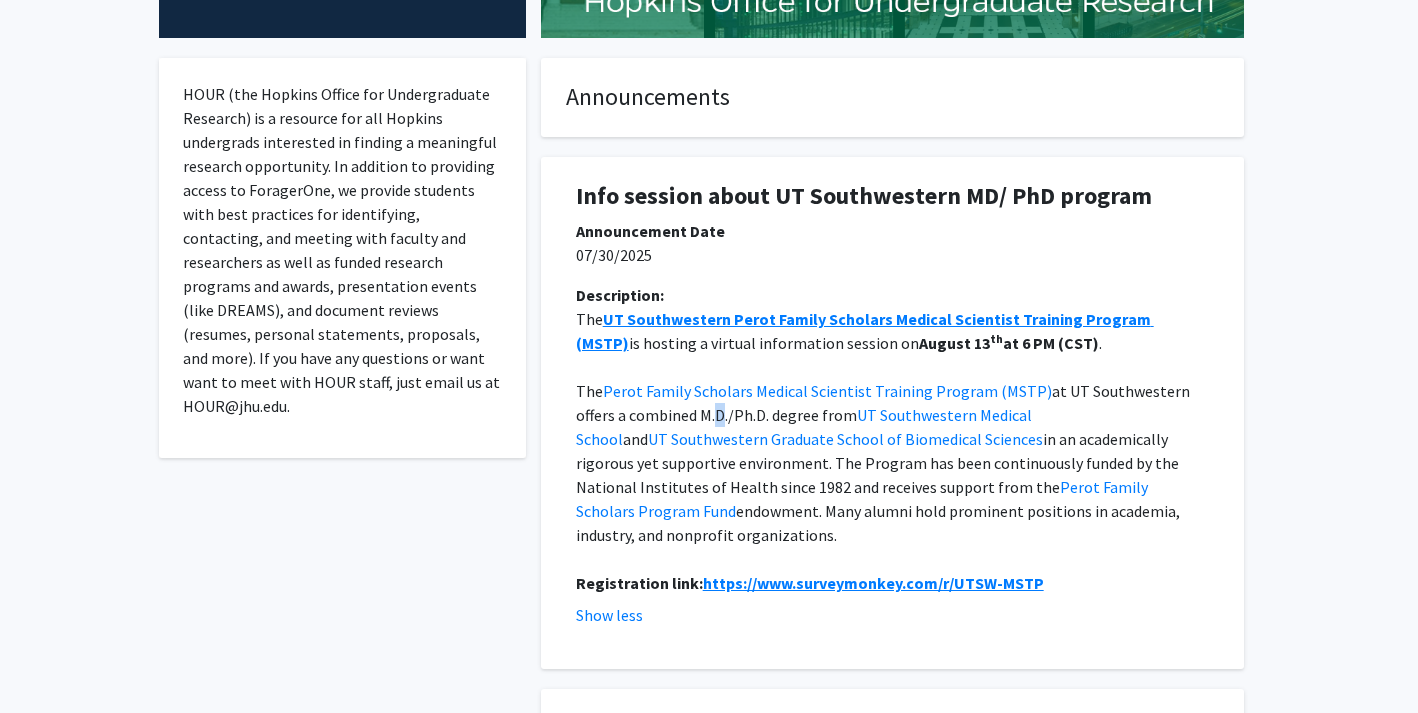 click on "at UT Southwestern offers a combined M.D./Ph.D. degree from" 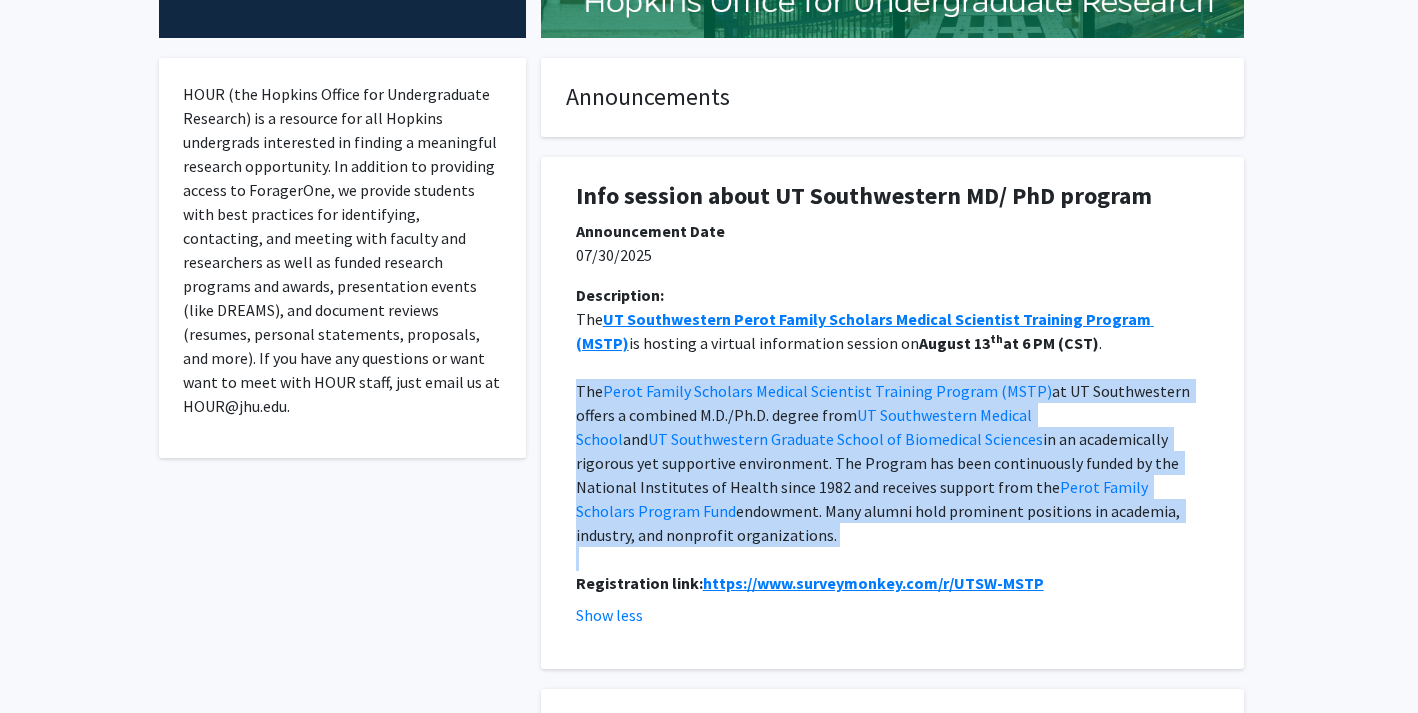 click on "in an academically rigorous yet supportive environment. The Program has been continuously funded by the National Institutes of Health since 1982 and receives support from the" 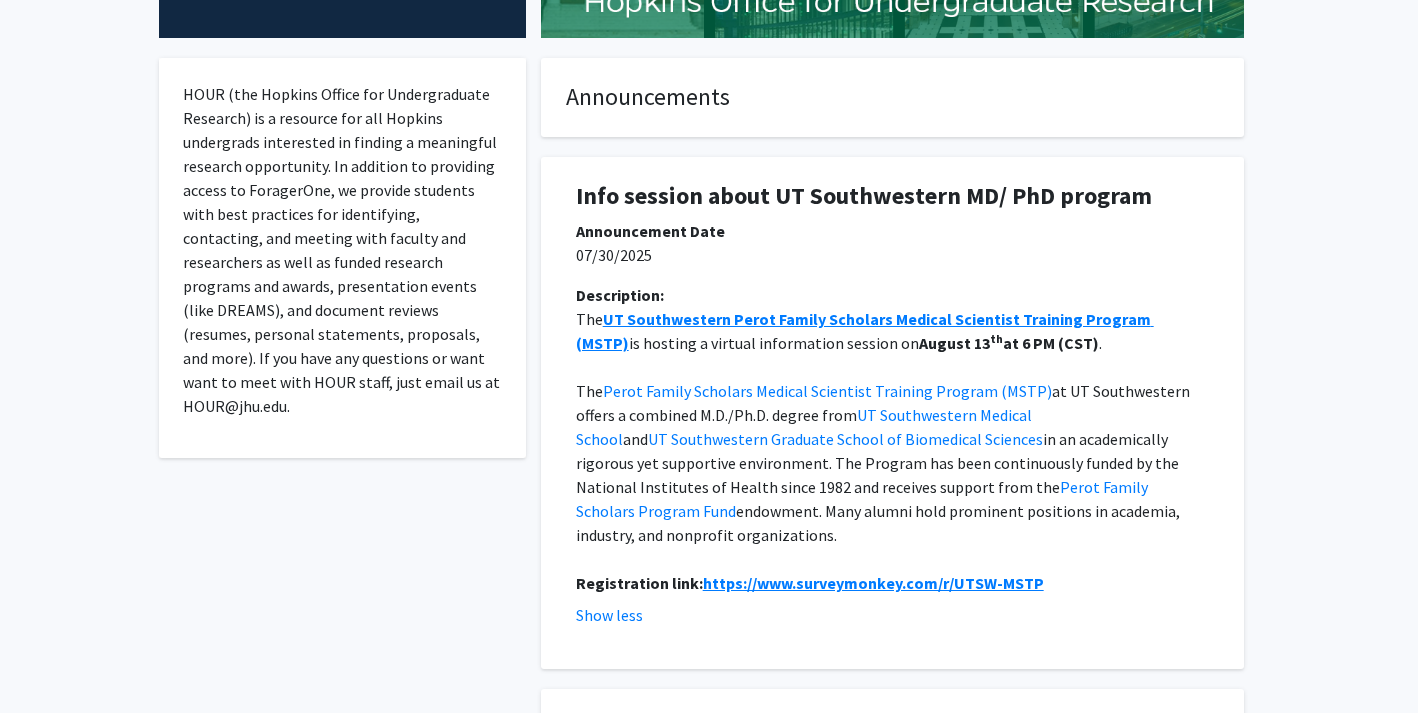 click on "in an academically rigorous yet supportive environment. The Program has been continuously funded by the National Institutes of Health since 1982 and receives support from the" 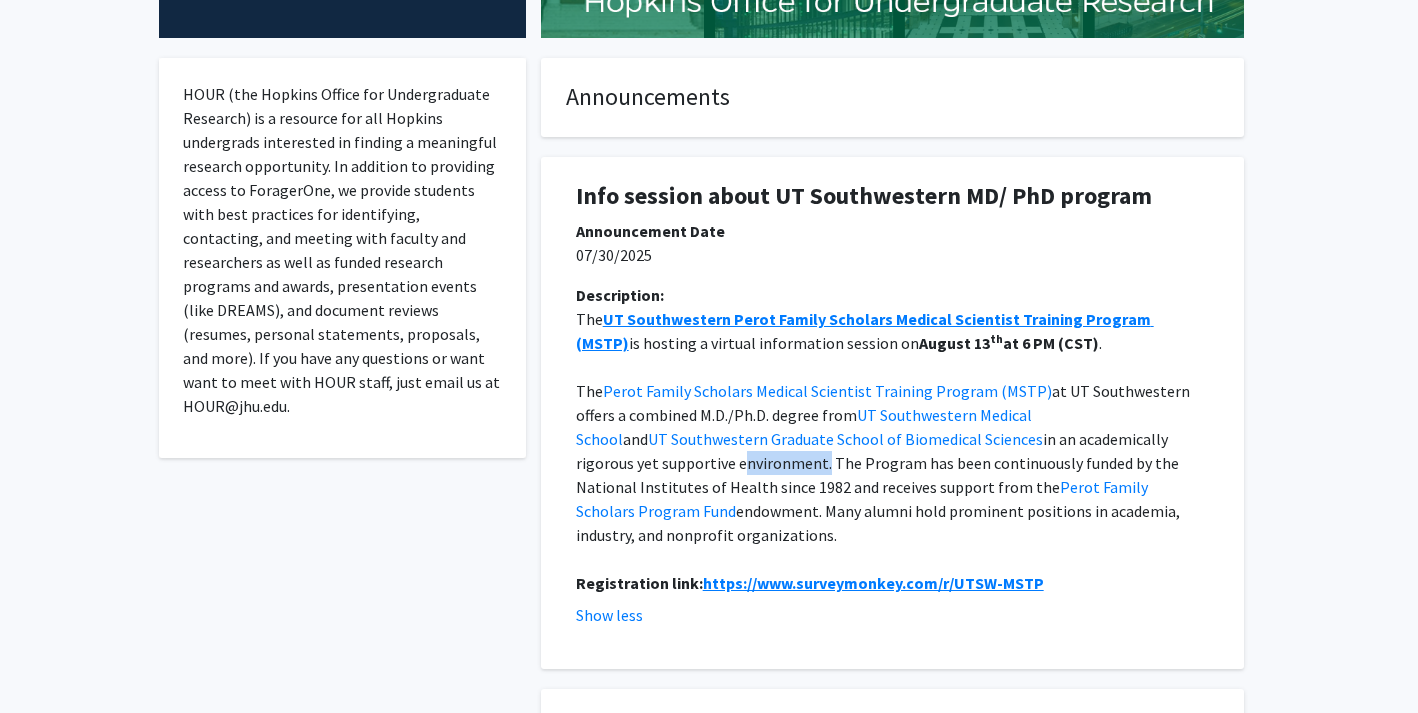 click on "in an academically rigorous yet supportive environment. The Program has been continuously funded by the National Institutes of Health since 1982 and receives support from the" 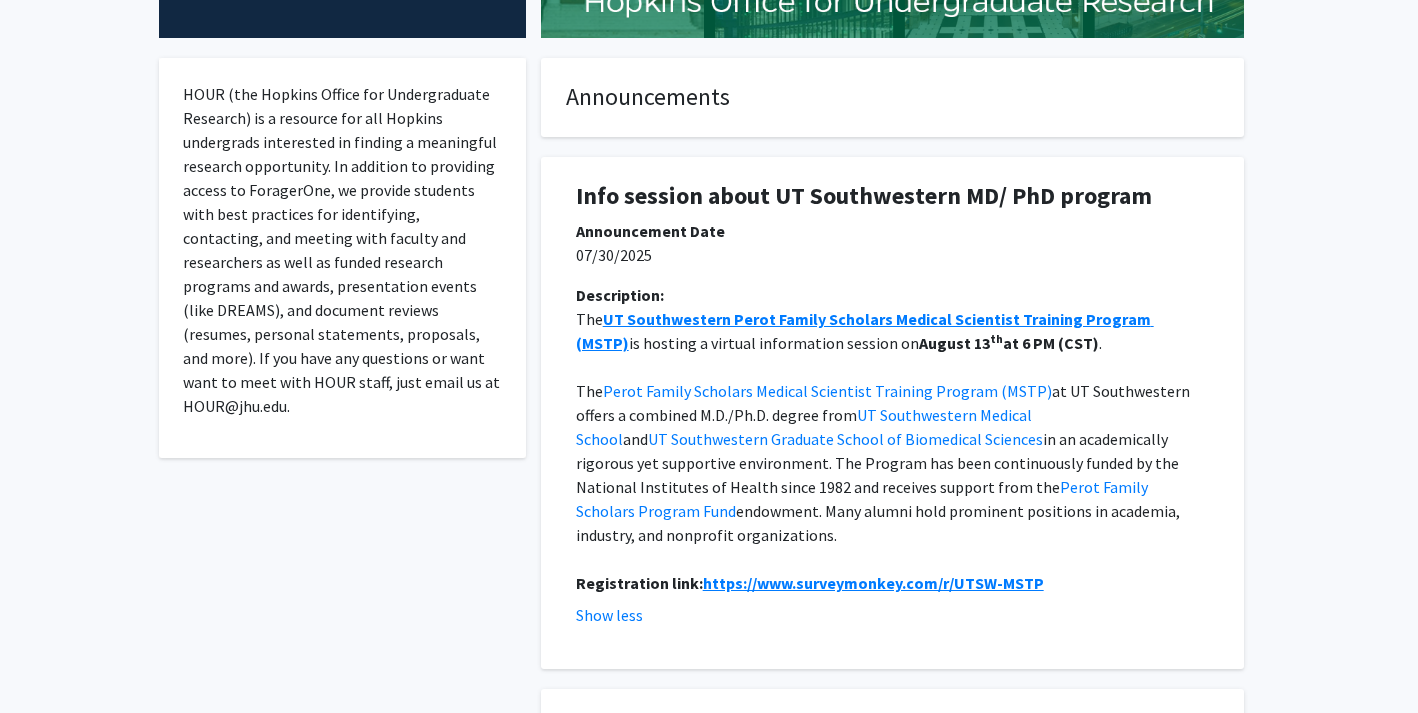 click on "in an academically rigorous yet supportive environment. The Program has been continuously funded by the National Institutes of Health since 1982 and receives support from the" 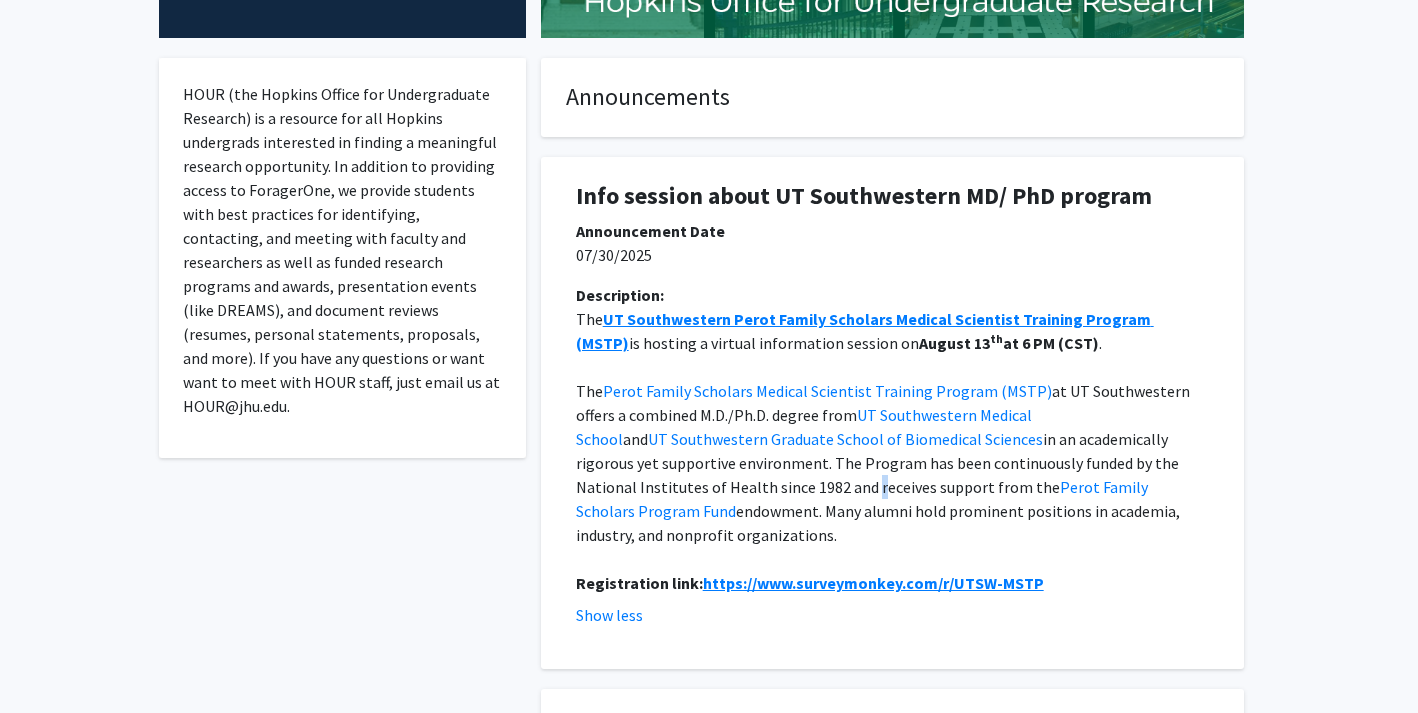 click on "in an academically rigorous yet supportive environment. The Program has been continuously funded by the National Institutes of Health since 1982 and receives support from the" 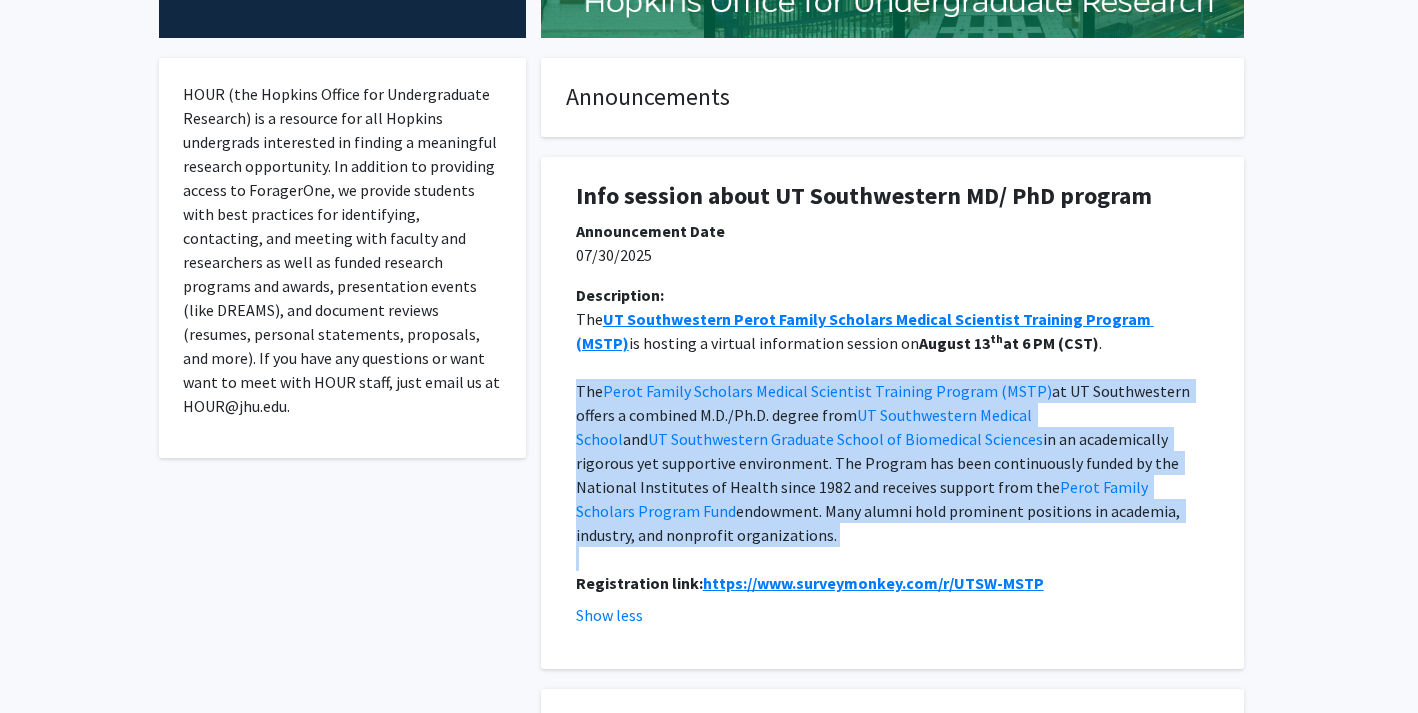 click on "endowment. Many alumni hold prominent positions in academia, industry, and nonprofit organizations." 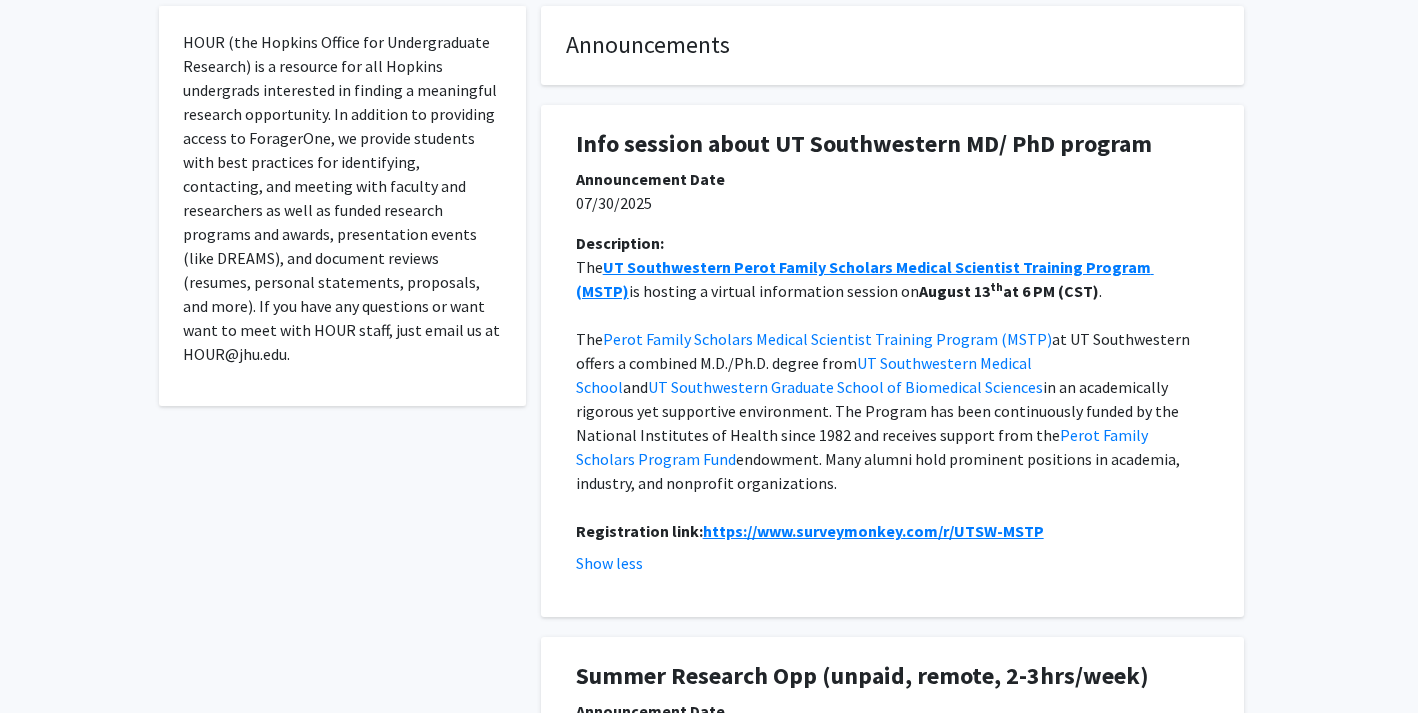scroll, scrollTop: 393, scrollLeft: 0, axis: vertical 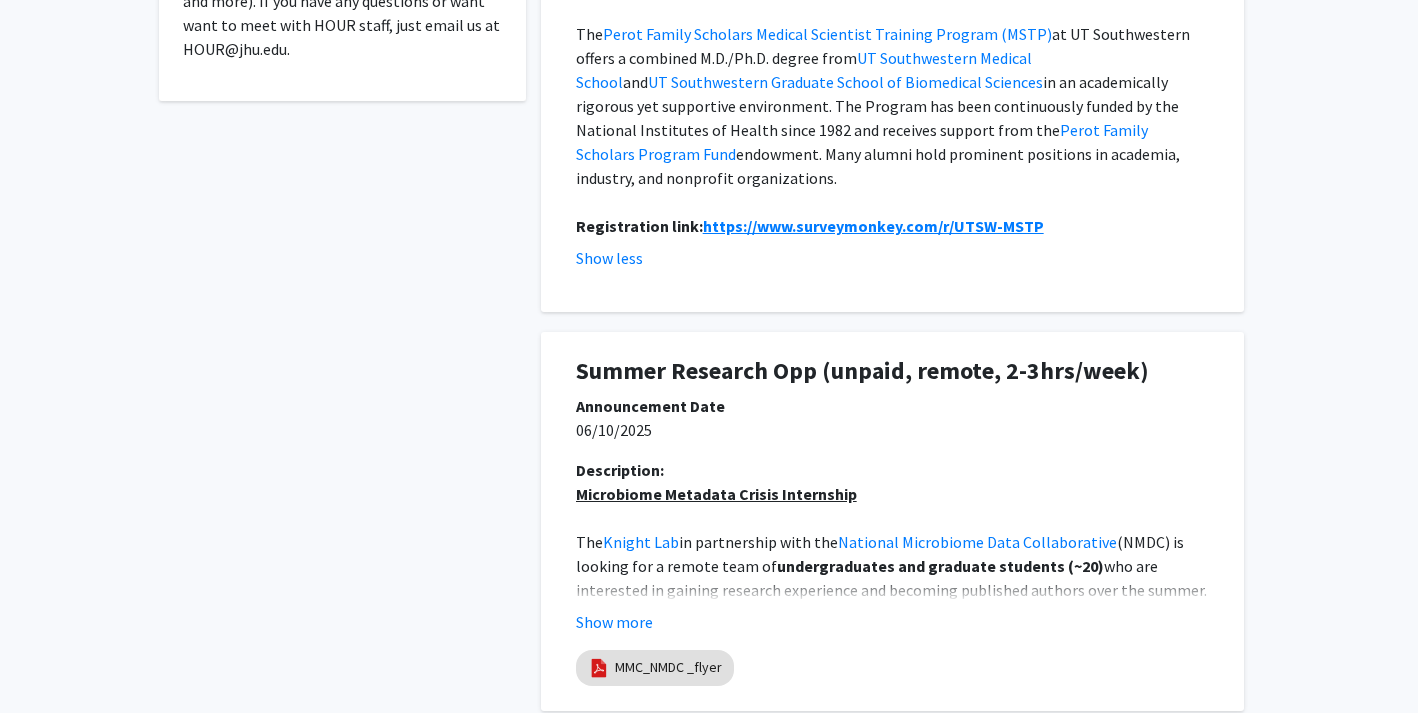 click on "Announcement Date" 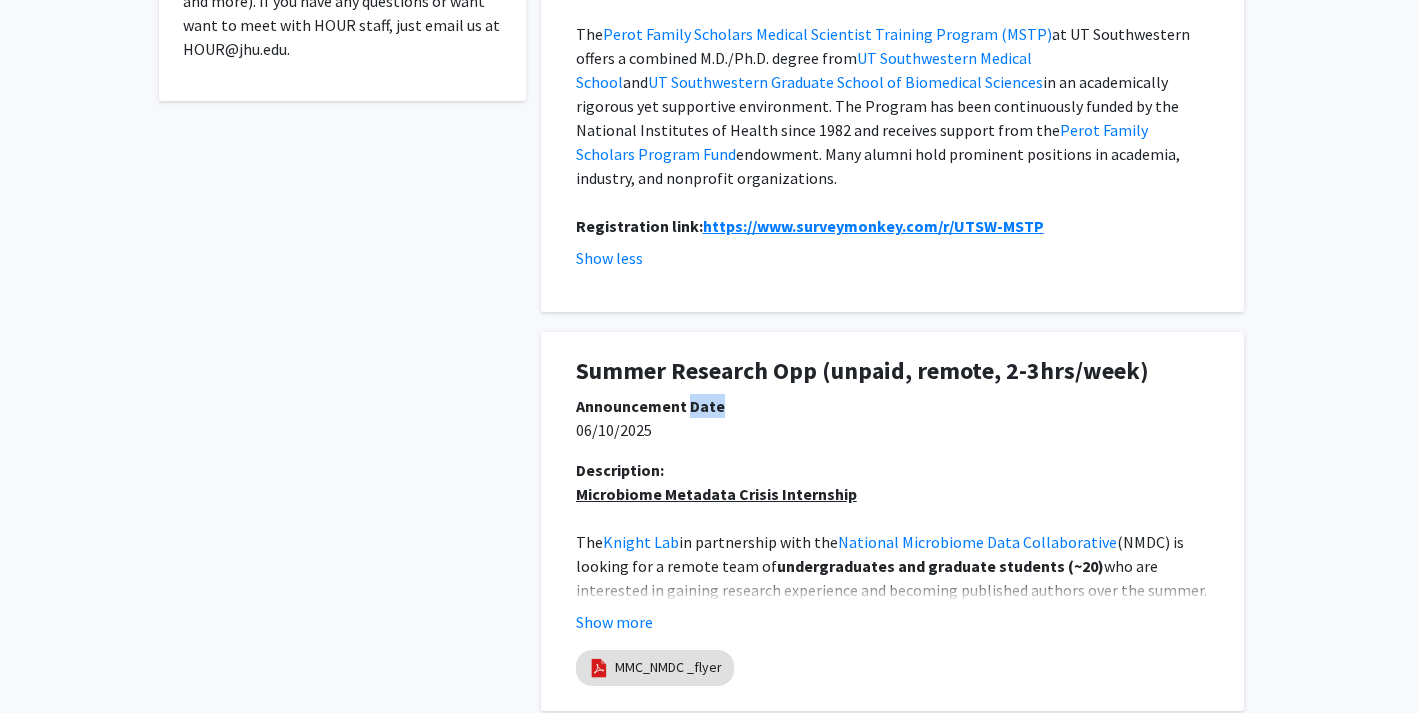 click on "Announcement Date" 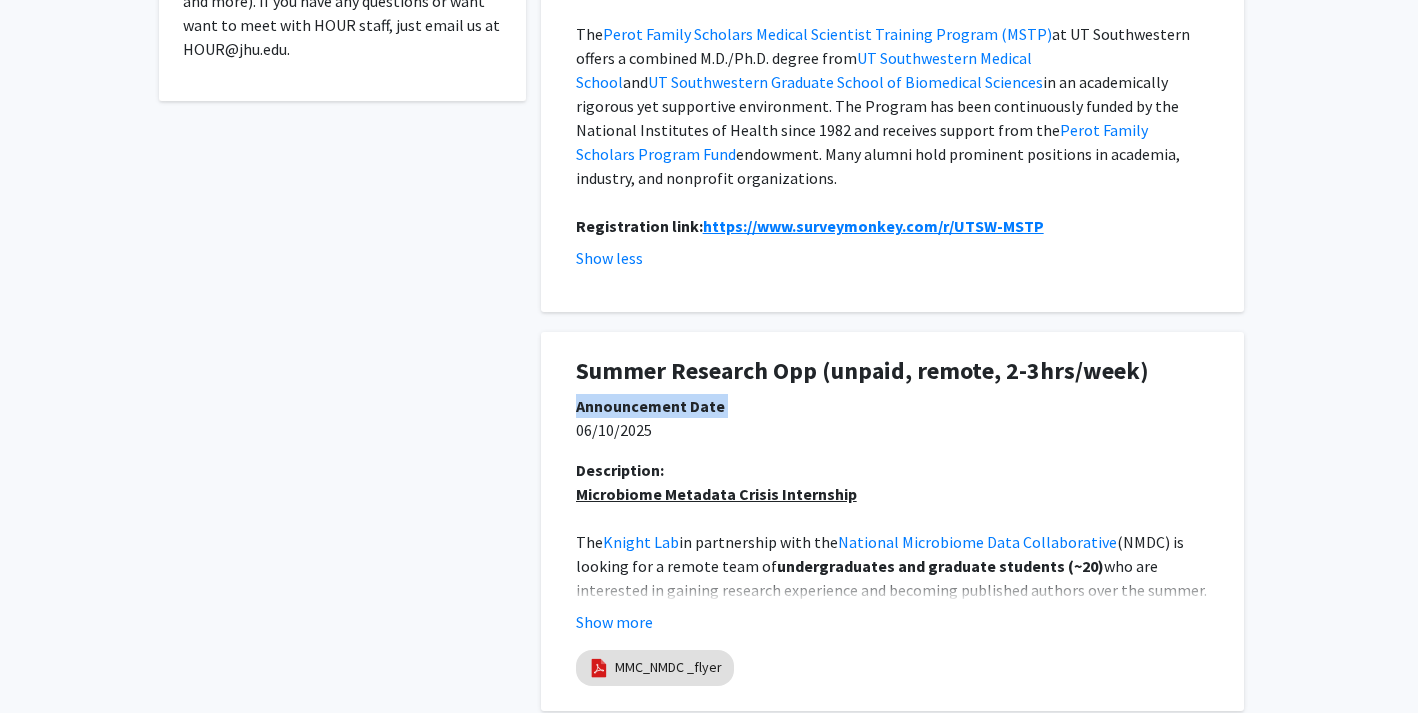 click on "06/10/2025" 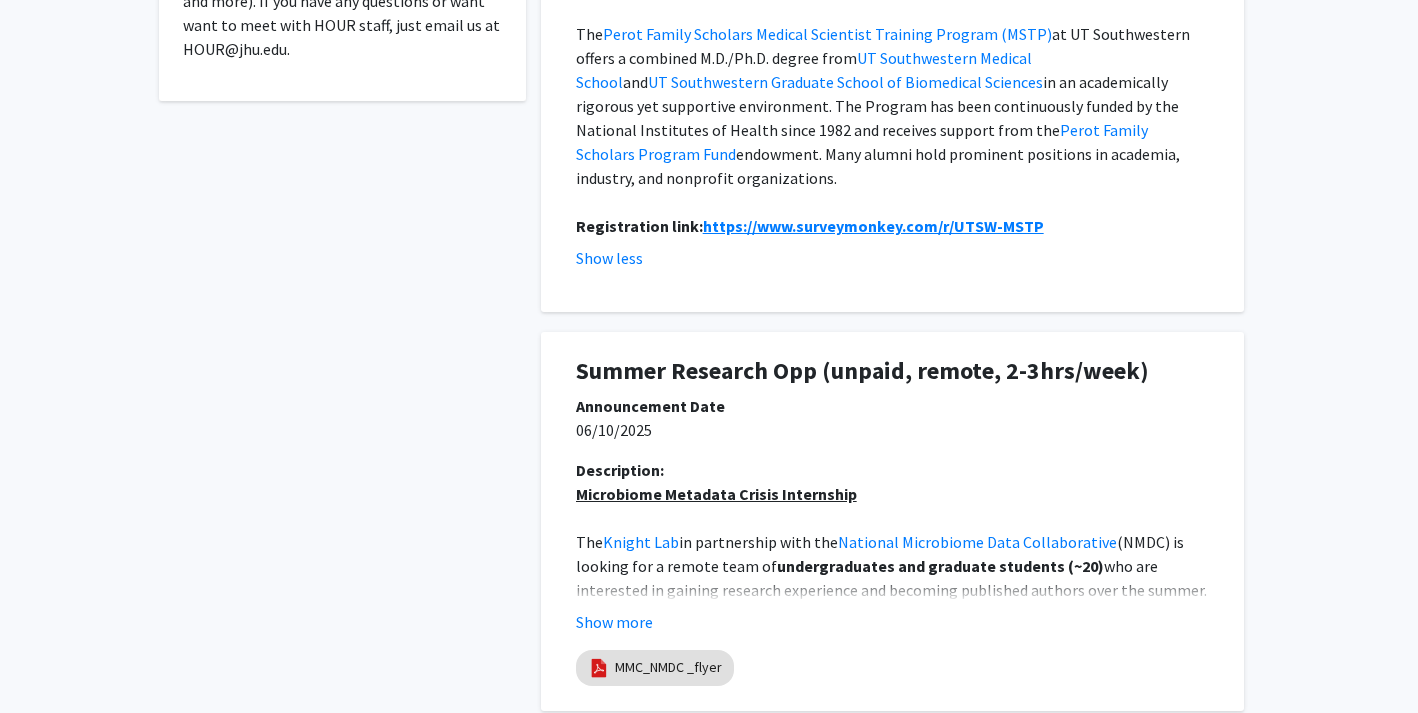 click on "06/10/2025" 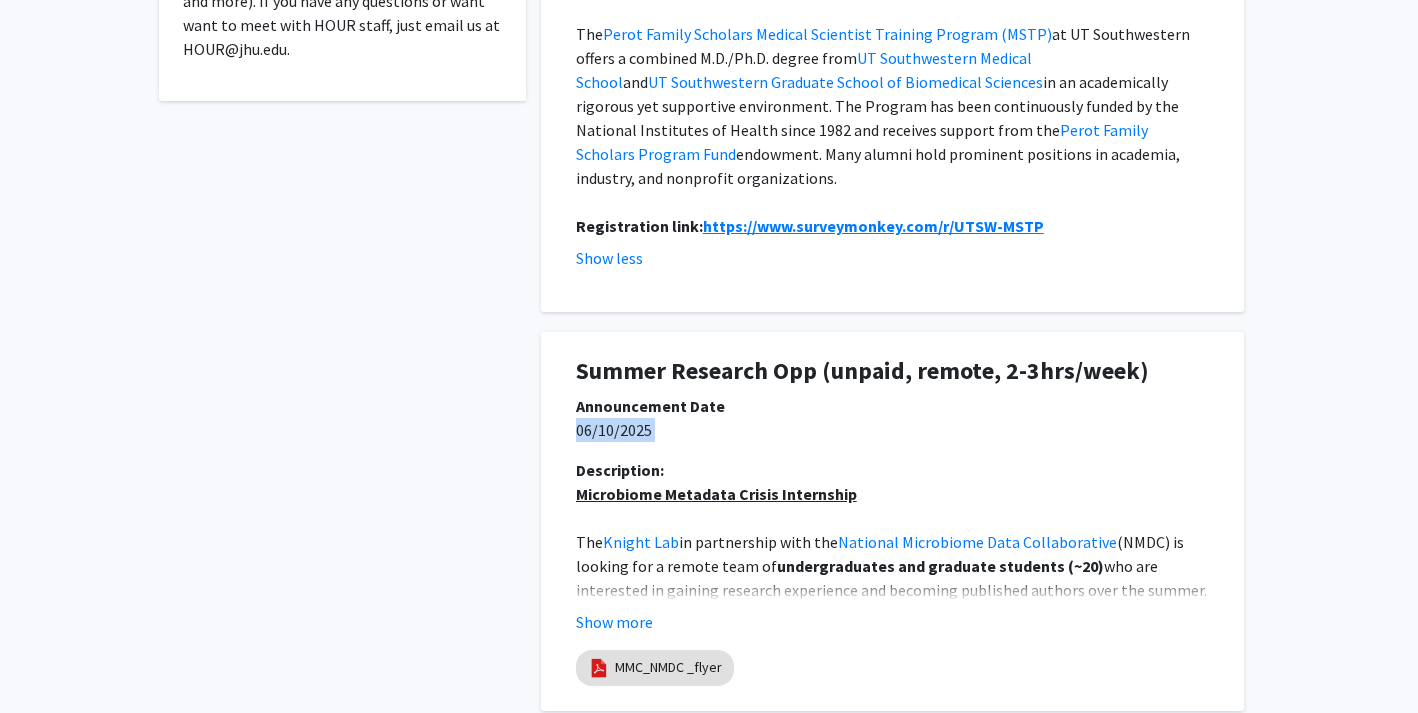 click on "06/10/2025" 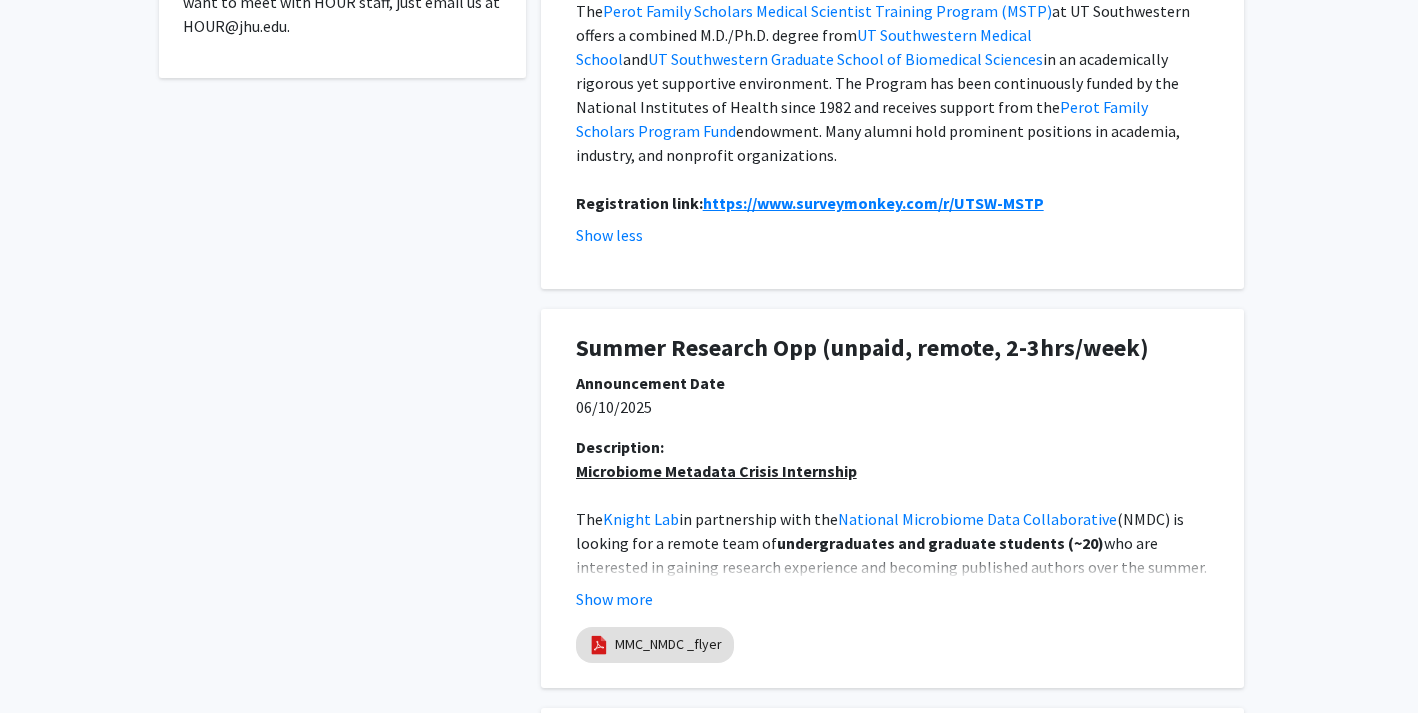 scroll, scrollTop: 722, scrollLeft: 0, axis: vertical 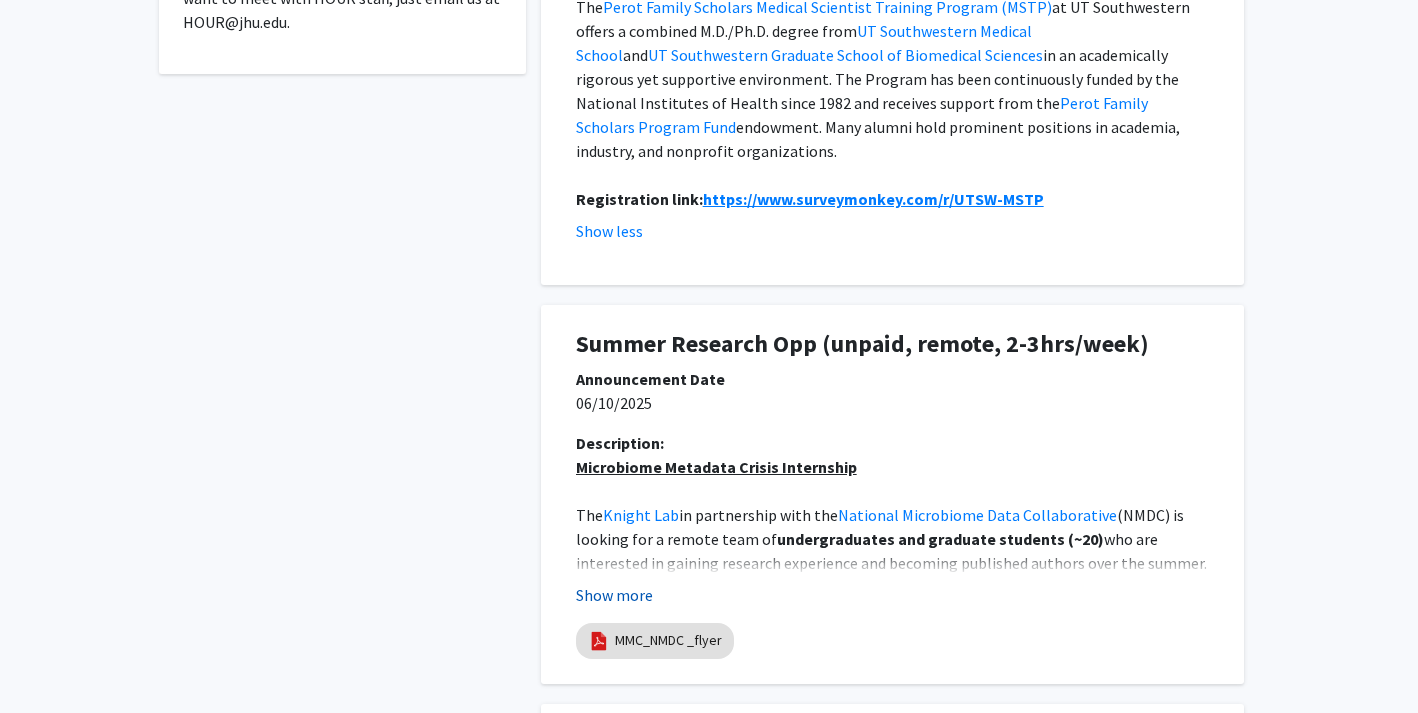 click on "Show more" 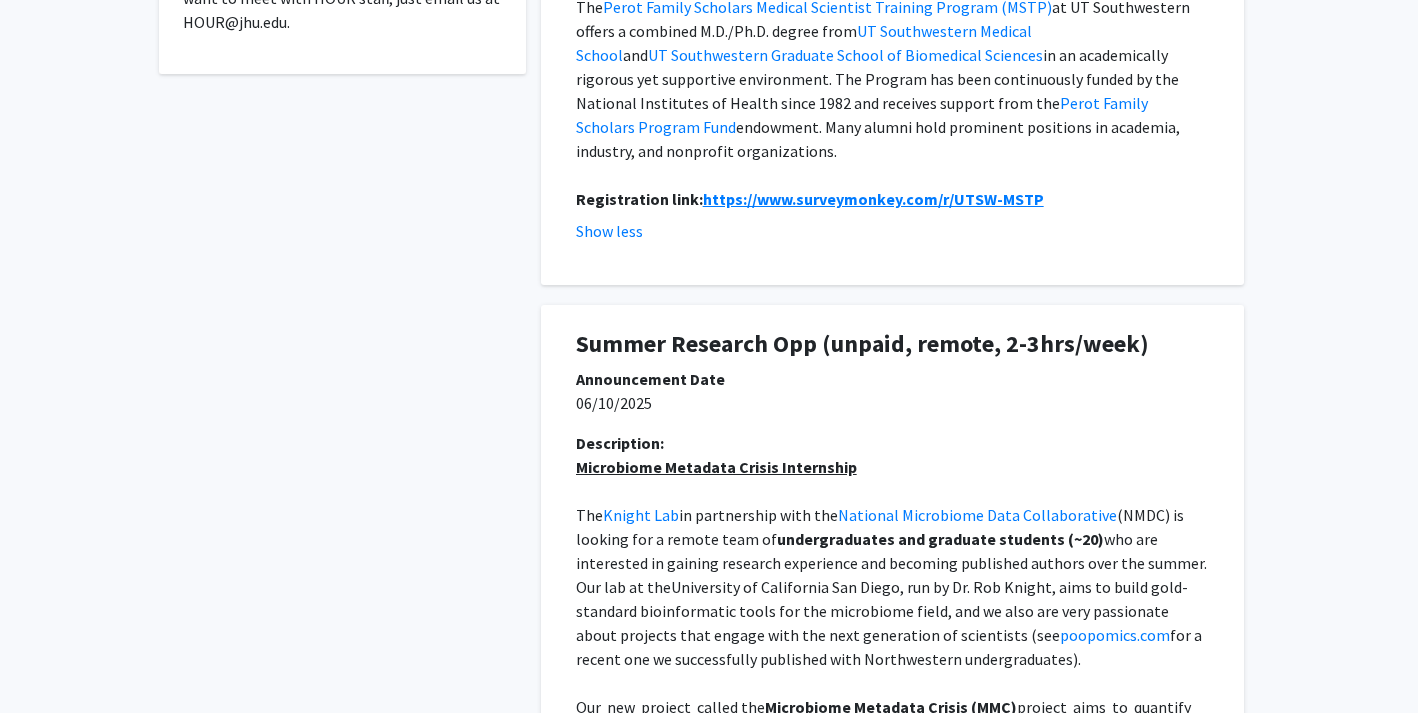 click on "The Knight Lab in partnership with the National Microbiome Data Collaborative (NMDC) is looking for a remote team of undergraduates and graduate students (~20) who are interested in gaining research experience and becoming published authors over the summer. Our lab at the University of California San Diego, run by Dr. Rob Knight, aims to build gold-standard bioinformatic tools for the microbiome field, and we also are very passionate about projects that engage with the next generation of scientists (see poopomics.com for a recent one we successfully published with Northwestern undergraduates)." 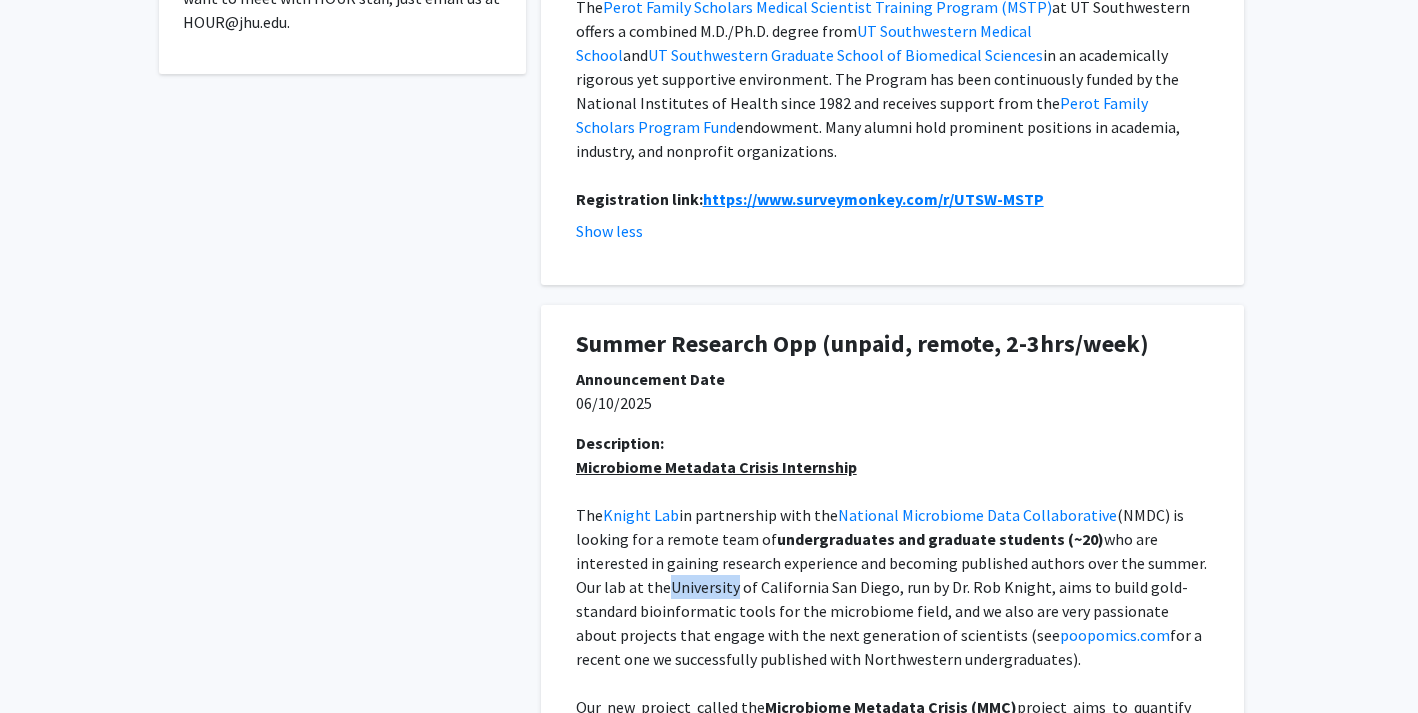 click on "The Knight Lab in partnership with the National Microbiome Data Collaborative (NMDC) is looking for a remote team of undergraduates and graduate students (~20) who are interested in gaining research experience and becoming published authors over the summer. Our lab at the University of California San Diego, run by Dr. Rob Knight, aims to build gold-standard bioinformatic tools for the microbiome field, and we also are very passionate about projects that engage with the next generation of scientists (see poopomics.com for a recent one we successfully published with Northwestern undergraduates)." 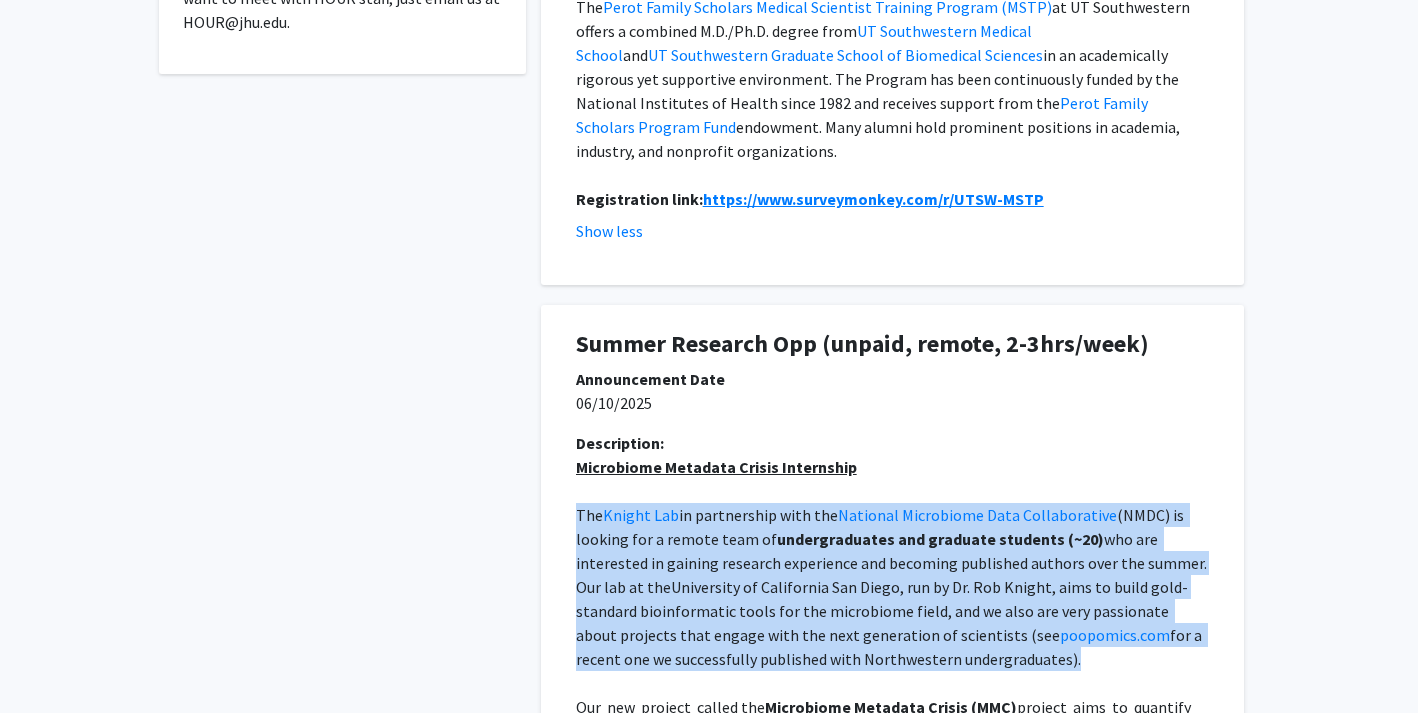 click on "The Knight Lab in partnership with the National Microbiome Data Collaborative (NMDC) is looking for a remote team of undergraduates and graduate students (~20) who are interested in gaining research experience and becoming published authors over the summer. Our lab at the University of California San Diego, run by Dr. Rob Knight, aims to build gold-standard bioinformatic tools for the microbiome field, and we also are very passionate about projects that engage with the next generation of scientists (see poopomics.com for a recent one we successfully published with Northwestern undergraduates)." 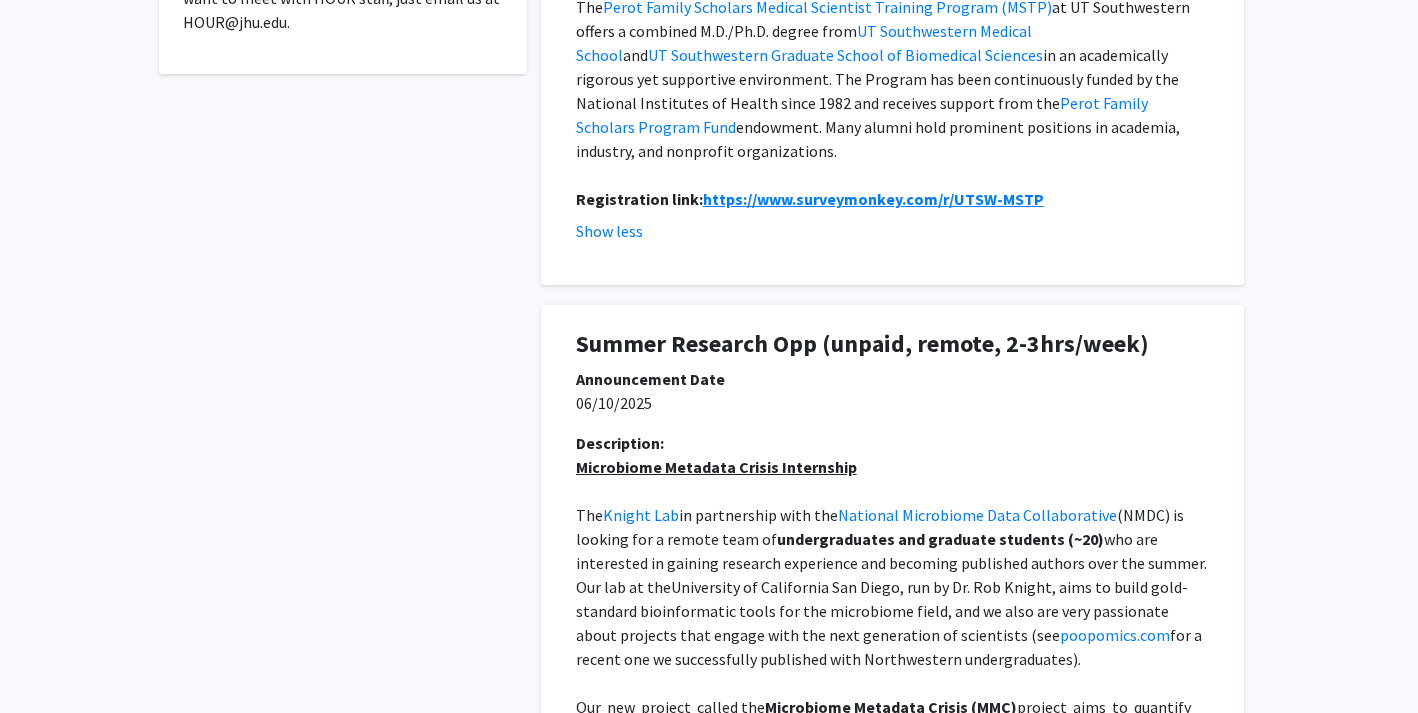 click on "The Knight Lab in partnership with the National Microbiome Data Collaborative (NMDC) is looking for a remote team of undergraduates and graduate students (~20) who are interested in gaining research experience and becoming published authors over the summer. Our lab at the University of California San Diego, run by Dr. Rob Knight, aims to build gold-standard bioinformatic tools for the microbiome field, and we also are very passionate about projects that engage with the next generation of scientists (see poopomics.com for a recent one we successfully published with Northwestern undergraduates)." 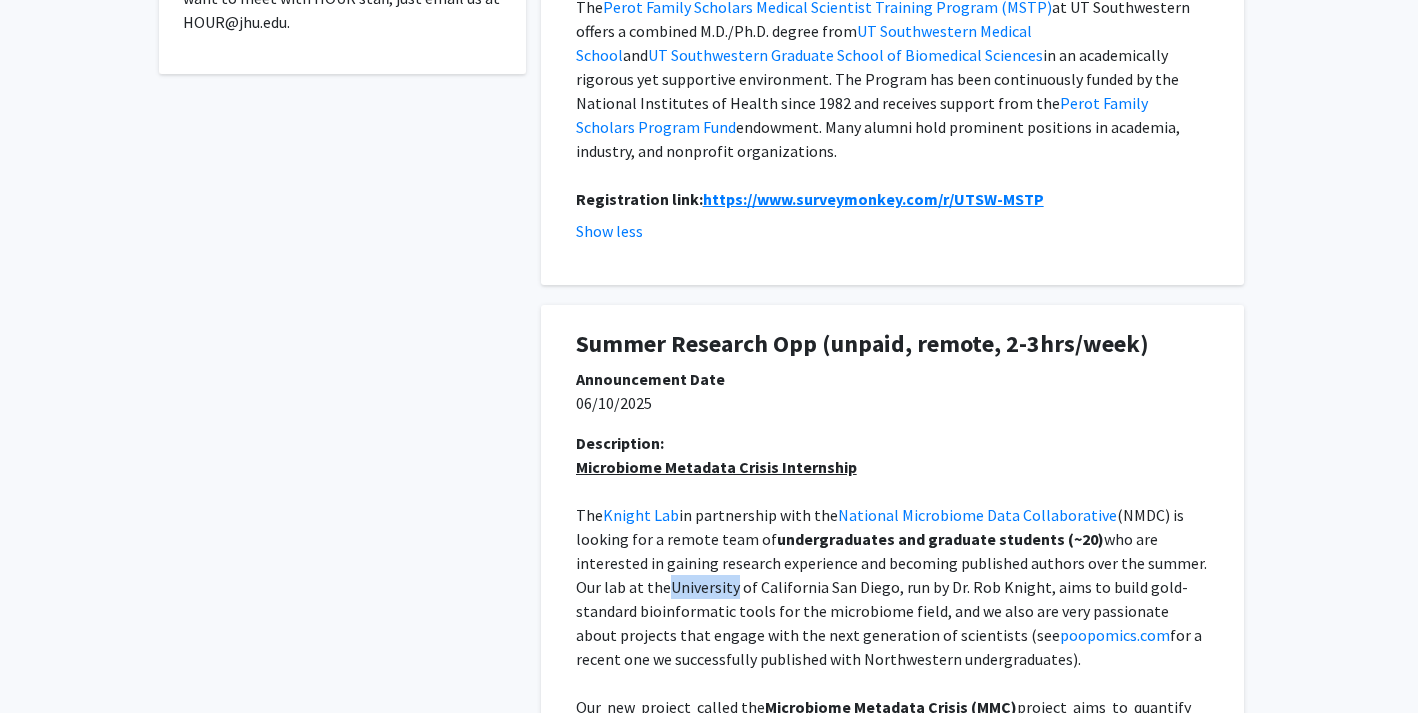 click on "who are interested in gaining research experience and becoming published authors over the summer. Our lab at the" 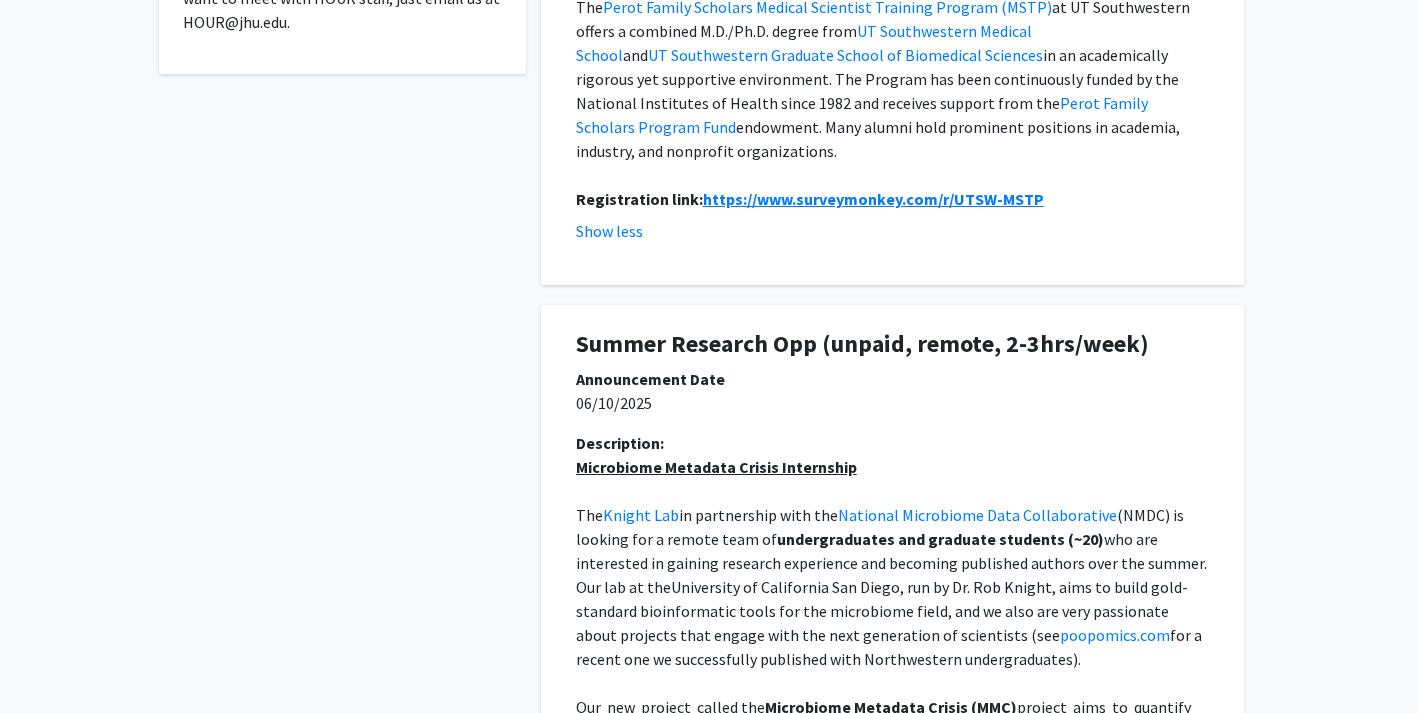 click on "who are interested in gaining research experience and becoming published authors over the summer. Our lab at the" 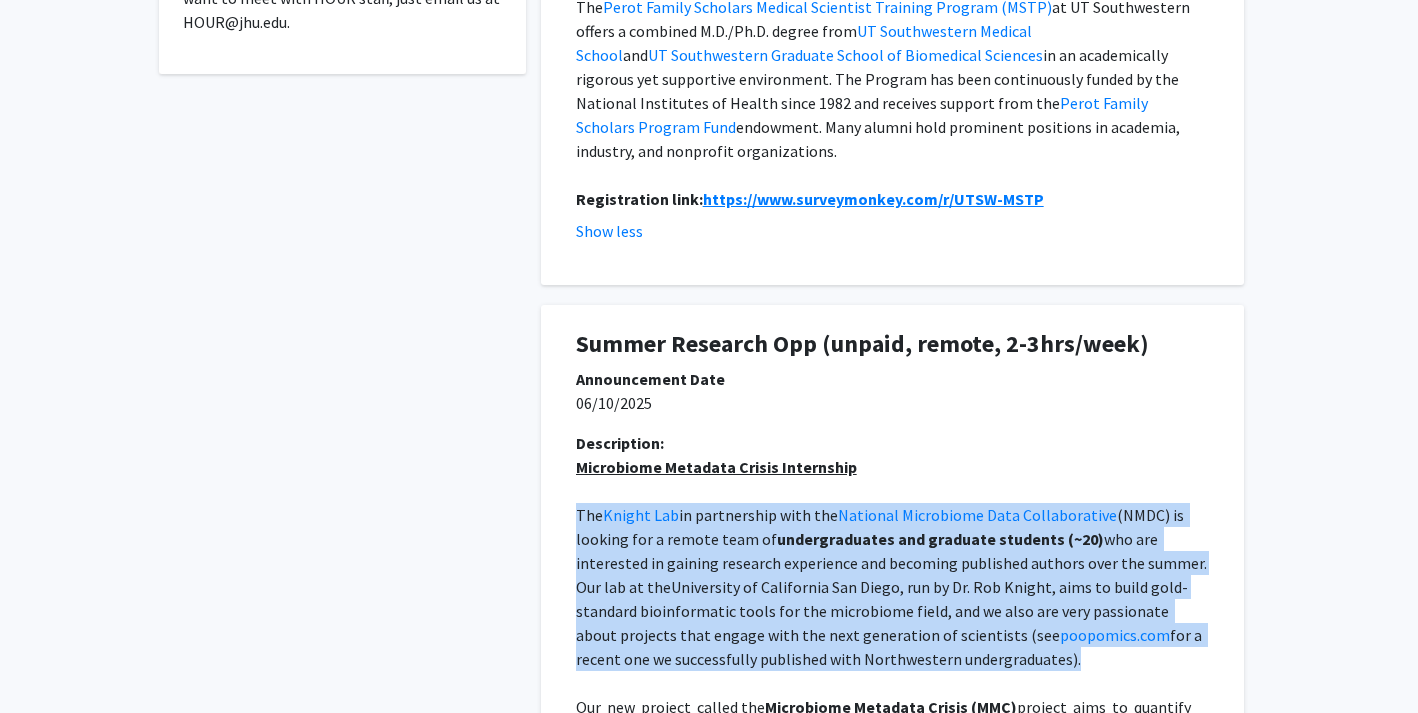 click on "who are interested in gaining research experience and becoming published authors over the summer. Our lab at the" 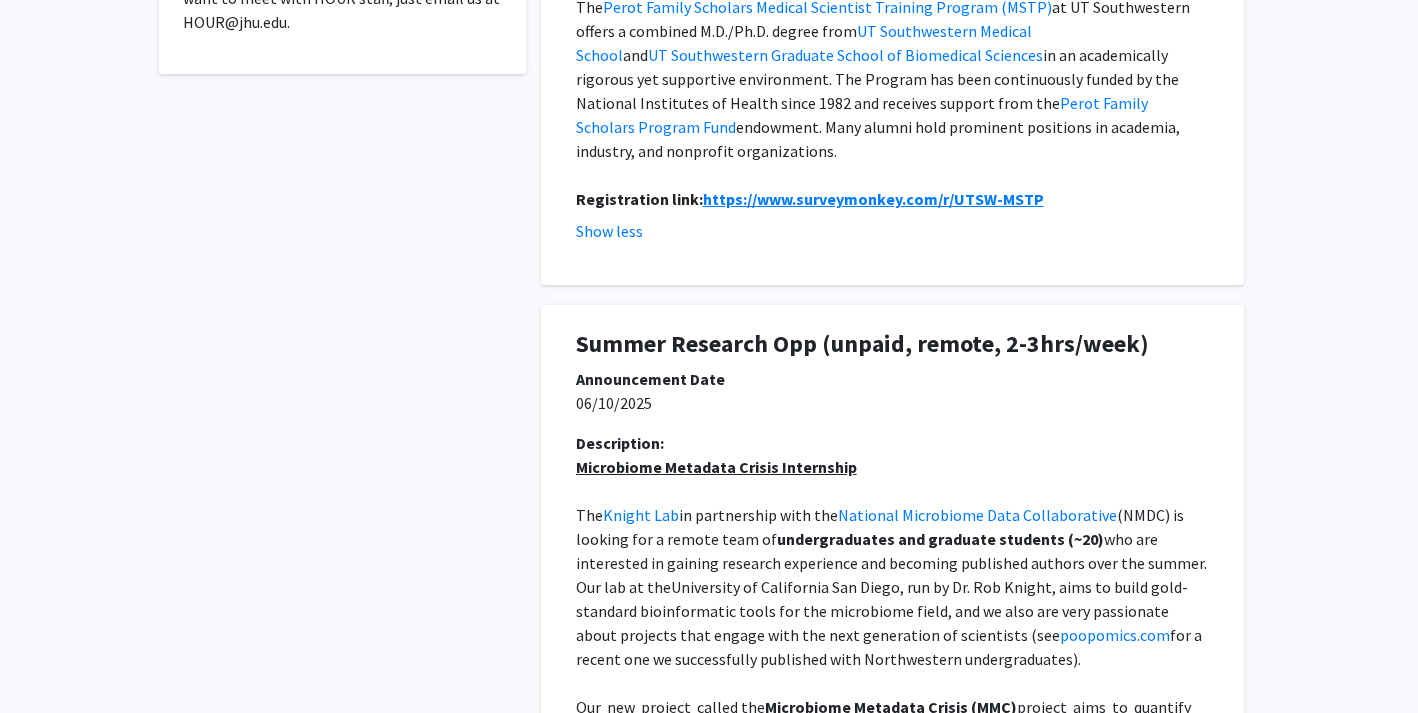 click on "The Knight Lab in partnership with the National Microbiome Data Collaborative (NMDC) is looking for a remote team of undergraduates and graduate students (~20) who are interested in gaining research experience and becoming published authors over the summer. Our lab at the University of California San Diego, run by Dr. Rob Knight, aims to build gold-standard bioinformatic tools for the microbiome field, and we also are very passionate about projects that engage with the next generation of scientists (see poopomics.com for a recent one we successfully published with Northwestern undergraduates)." 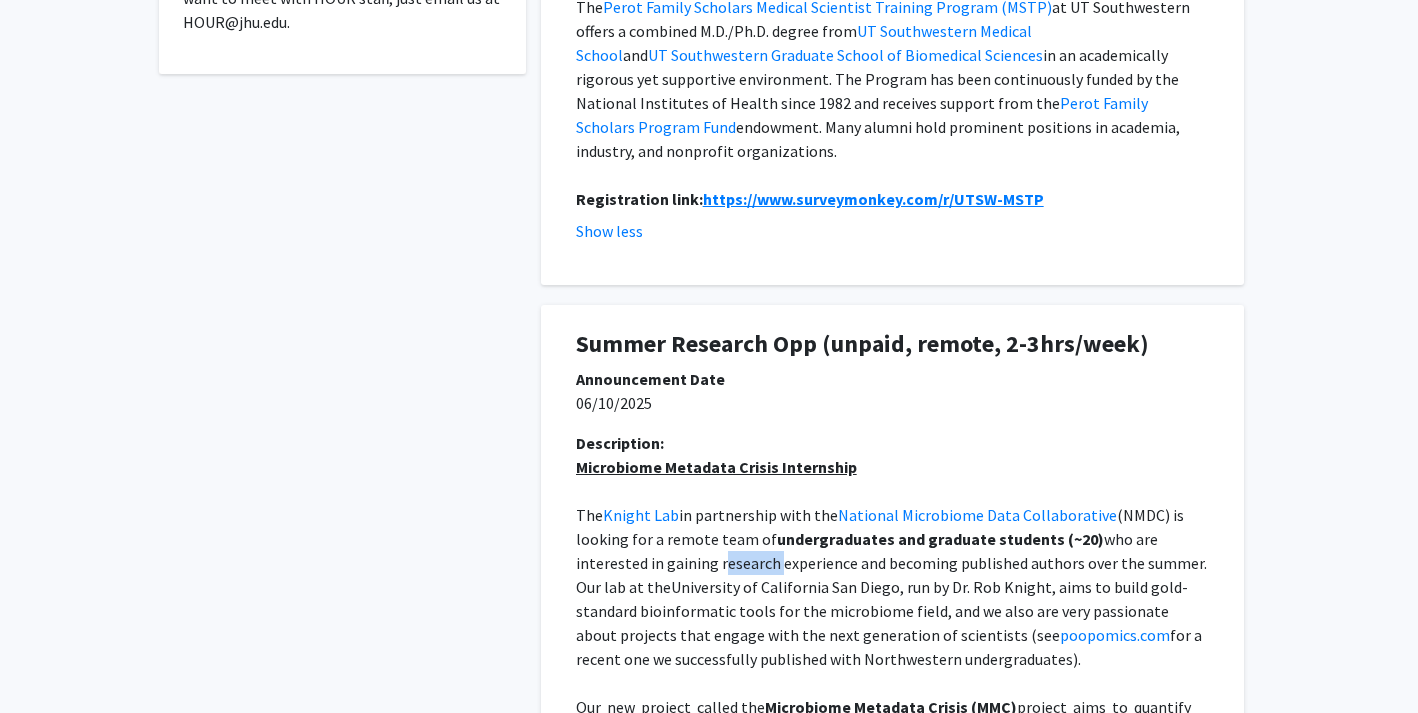 click on "The Knight Lab in partnership with the National Microbiome Data Collaborative (NMDC) is looking for a remote team of undergraduates and graduate students (~20) who are interested in gaining research experience and becoming published authors over the summer. Our lab at the University of California San Diego, run by Dr. Rob Knight, aims to build gold-standard bioinformatic tools for the microbiome field, and we also are very passionate about projects that engage with the next generation of scientists (see poopomics.com for a recent one we successfully published with Northwestern undergraduates)." 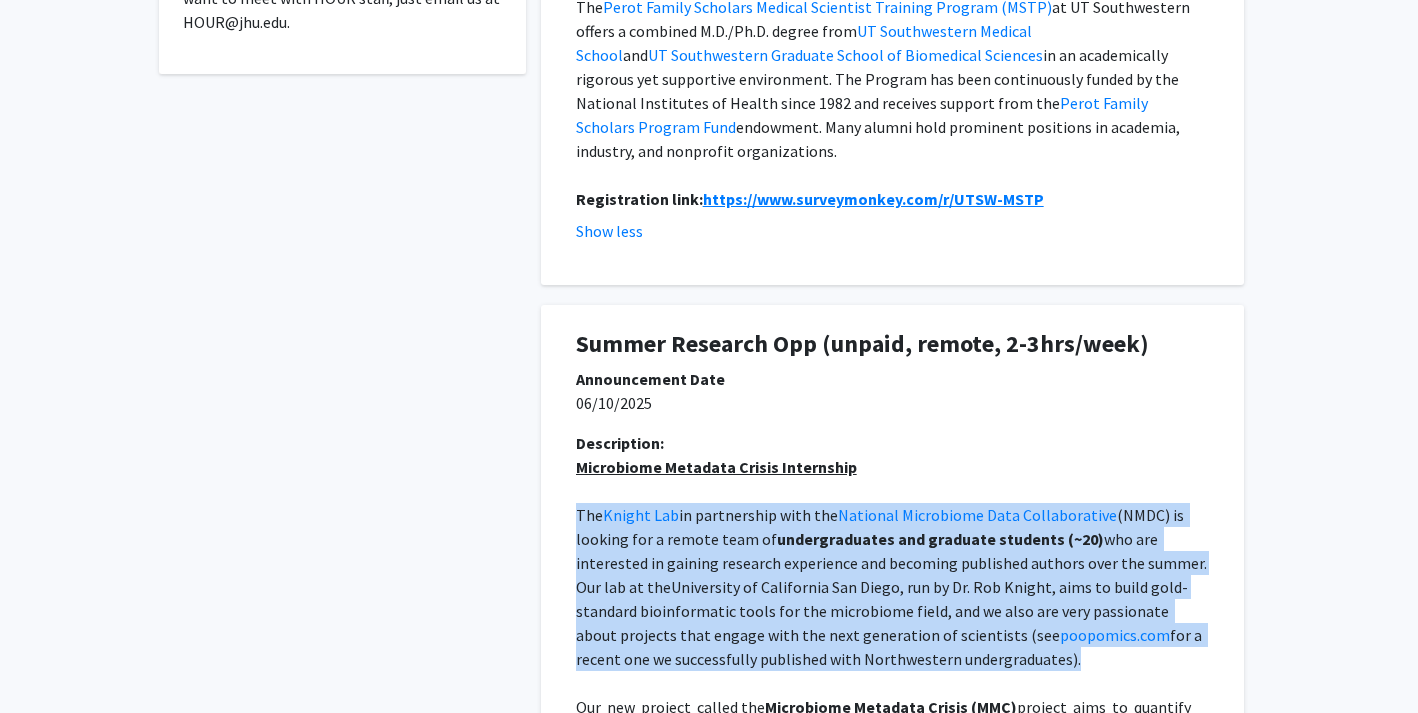 click on "The Knight Lab in partnership with the National Microbiome Data Collaborative (NMDC) is looking for a remote team of undergraduates and graduate students (~20) who are interested in gaining research experience and becoming published authors over the summer. Our lab at the University of California San Diego, run by Dr. Rob Knight, aims to build gold-standard bioinformatic tools for the microbiome field, and we also are very passionate about projects that engage with the next generation of scientists (see poopomics.com for a recent one we successfully published with Northwestern undergraduates)." 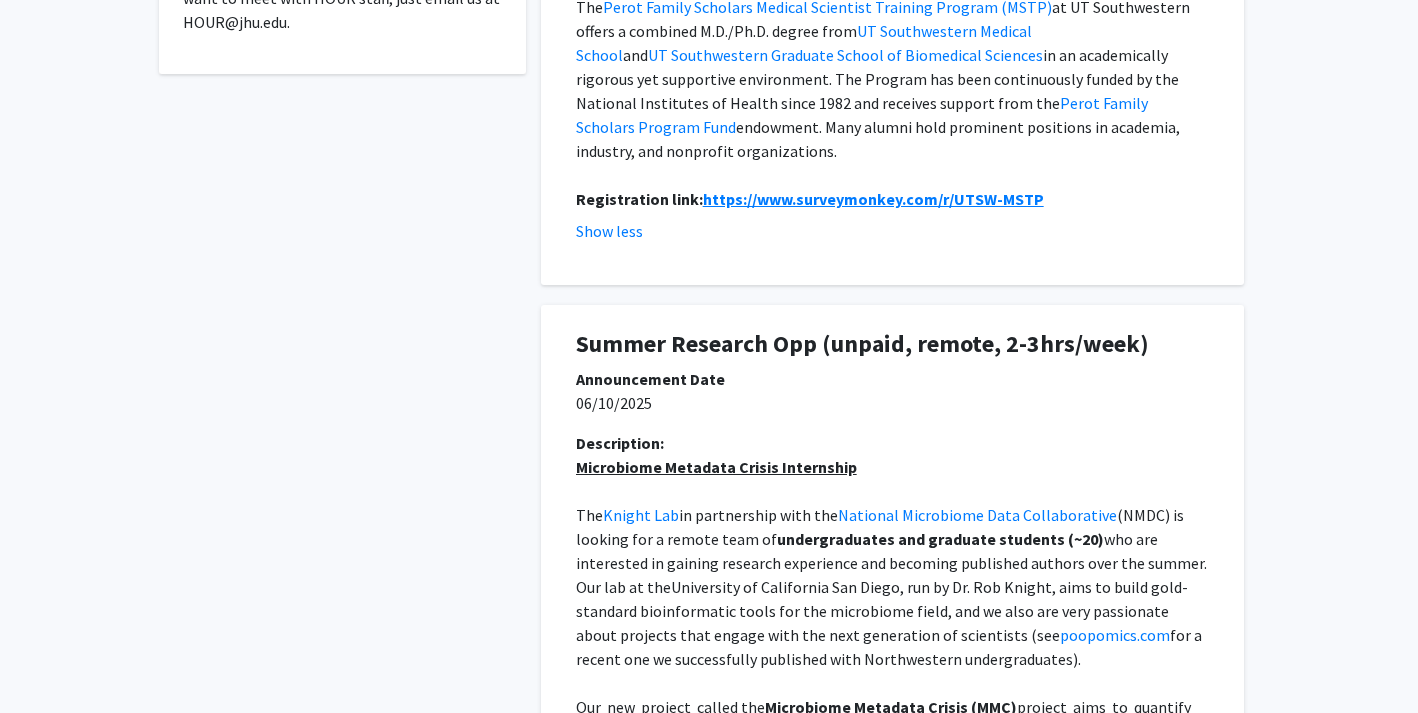 click on "The Knight Lab in partnership with the National Microbiome Data Collaborative (NMDC) is looking for a remote team of undergraduates and graduate students (~20) who are interested in gaining research experience and becoming published authors over the summer. Our lab at the University of California San Diego, run by Dr. Rob Knight, aims to build gold-standard bioinformatic tools for the microbiome field, and we also are very passionate about projects that engage with the next generation of scientists (see poopomics.com for a recent one we successfully published with Northwestern undergraduates)." 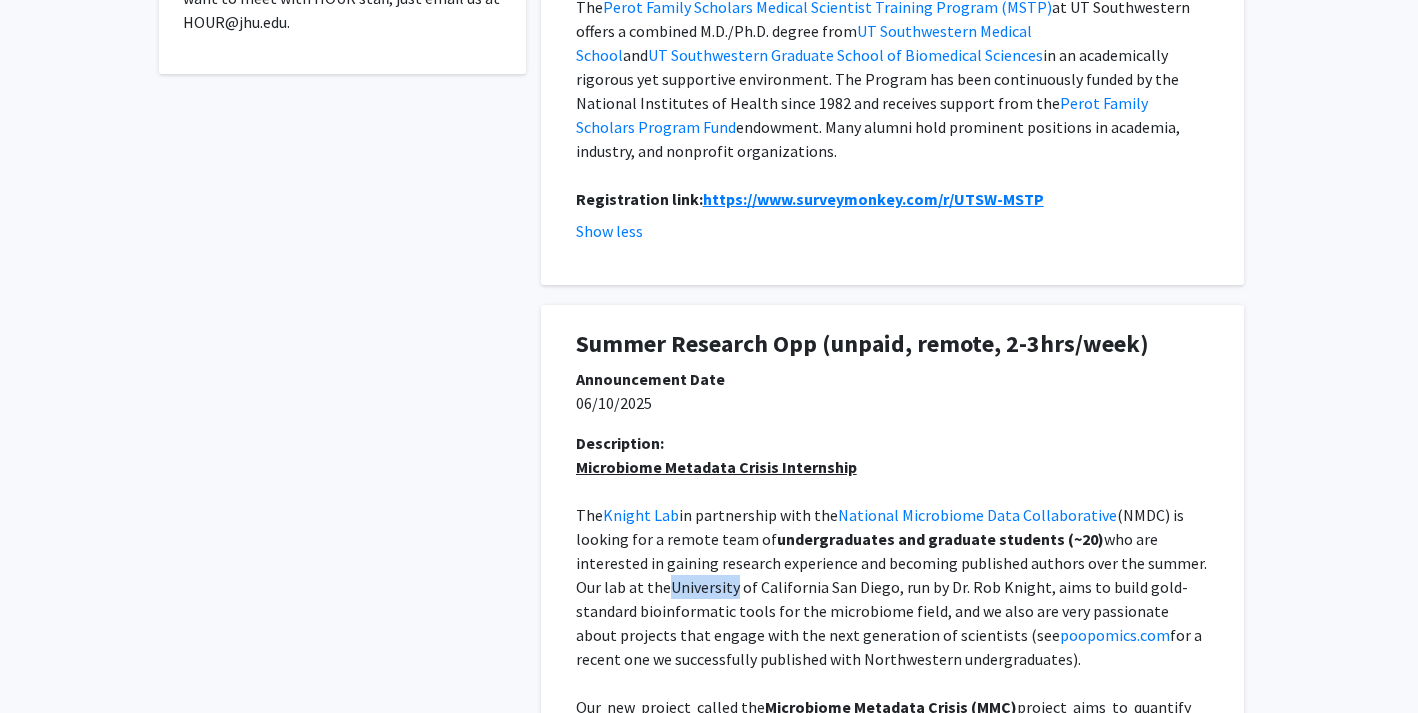 click on ", run by Dr. Rob Knight, aims to build gold-standard bioinformatic tools for the microbiome field, and we also are very passionate about projects that engage with the next generation of scientists (see" 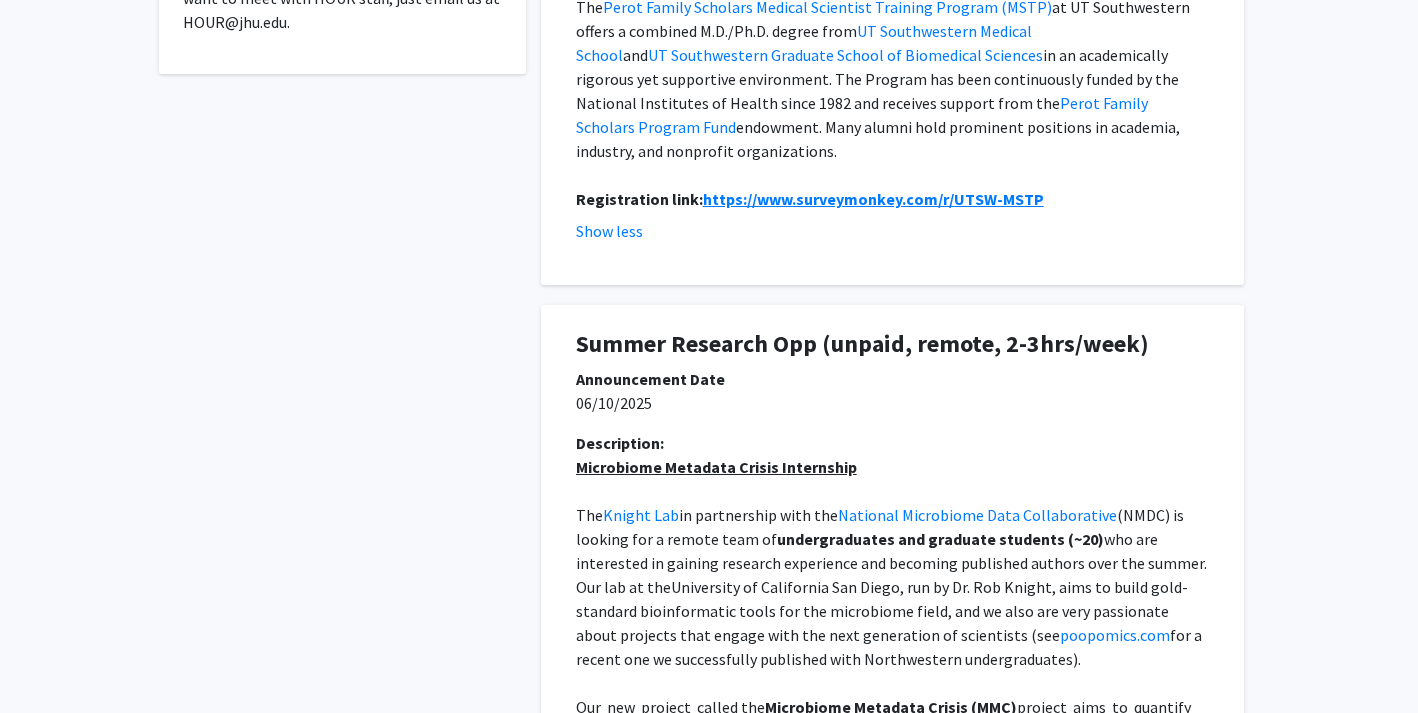 click on ", run by Dr. Rob Knight, aims to build gold-standard bioinformatic tools for the microbiome field, and we also are very passionate about projects that engage with the next generation of scientists (see" 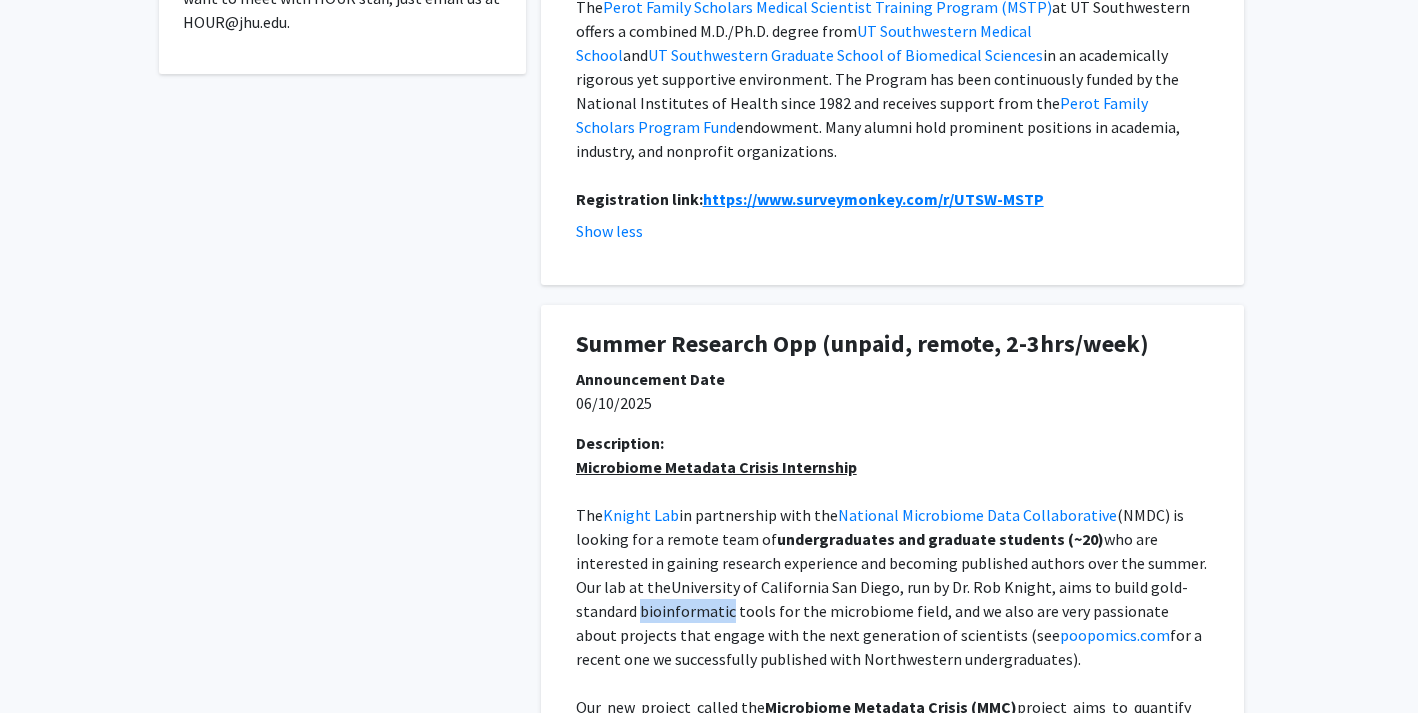 click on ", run by Dr. Rob Knight, aims to build gold-standard bioinformatic tools for the microbiome field, and we also are very passionate about projects that engage with the next generation of scientists (see" 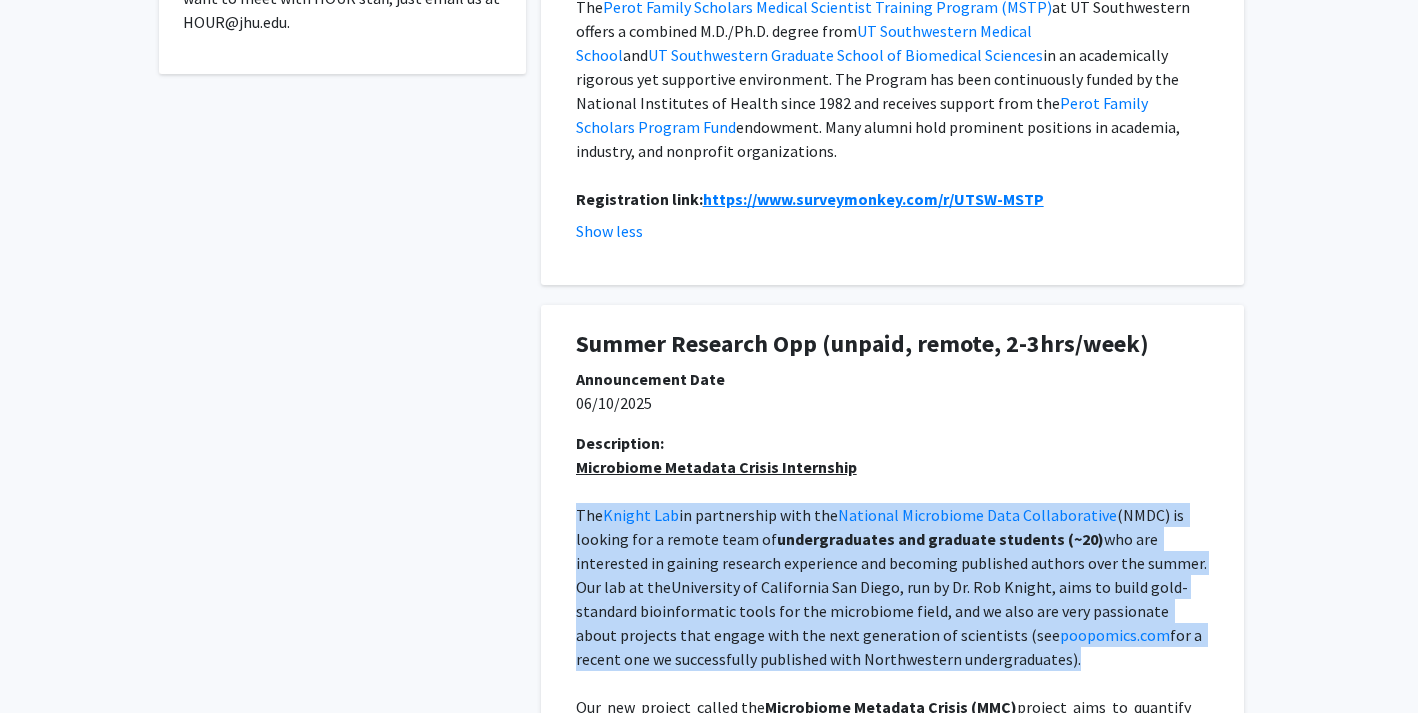 click on ", run by Dr. Rob Knight, aims to build gold-standard bioinformatic tools for the microbiome field, and we also are very passionate about projects that engage with the next generation of scientists (see" 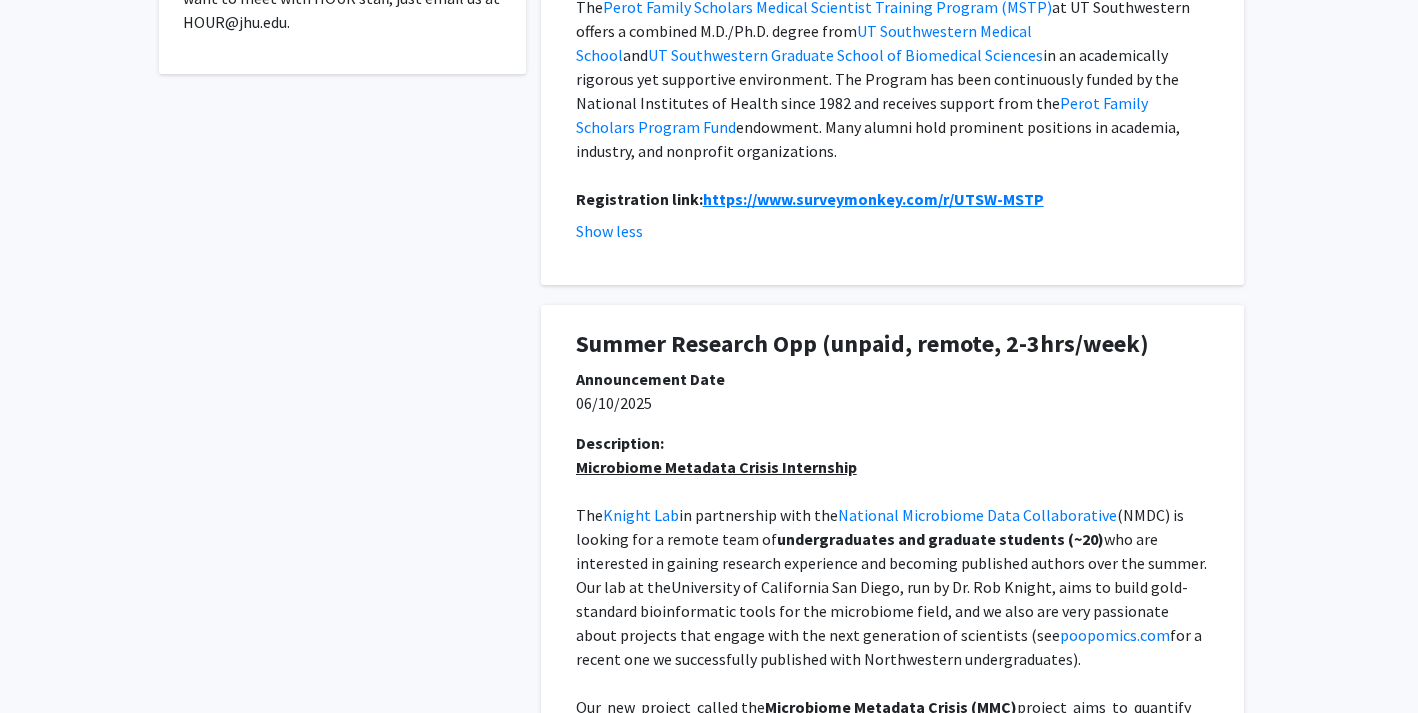 click on ", run by Dr. Rob Knight, aims to build gold-standard bioinformatic tools for the microbiome field, and we also are very passionate about projects that engage with the next generation of scientists (see" 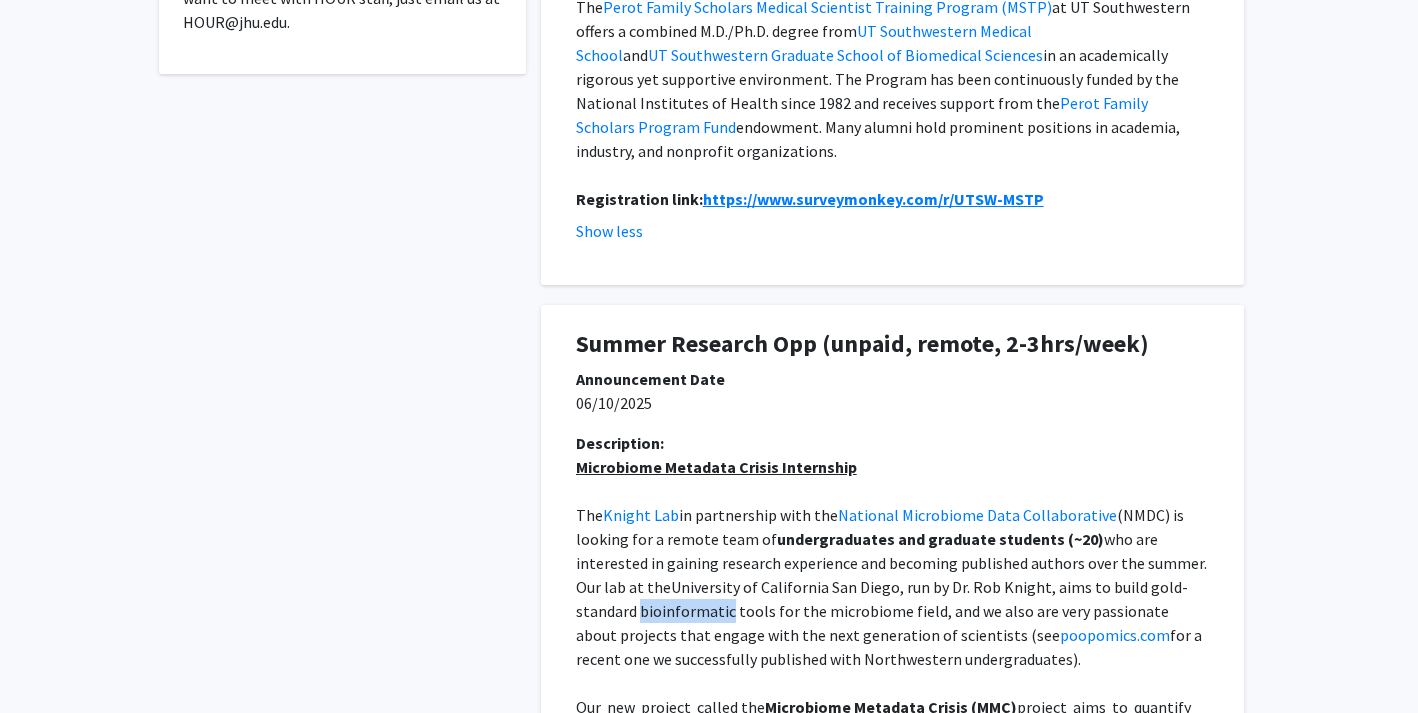 click on ", run by Dr. Rob Knight, aims to build gold-standard bioinformatic tools for the microbiome field, and we also are very passionate about projects that engage with the next generation of scientists (see" 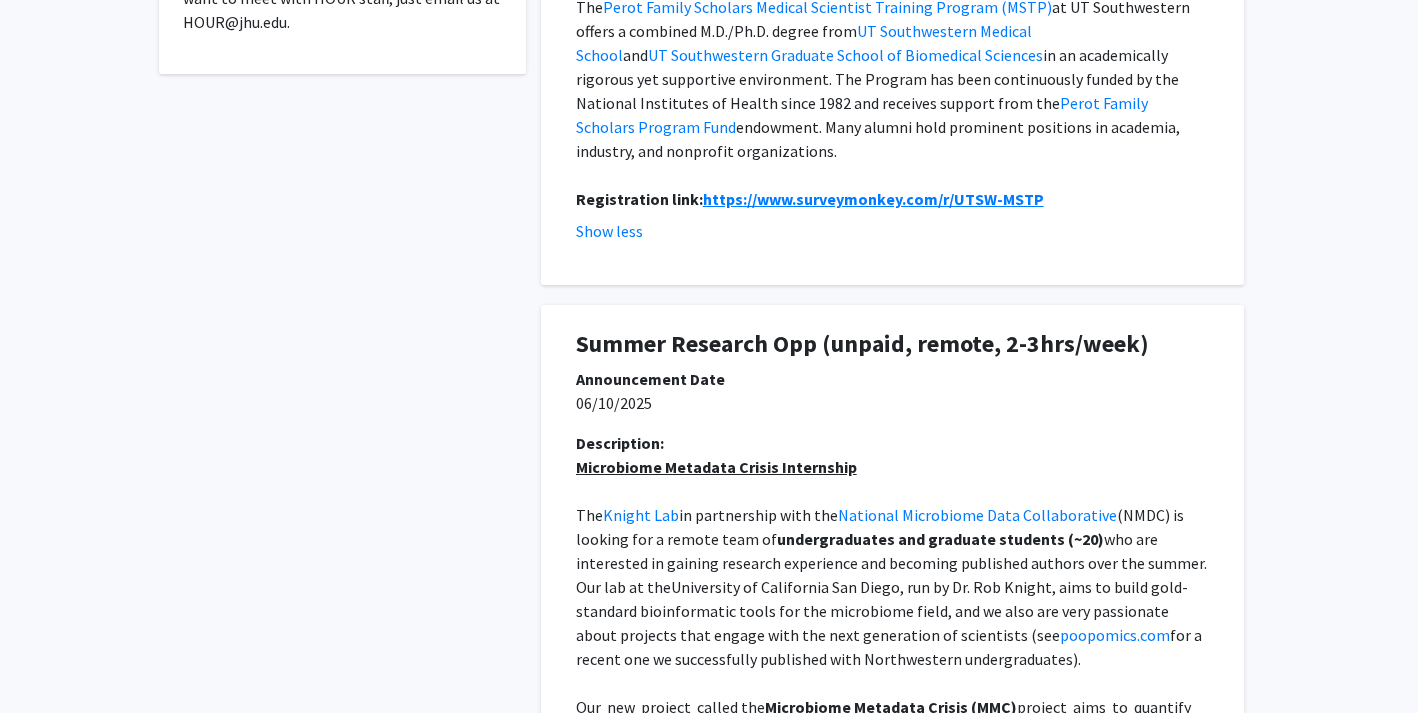 click on ", run by Dr. Rob Knight, aims to build gold-standard bioinformatic tools for the microbiome field, and we also are very passionate about projects that engage with the next generation of scientists (see" 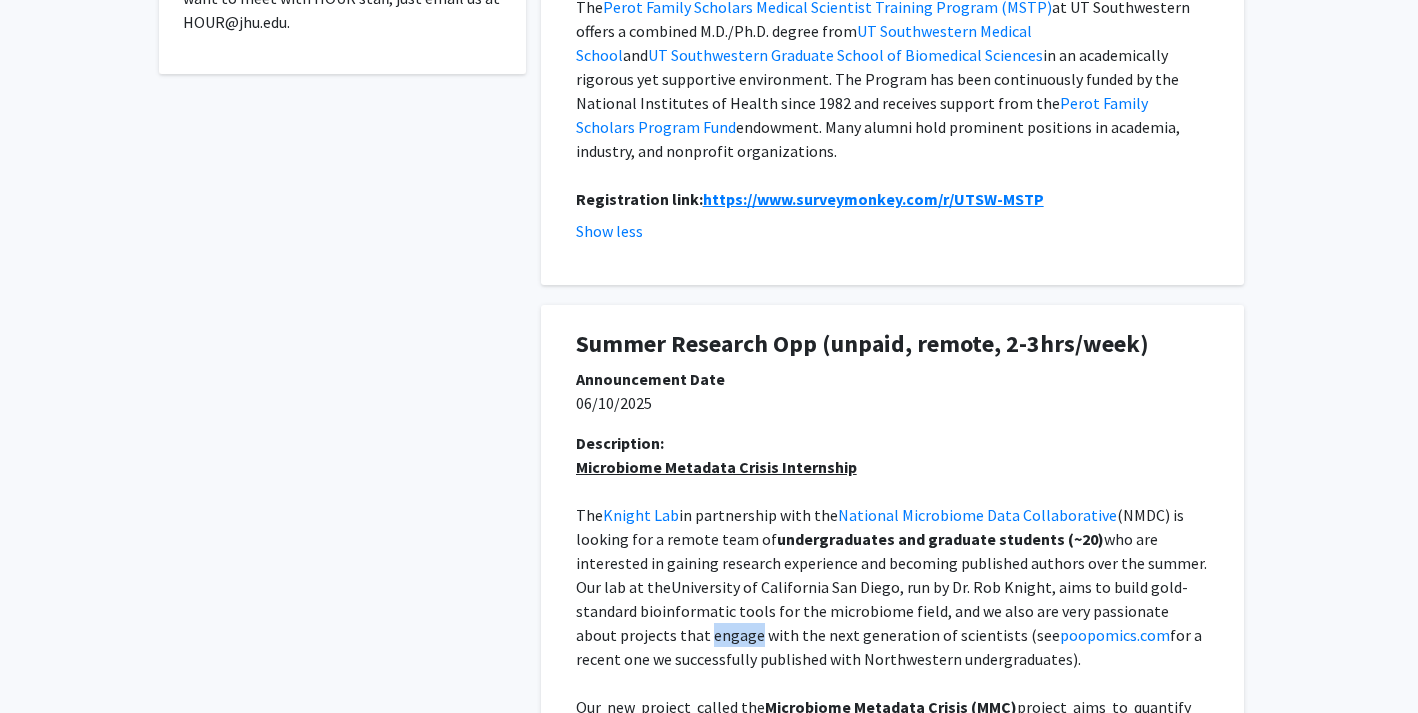 click on ", run by Dr. Rob Knight, aims to build gold-standard bioinformatic tools for the microbiome field, and we also are very passionate about projects that engage with the next generation of scientists (see" 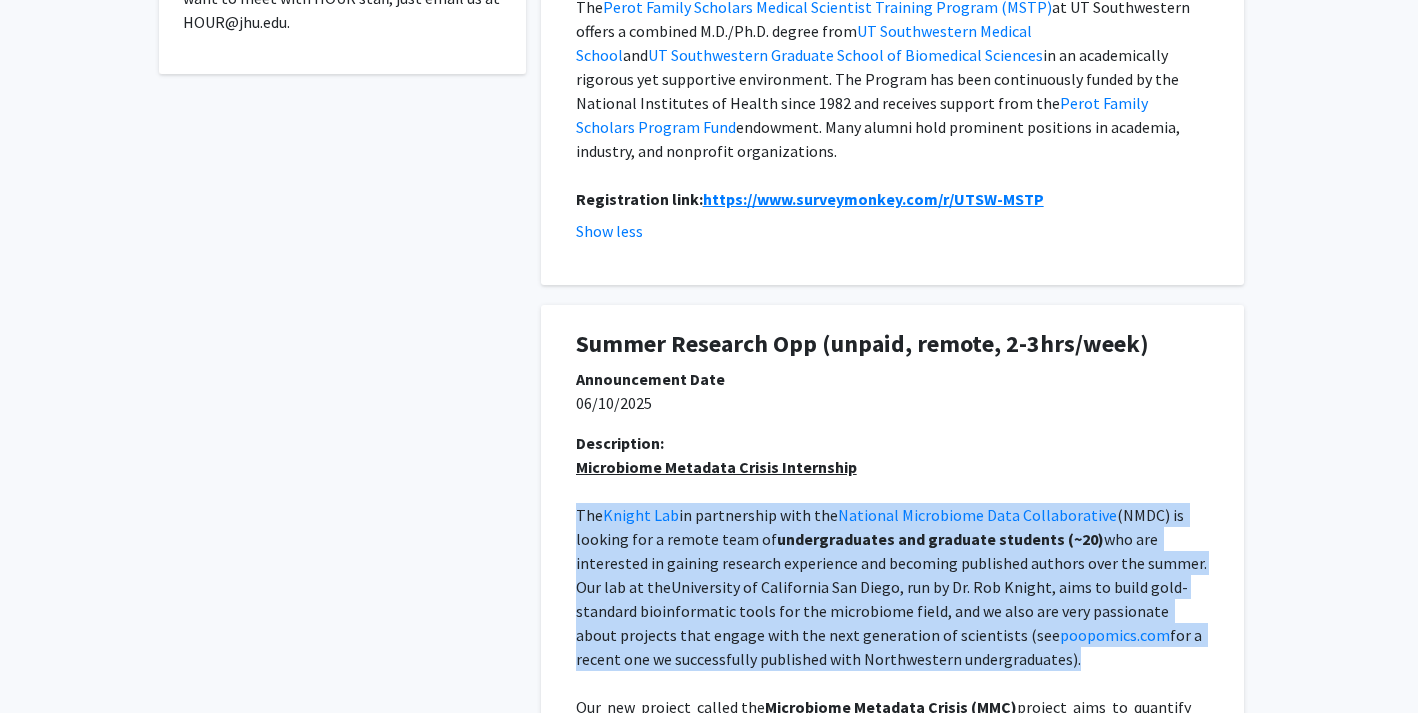 click on ", run by Dr. Rob Knight, aims to build gold-standard bioinformatic tools for the microbiome field, and we also are very passionate about projects that engage with the next generation of scientists (see" 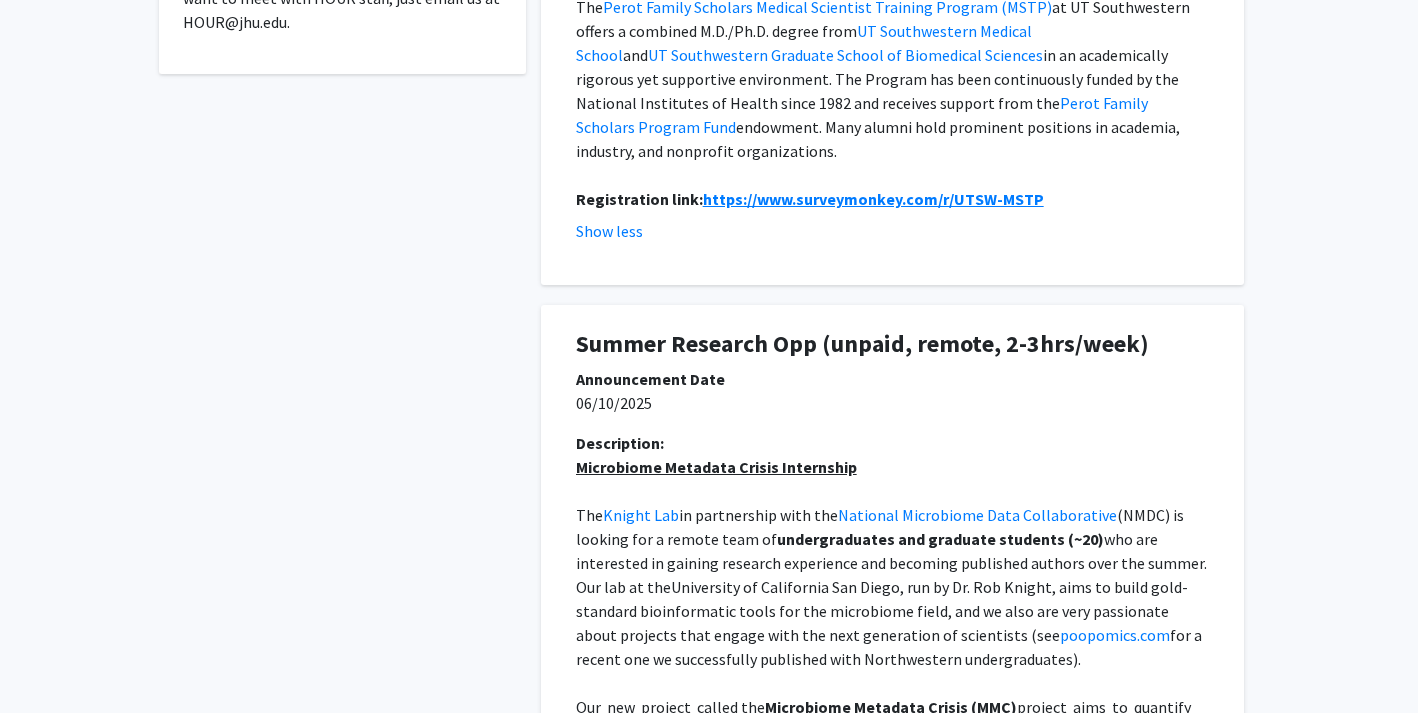 click on ", run by Dr. Rob Knight, aims to build gold-standard bioinformatic tools for the microbiome field, and we also are very passionate about projects that engage with the next generation of scientists (see" 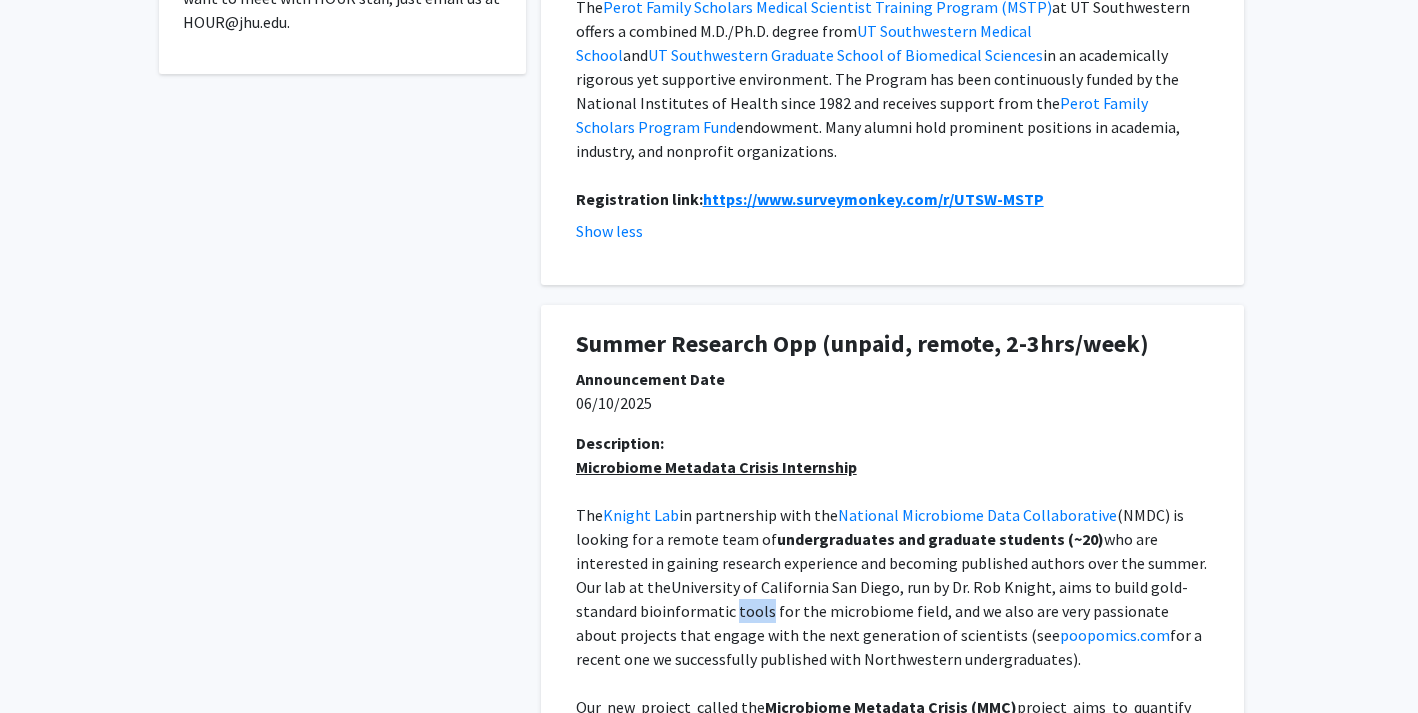 click on ", run by Dr. Rob Knight, aims to build gold-standard bioinformatic tools for the microbiome field, and we also are very passionate about projects that engage with the next generation of scientists (see" 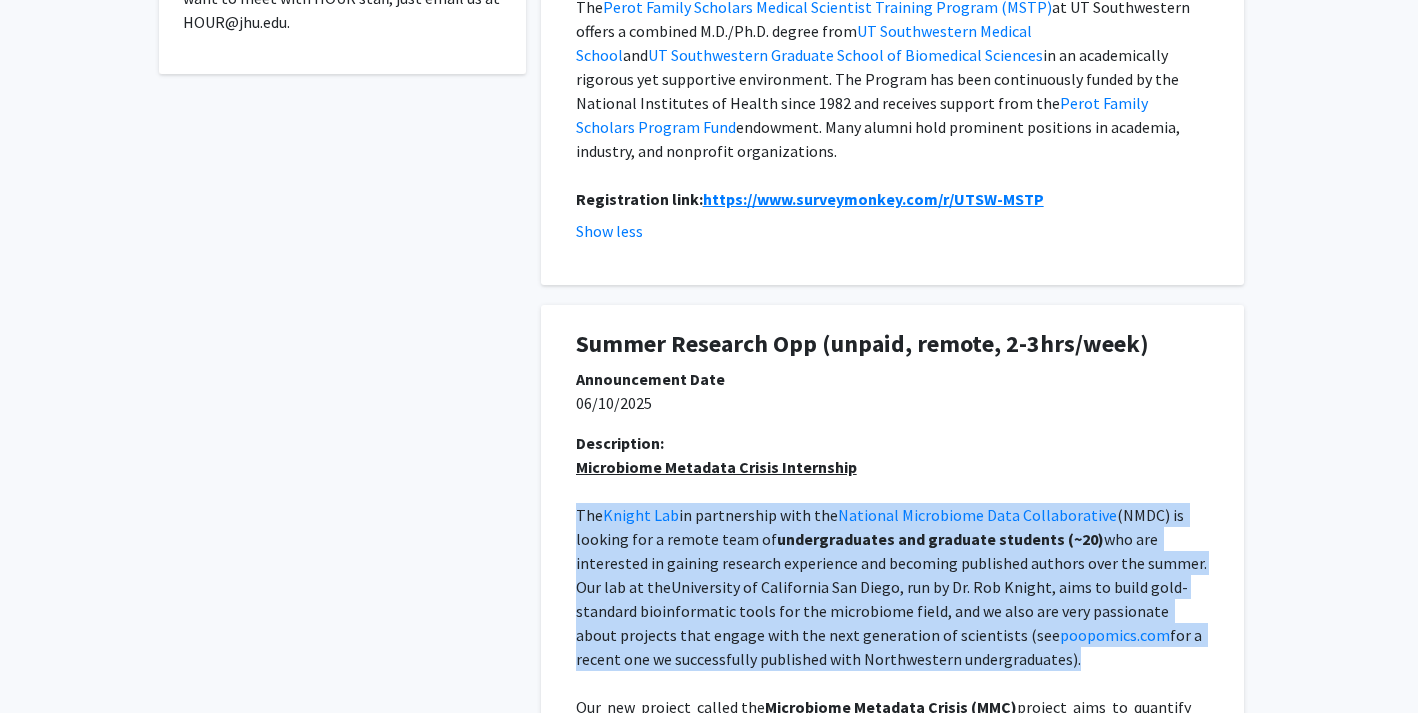 click on ", run by Dr. Rob Knight, aims to build gold-standard bioinformatic tools for the microbiome field, and we also are very passionate about projects that engage with the next generation of scientists (see" 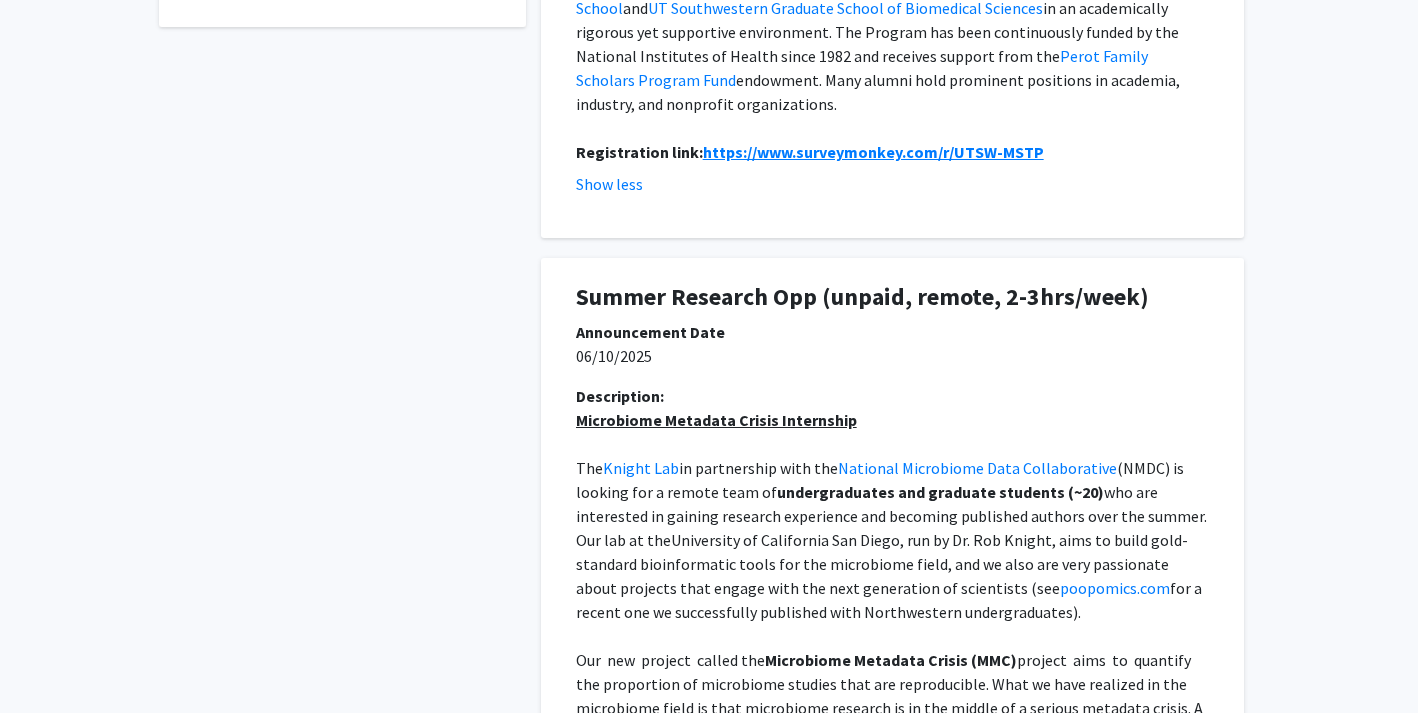 scroll, scrollTop: 785, scrollLeft: 0, axis: vertical 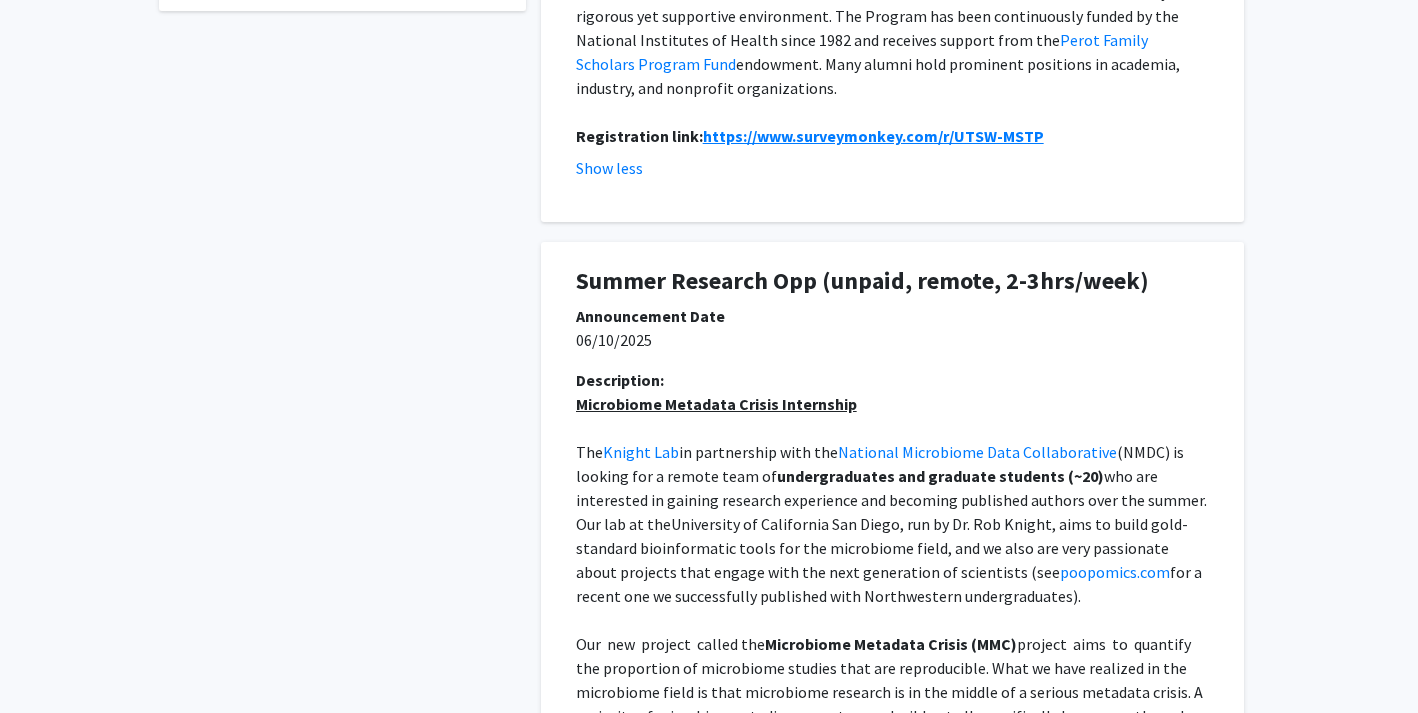 click 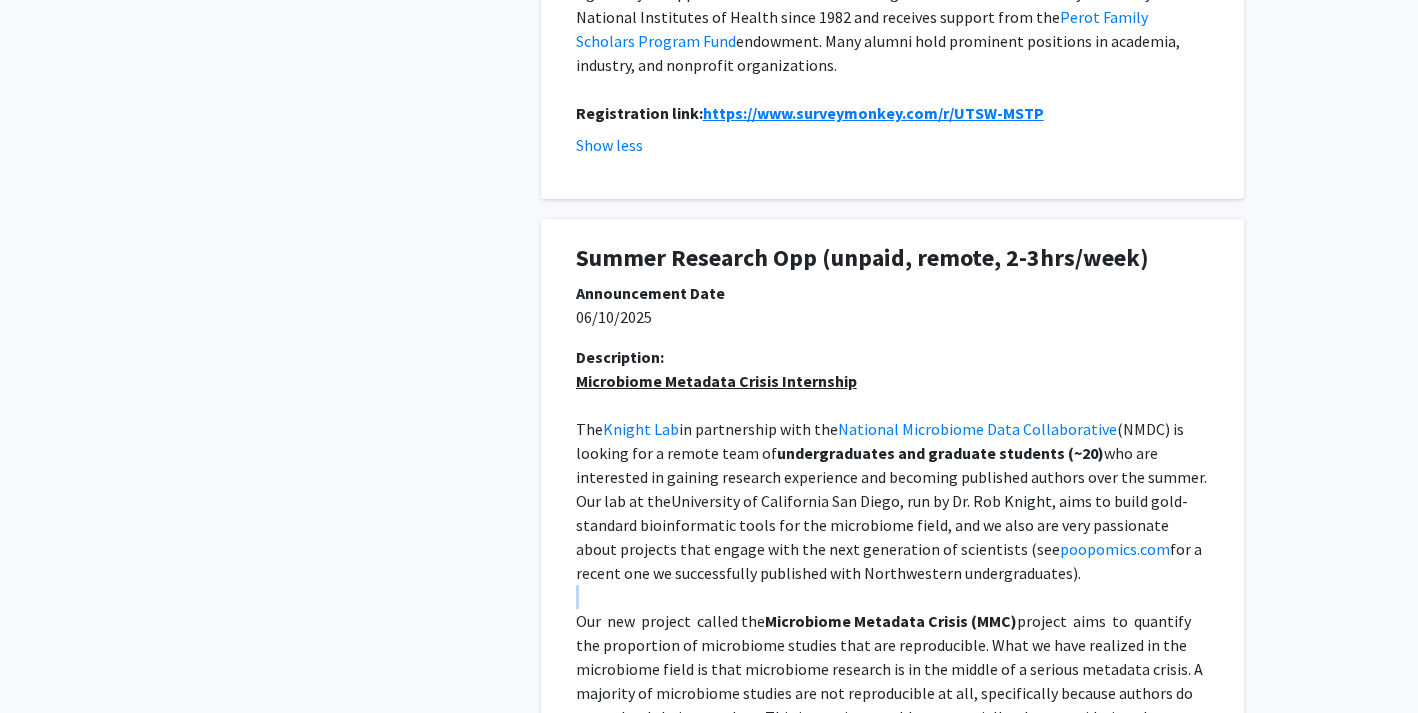 scroll, scrollTop: 838, scrollLeft: 0, axis: vertical 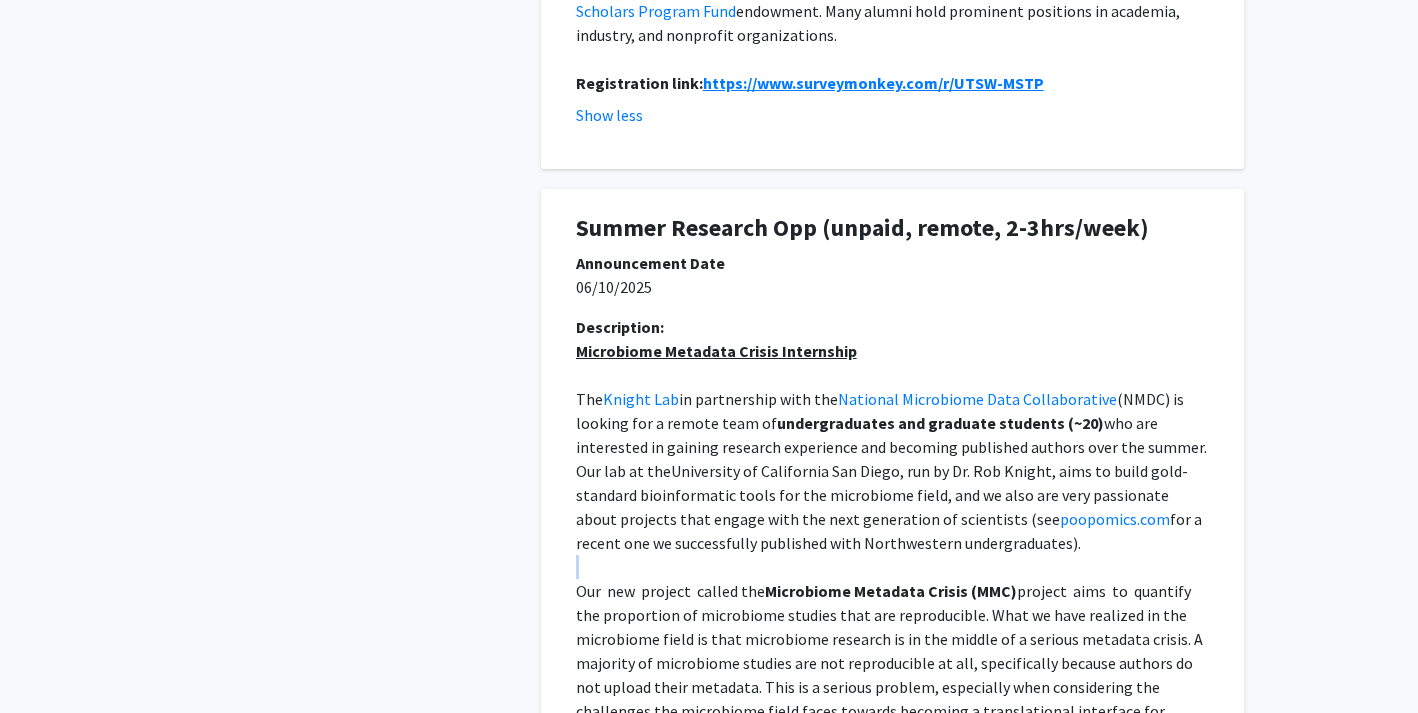 click on "Our new project called the Microbiome Metadata Crisis (MMC) project aims to quantify the proportion of microbiome studies that are reproducible. What we have realized in the microbiome field is that microbiome research is in the middle of a serious metadata crisis. A majority of microbiome studies are not reproducible at all, specifically because authors do not upload their metadata. This is a serious problem, especially when considering the challenges the microbiome field faces towards becoming a translational interface for biomedicine. And while there have been published reviews and letters on this topic, no one has bothered to go out and calculate just how reproducible the microbiome field is. Is it 20%? 50%? As such, we want to put a number on just how many studies are reproducible, to what level are they reproducible, and share these important findings with the scientific community." 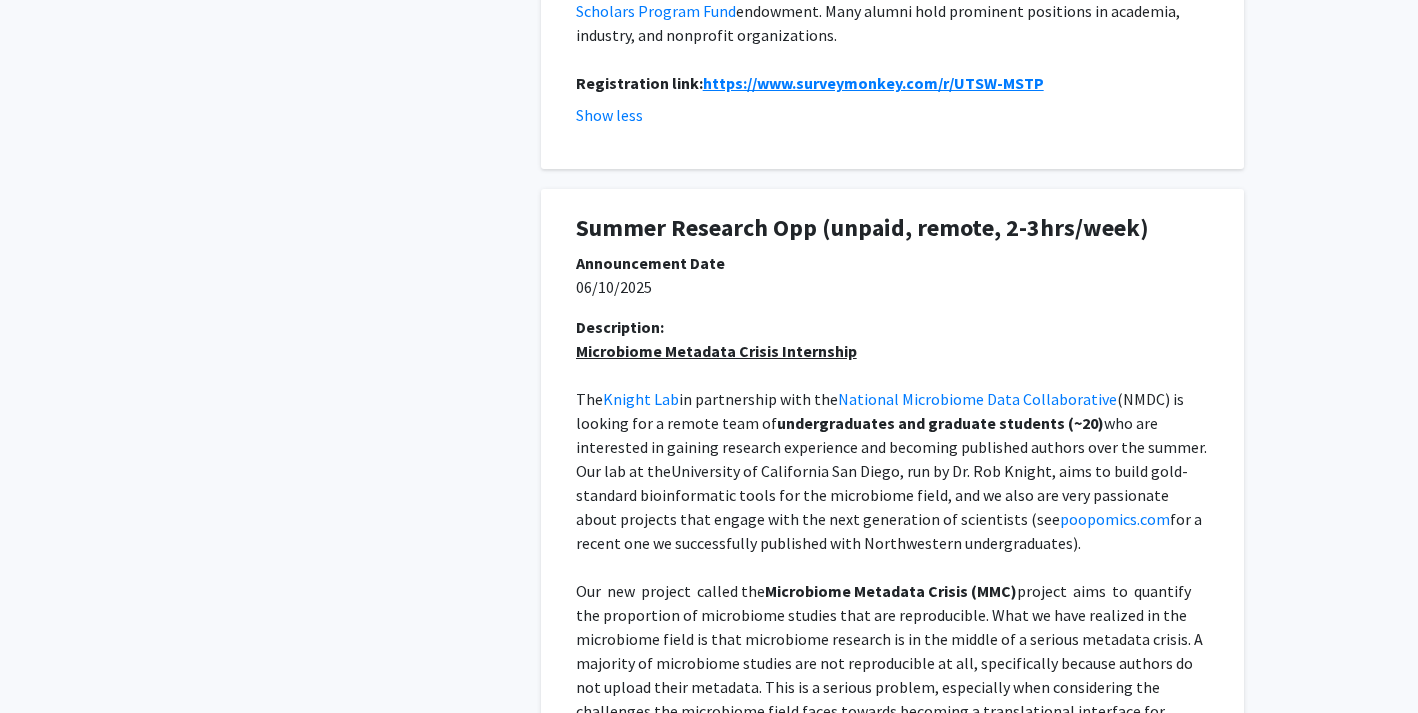 click on "Our new project called the Microbiome Metadata Crisis (MMC) project aims to quantify the proportion of microbiome studies that are reproducible. What we have realized in the microbiome field is that microbiome research is in the middle of a serious metadata crisis. A majority of microbiome studies are not reproducible at all, specifically because authors do not upload their metadata. This is a serious problem, especially when considering the challenges the microbiome field faces towards becoming a translational interface for biomedicine. And while there have been published reviews and letters on this topic, no one has bothered to go out and calculate just how reproducible the microbiome field is. Is it 20%? 50%? As such, we want to put a number on just how many studies are reproducible, to what level are they reproducible, and share these important findings with the scientific community." 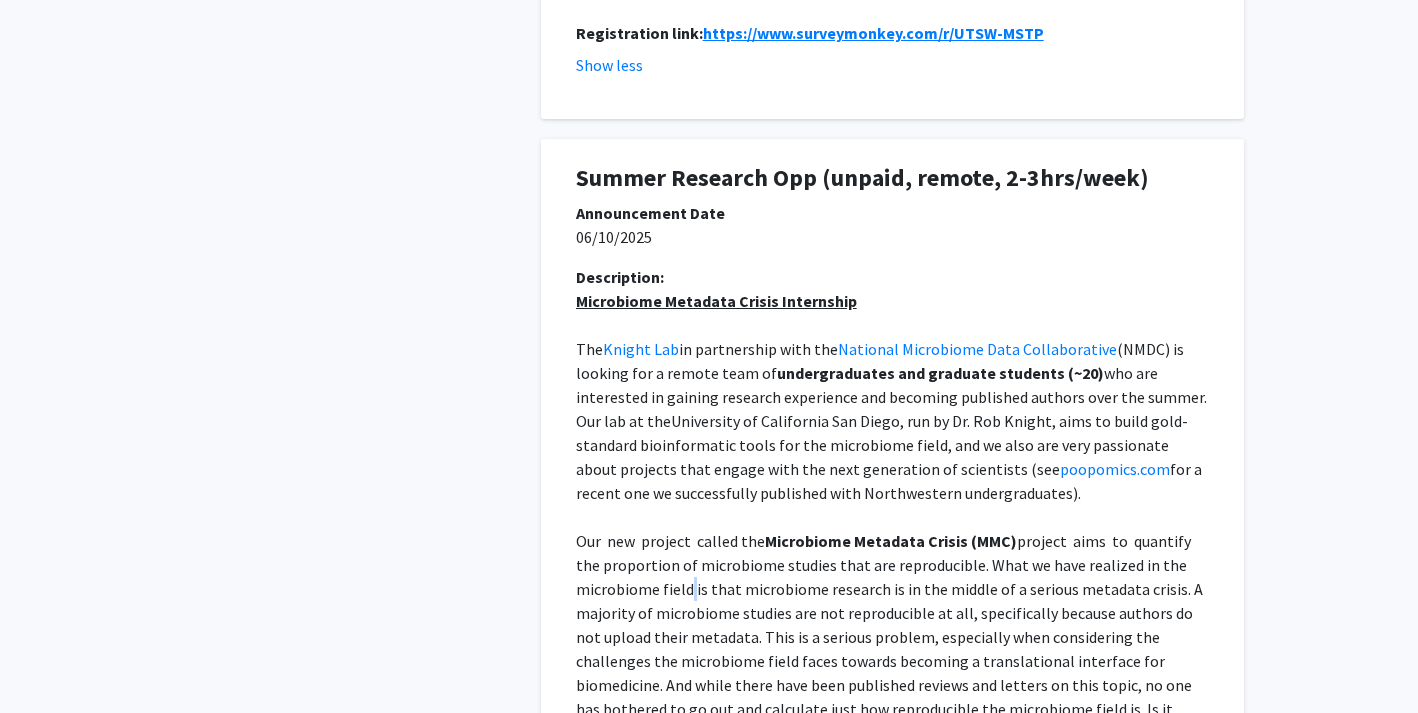 click on "project  aims  to  quantify the proportion of microbiome studies that are reproducible. What we have realized in the microbiome field is that microbiome research is in the middle of a serious metadata crisis. A majority of microbiome studies are not reproducible at all, specifically because authors do not upload their metadata. This is a serious problem, especially when considering the challenges the microbiome field faces towards becoming a translational interface for biomedicine. And while there have been published reviews and letters on this topic, no one has bothered to go out and calculate just how reproducible the microbiome field is. Is it 20%? 50%? As such, we want to put a number on just how many studies are reproducible, to what level are they reproducible, and share these important findings with the scientific community." 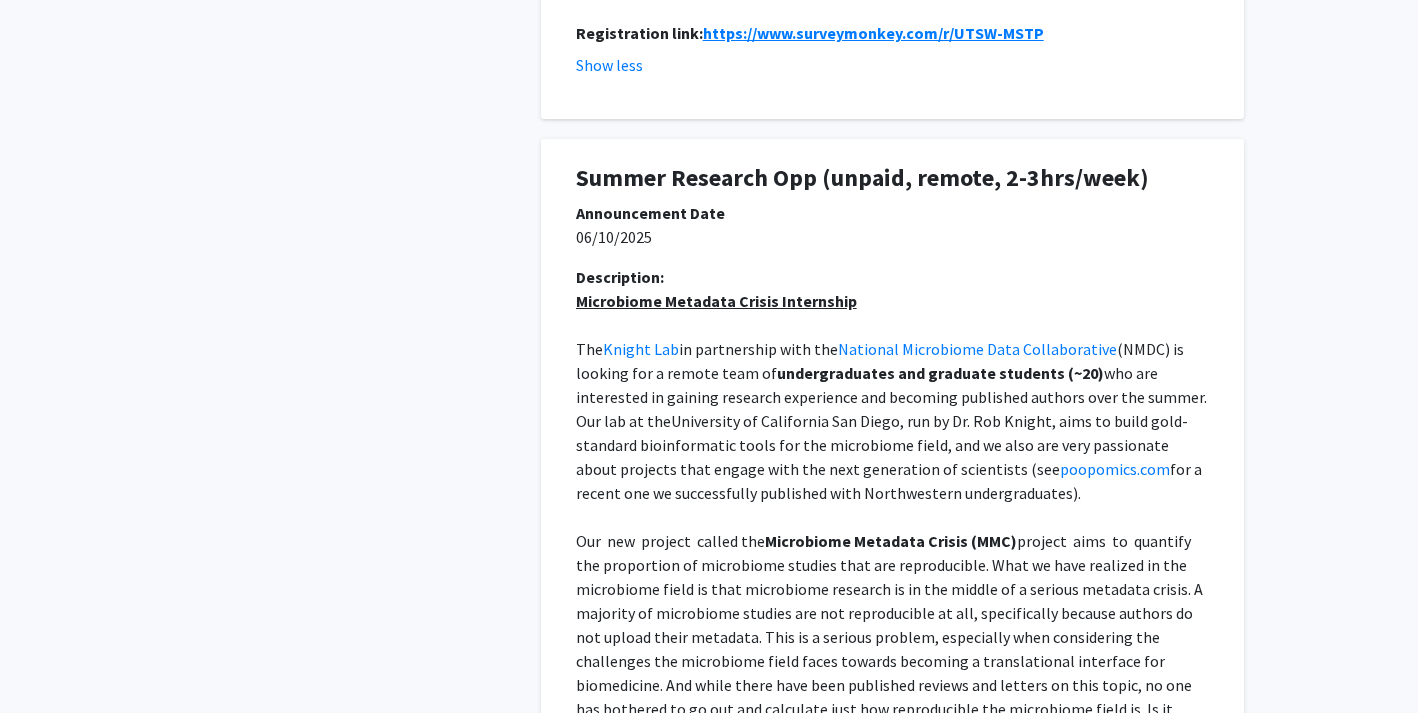 click on "project  aims  to  quantify the proportion of microbiome studies that are reproducible. What we have realized in the microbiome field is that microbiome research is in the middle of a serious metadata crisis. A majority of microbiome studies are not reproducible at all, specifically because authors do not upload their metadata. This is a serious problem, especially when considering the challenges the microbiome field faces towards becoming a translational interface for biomedicine. And while there have been published reviews and letters on this topic, no one has bothered to go out and calculate just how reproducible the microbiome field is. Is it 20%? 50%? As such, we want to put a number on just how many studies are reproducible, to what level are they reproducible, and share these important findings with the scientific community." 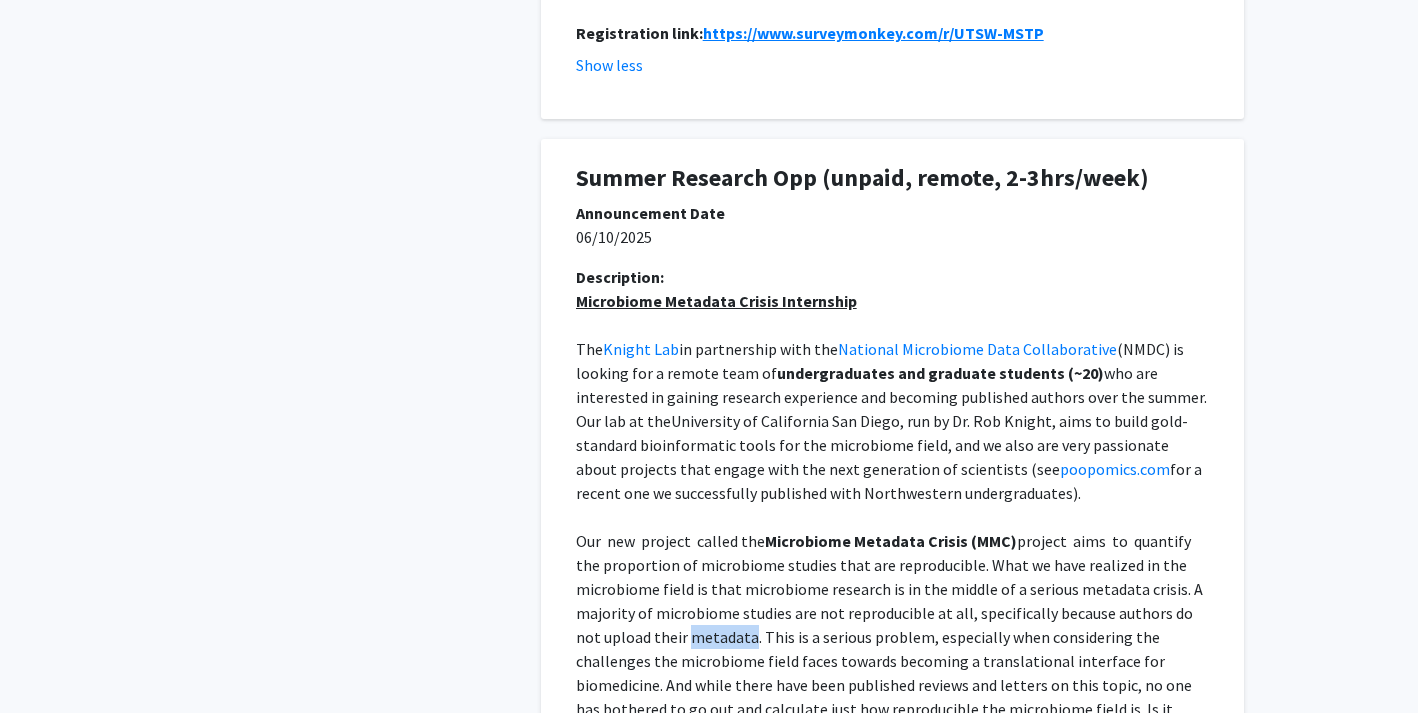 click on "project  aims  to  quantify the proportion of microbiome studies that are reproducible. What we have realized in the microbiome field is that microbiome research is in the middle of a serious metadata crisis. A majority of microbiome studies are not reproducible at all, specifically because authors do not upload their metadata. This is a serious problem, especially when considering the challenges the microbiome field faces towards becoming a translational interface for biomedicine. And while there have been published reviews and letters on this topic, no one has bothered to go out and calculate just how reproducible the microbiome field is. Is it 20%? 50%? As such, we want to put a number on just how many studies are reproducible, to what level are they reproducible, and share these important findings with the scientific community." 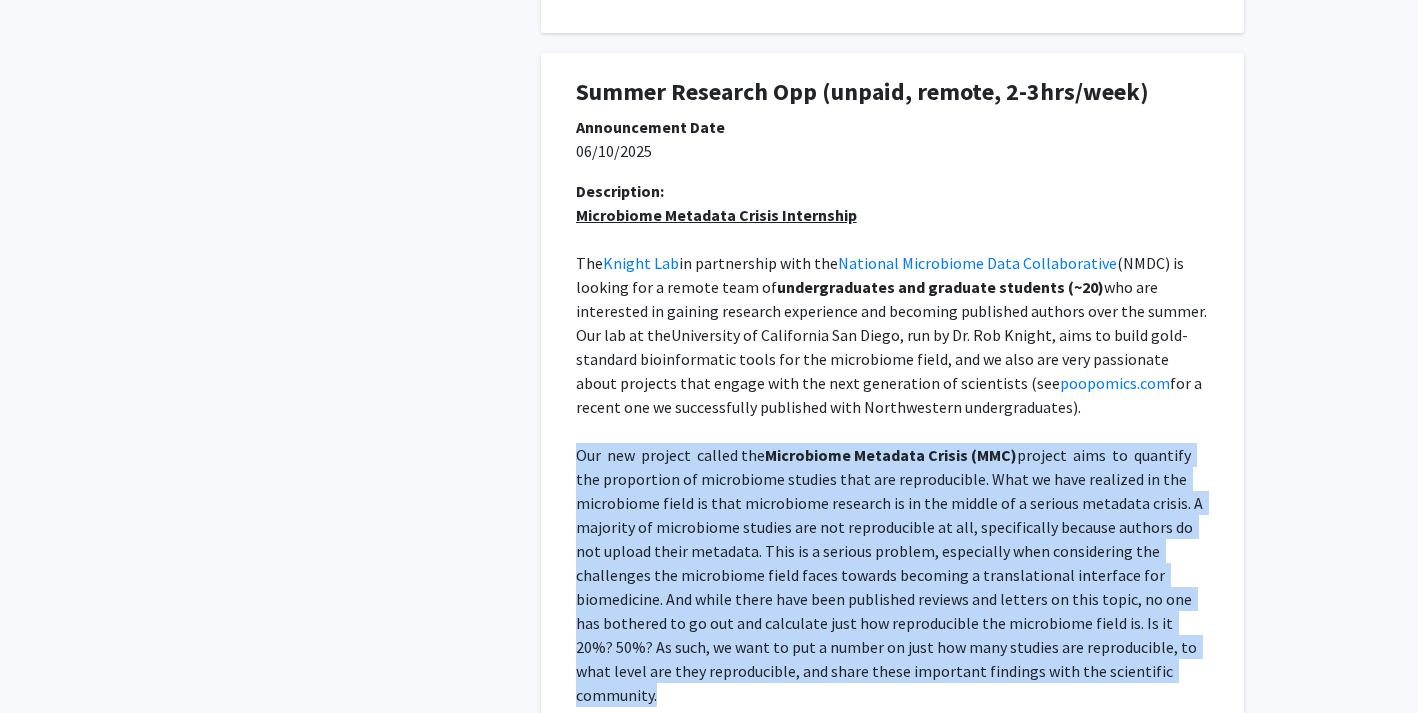 click on "project  aims  to  quantify the proportion of microbiome studies that are reproducible. What we have realized in the microbiome field is that microbiome research is in the middle of a serious metadata crisis. A majority of microbiome studies are not reproducible at all, specifically because authors do not upload their metadata. This is a serious problem, especially when considering the challenges the microbiome field faces towards becoming a translational interface for biomedicine. And while there have been published reviews and letters on this topic, no one has bothered to go out and calculate just how reproducible the microbiome field is. Is it 20%? 50%? As such, we want to put a number on just how many studies are reproducible, to what level are they reproducible, and share these important findings with the scientific community." 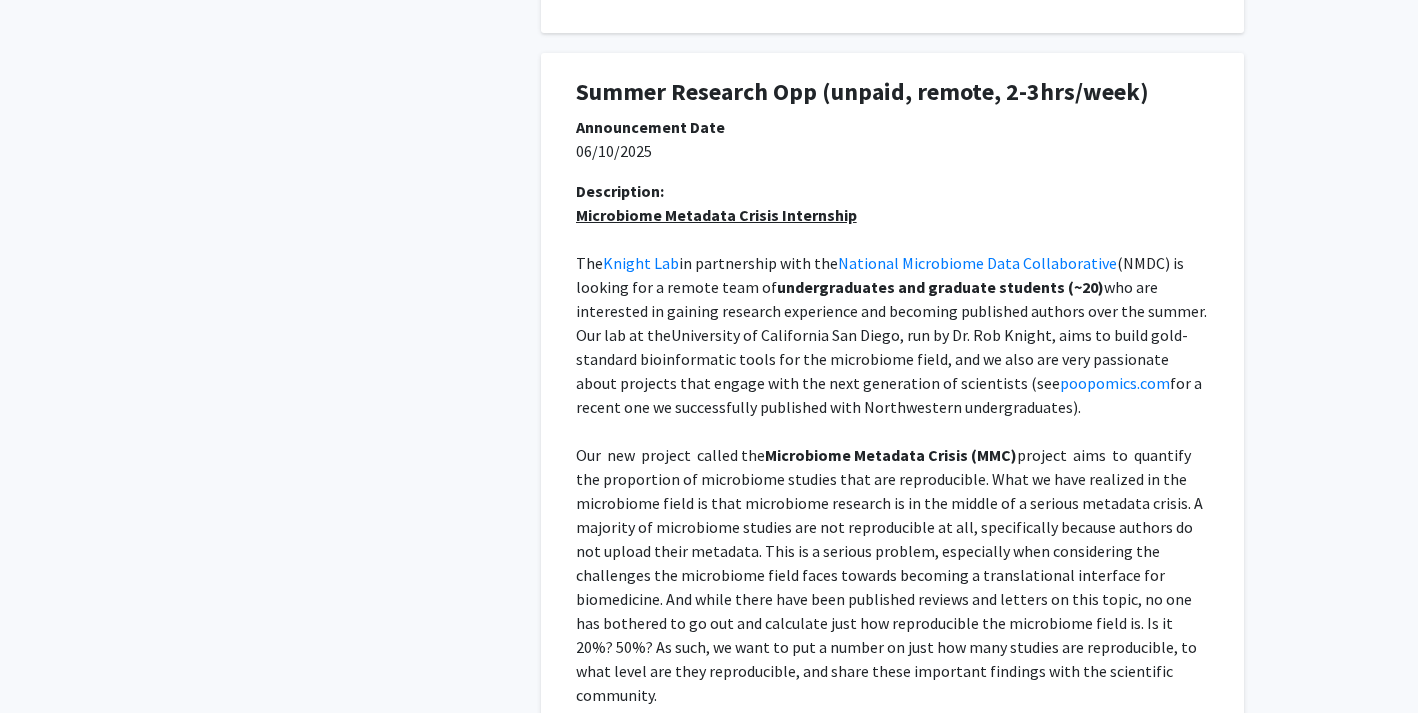 click on "project  aims  to  quantify the proportion of microbiome studies that are reproducible. What we have realized in the microbiome field is that microbiome research is in the middle of a serious metadata crisis. A majority of microbiome studies are not reproducible at all, specifically because authors do not upload their metadata. This is a serious problem, especially when considering the challenges the microbiome field faces towards becoming a translational interface for biomedicine. And while there have been published reviews and letters on this topic, no one has bothered to go out and calculate just how reproducible the microbiome field is. Is it 20%? 50%? As such, we want to put a number on just how many studies are reproducible, to what level are they reproducible, and share these important findings with the scientific community." 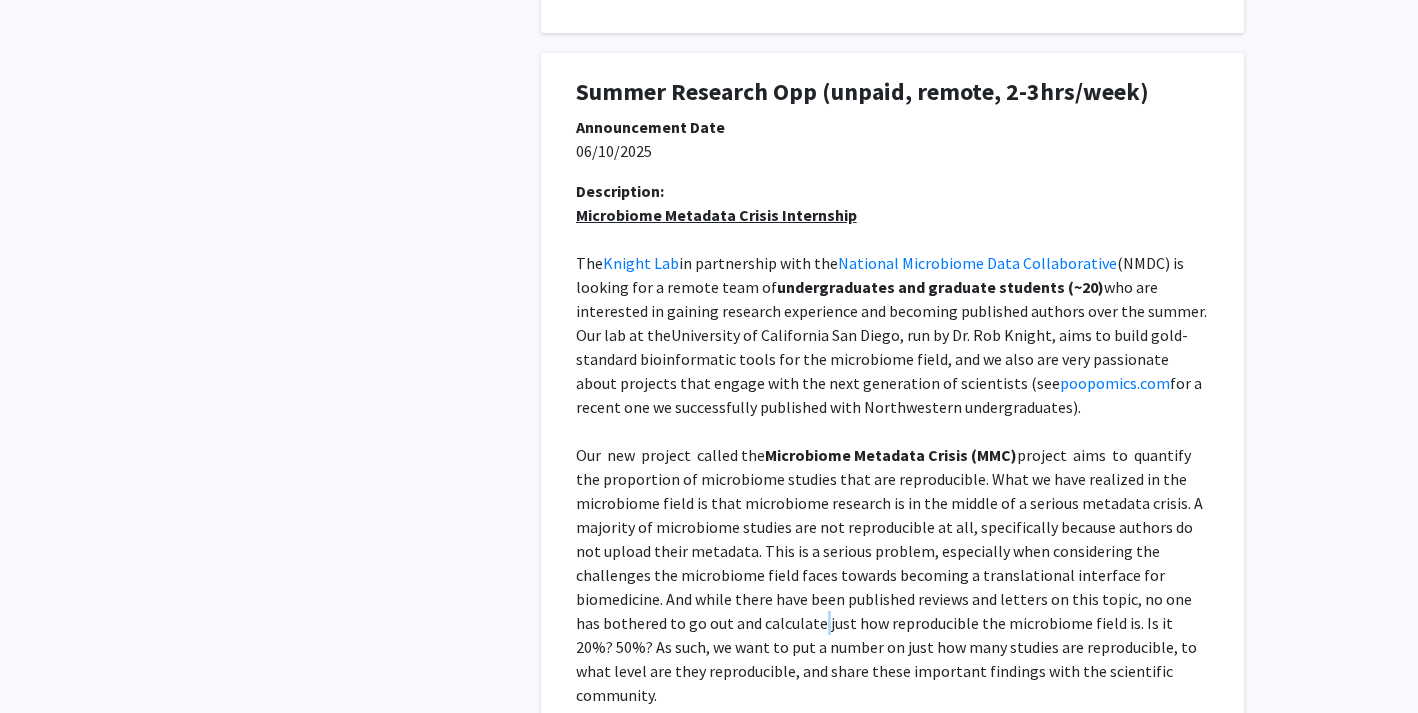scroll, scrollTop: 1083, scrollLeft: 0, axis: vertical 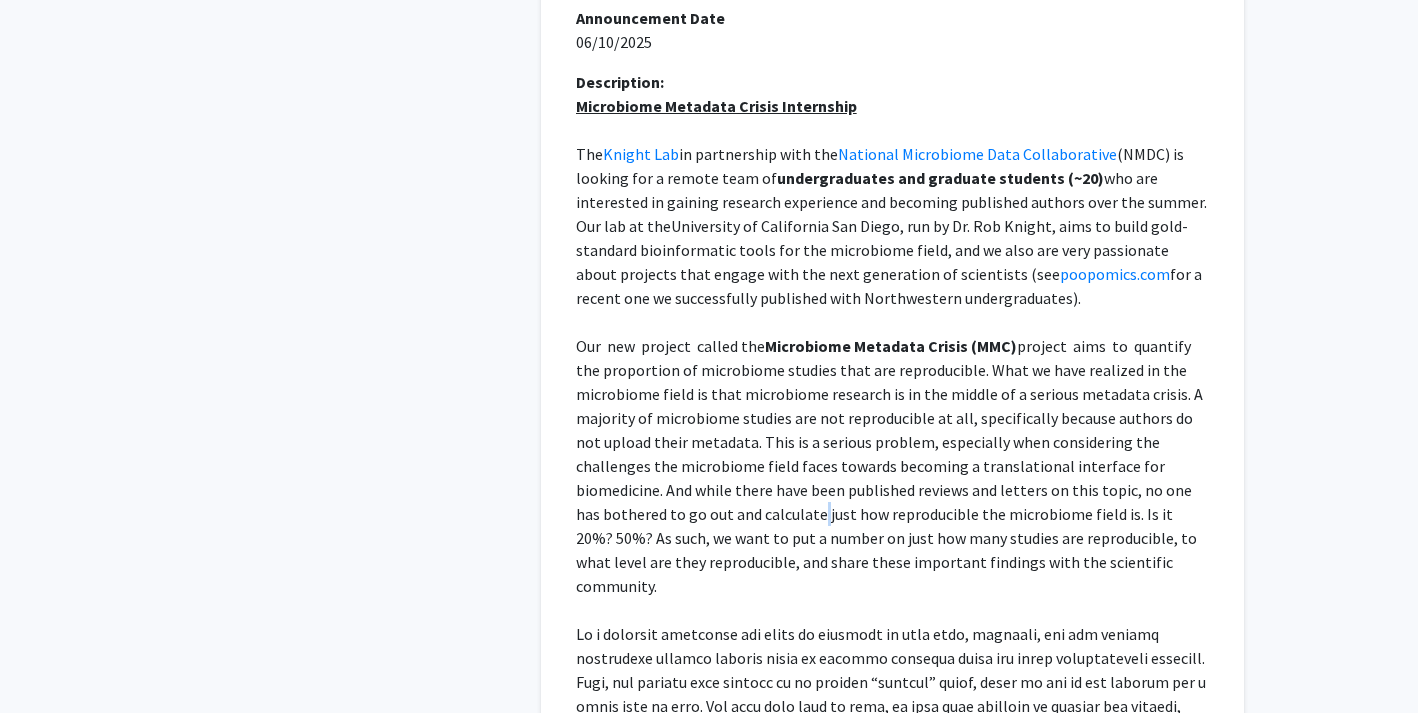 click 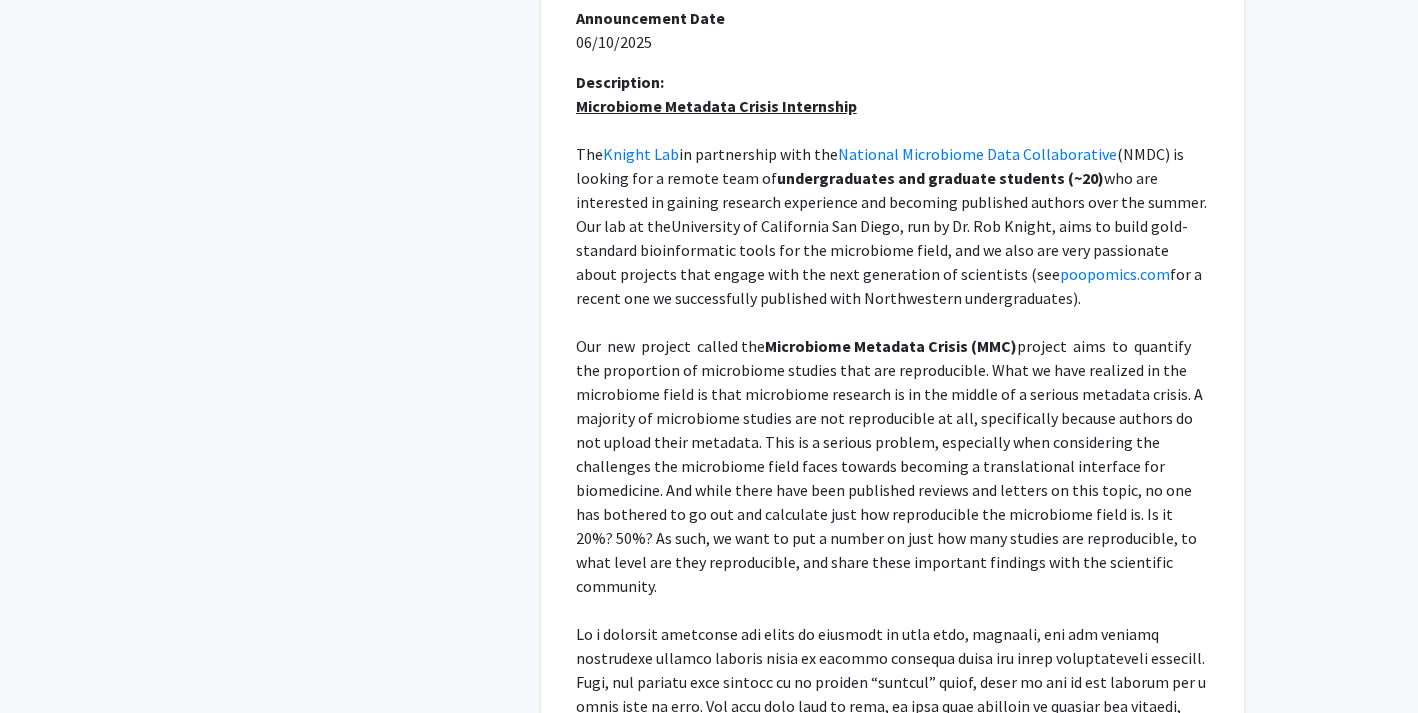 click 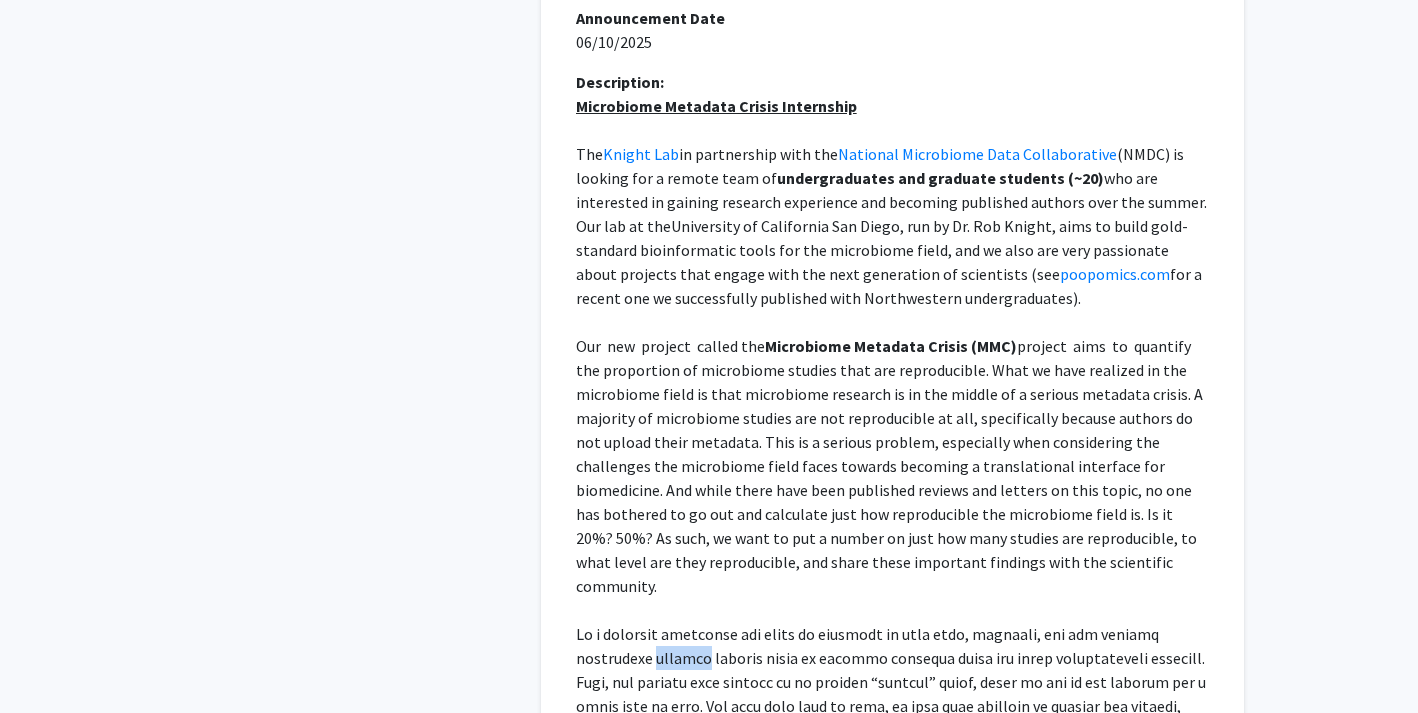 click 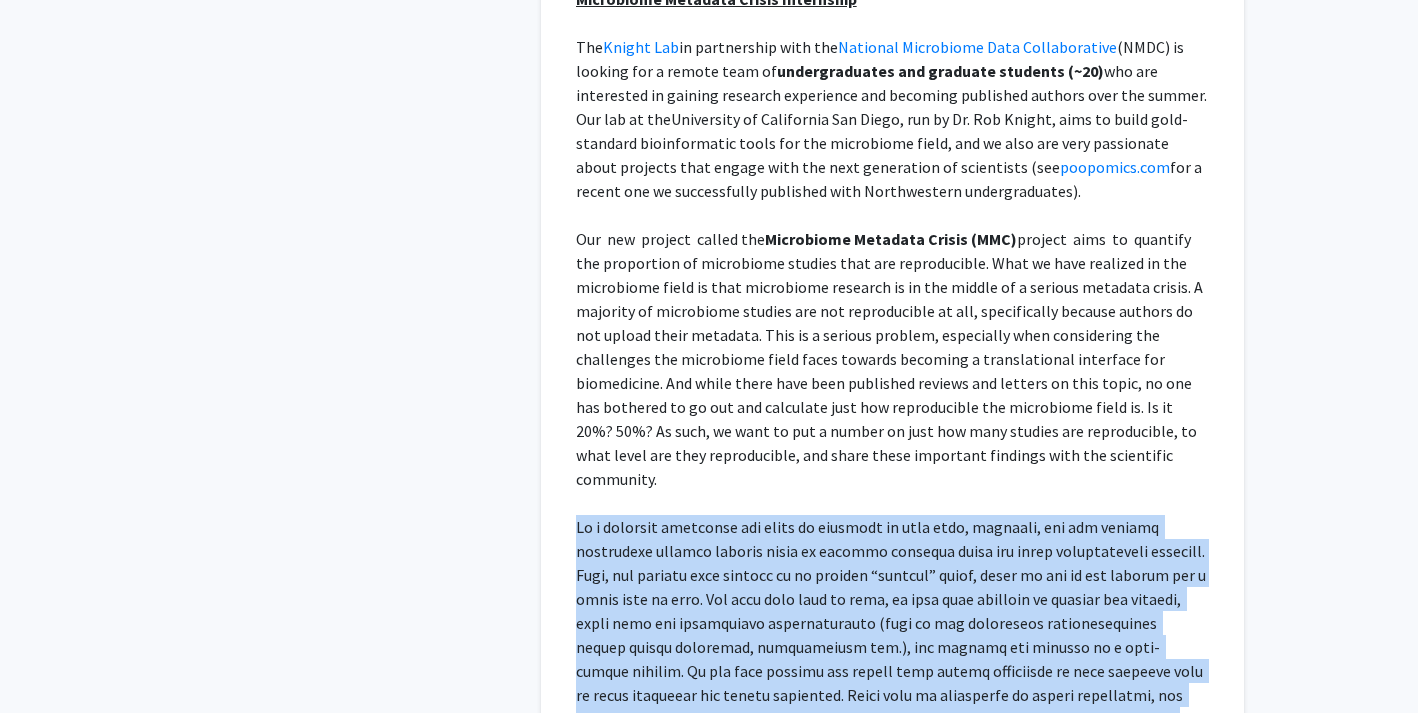 click 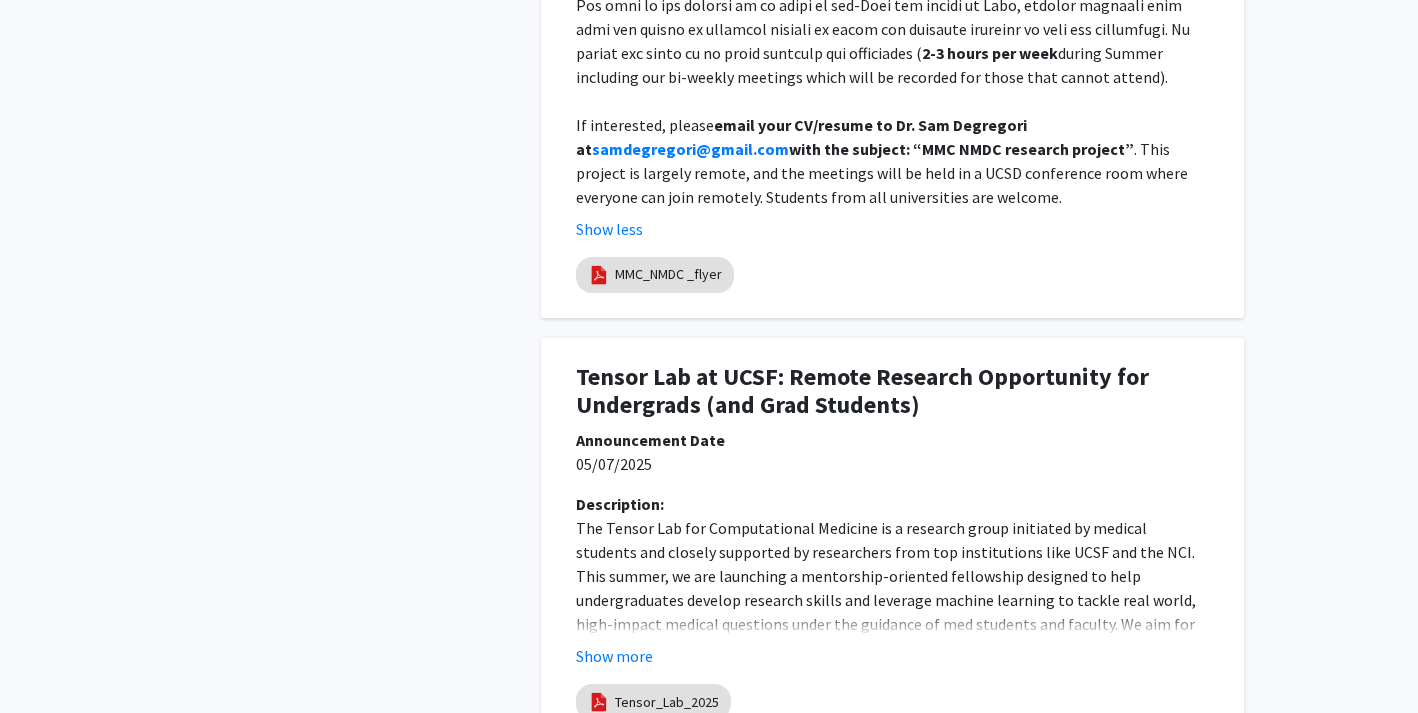 scroll, scrollTop: 1973, scrollLeft: 0, axis: vertical 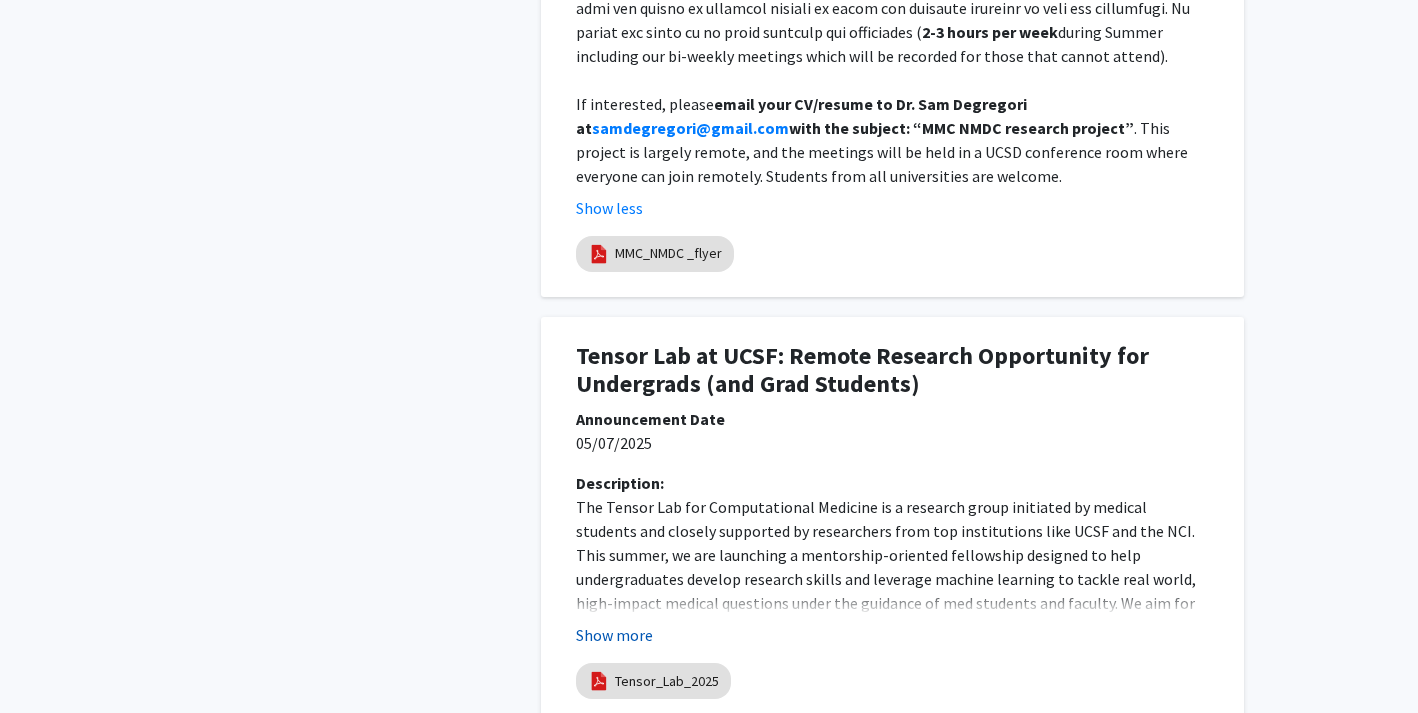 click on "Show more" 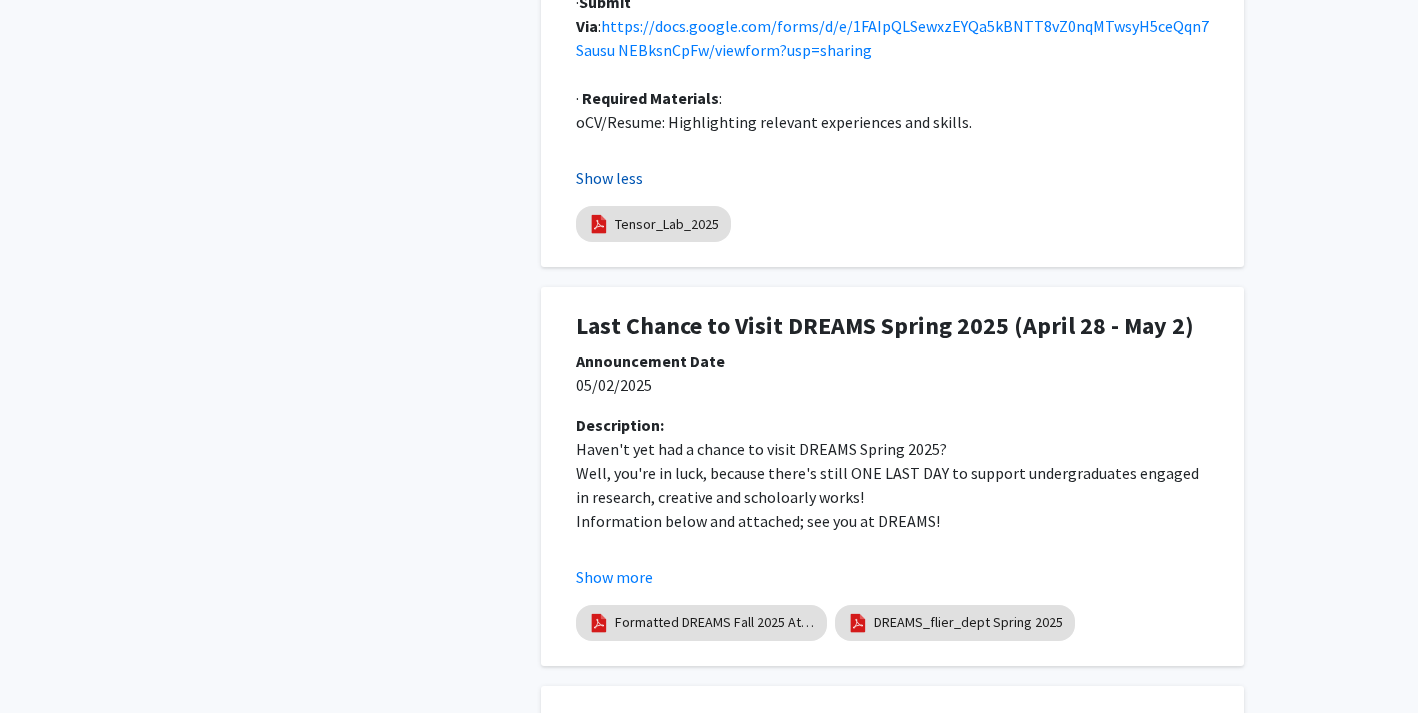 scroll, scrollTop: 3525, scrollLeft: 0, axis: vertical 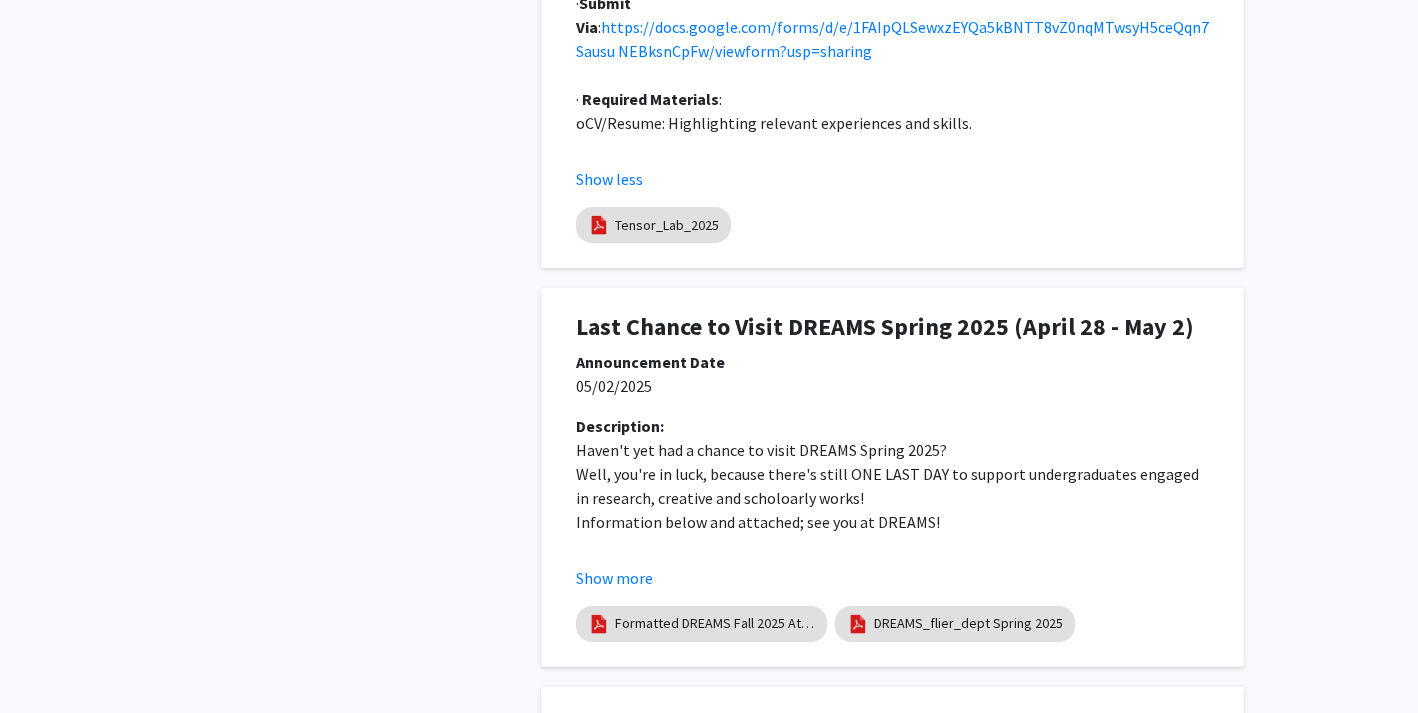 click 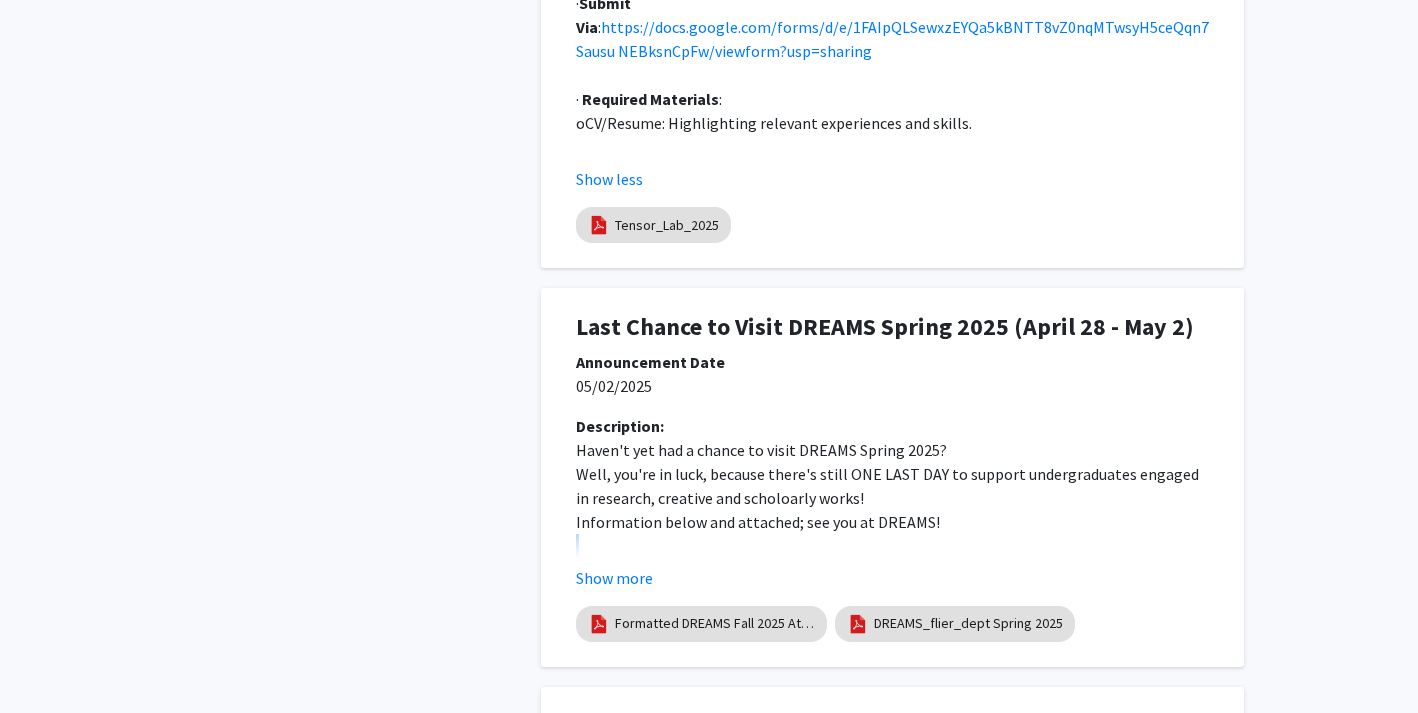 click on "Well, you're in luck, because there's still ONE LAST DAY to support undergraduates engaged in research, creative and scholoarly works!" 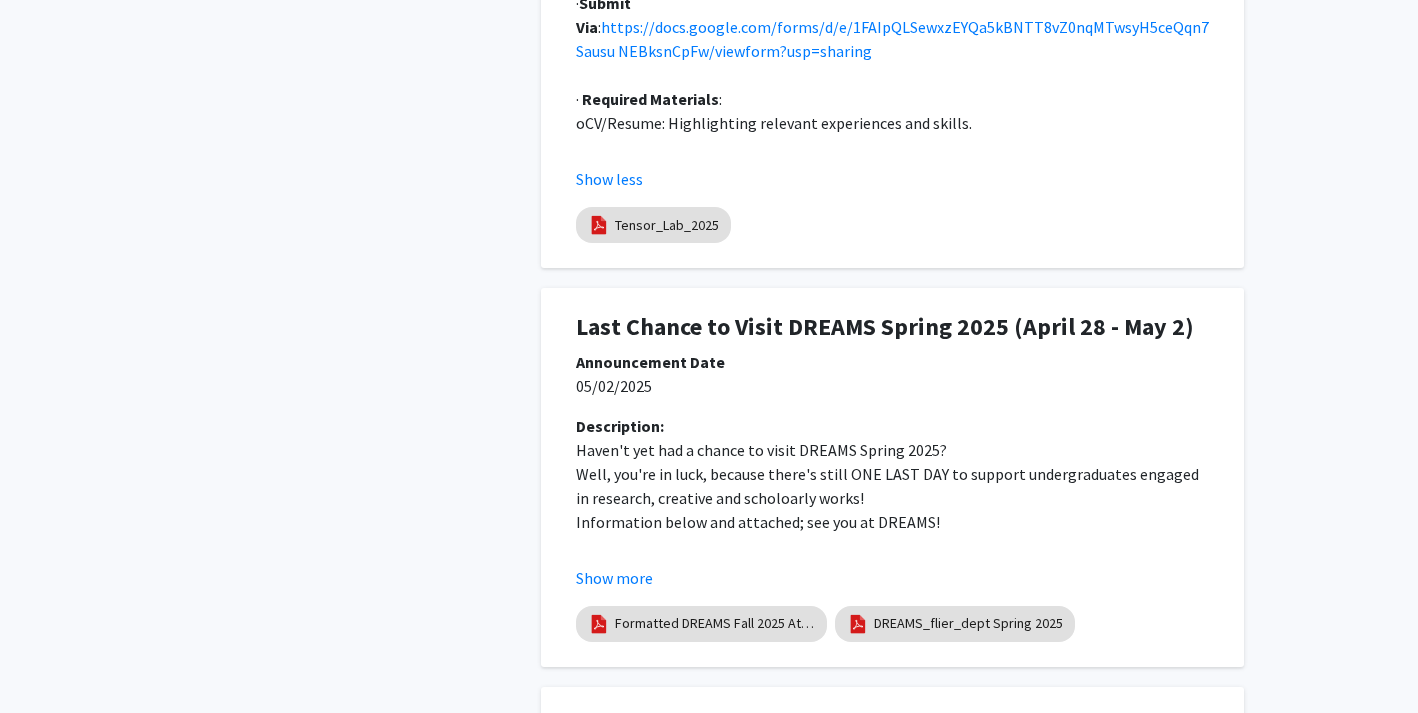 click on "Well, you're in luck, because there's still ONE LAST DAY to support undergraduates engaged in research, creative and scholoarly works!" 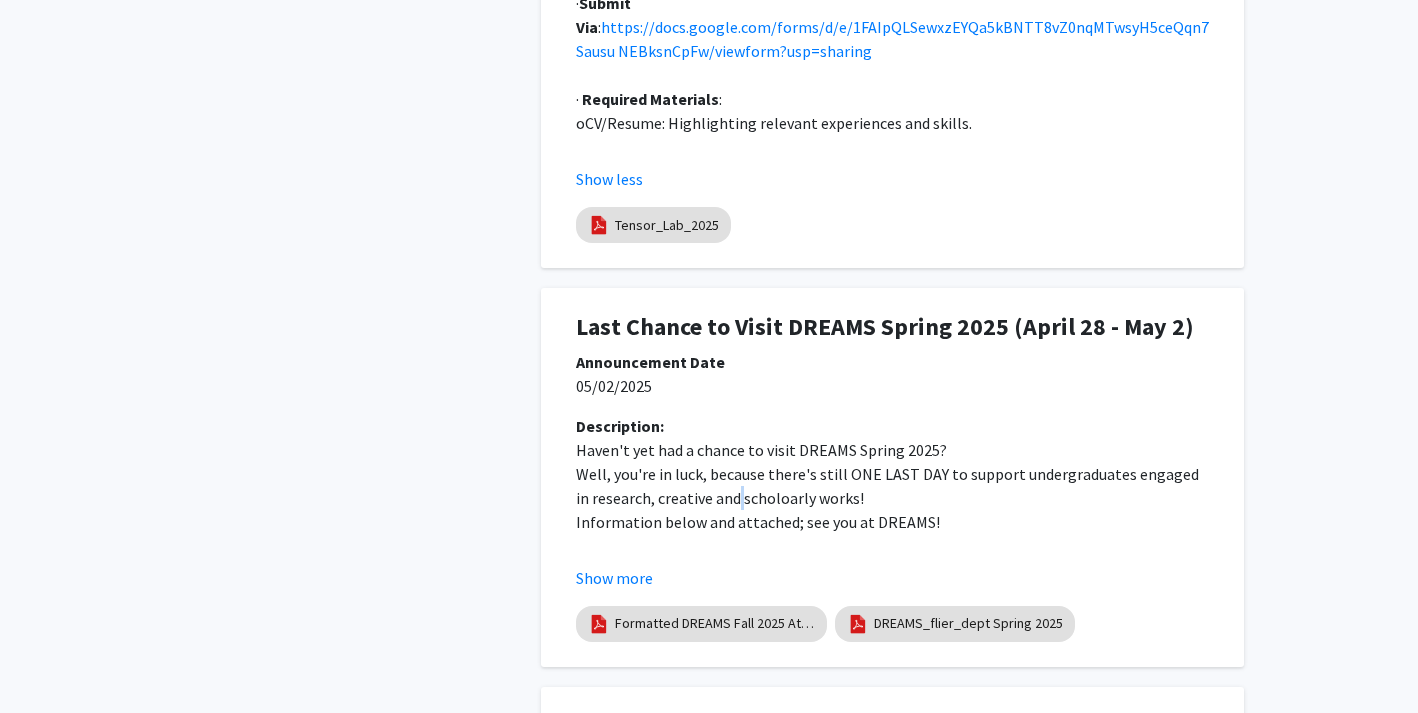 click on "Well, you're in luck, because there's still ONE LAST DAY to support undergraduates engaged in research, creative and scholoarly works!" 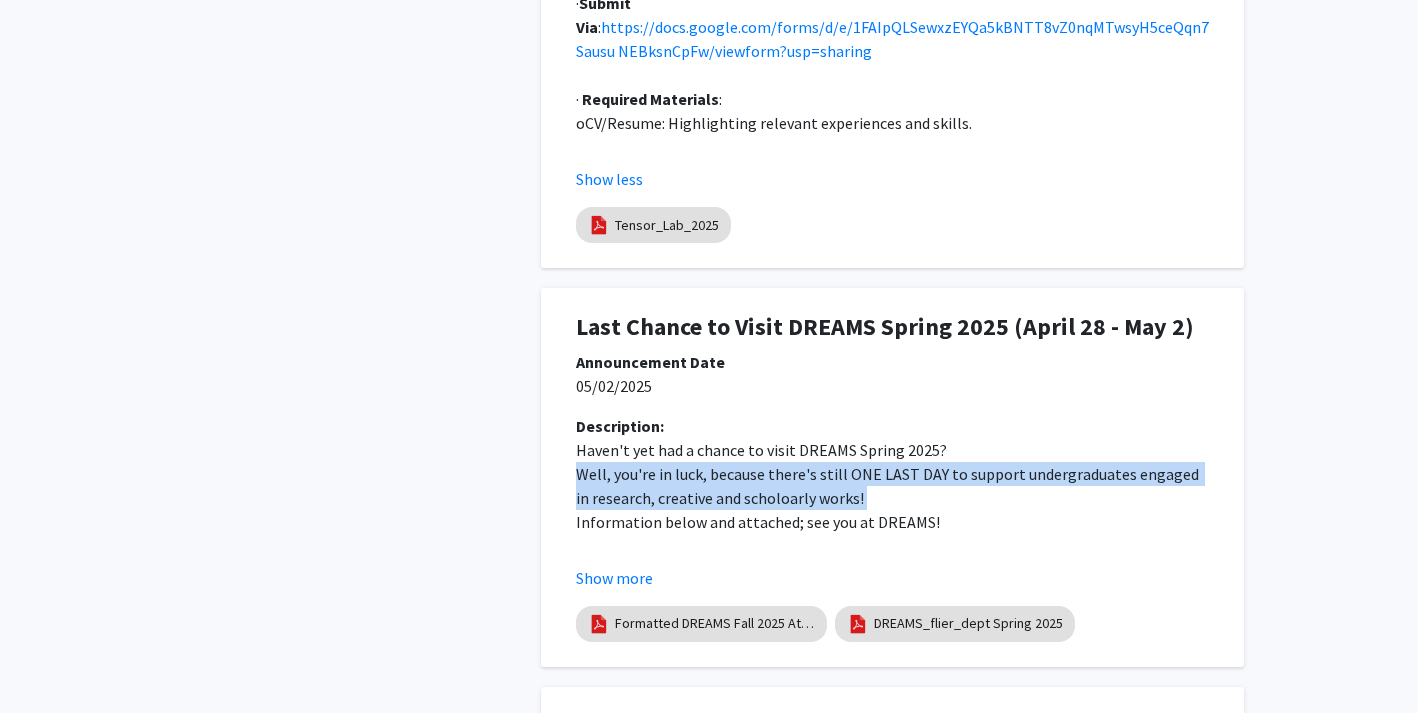 click on "Information below and attached; see you at DREAMS!" 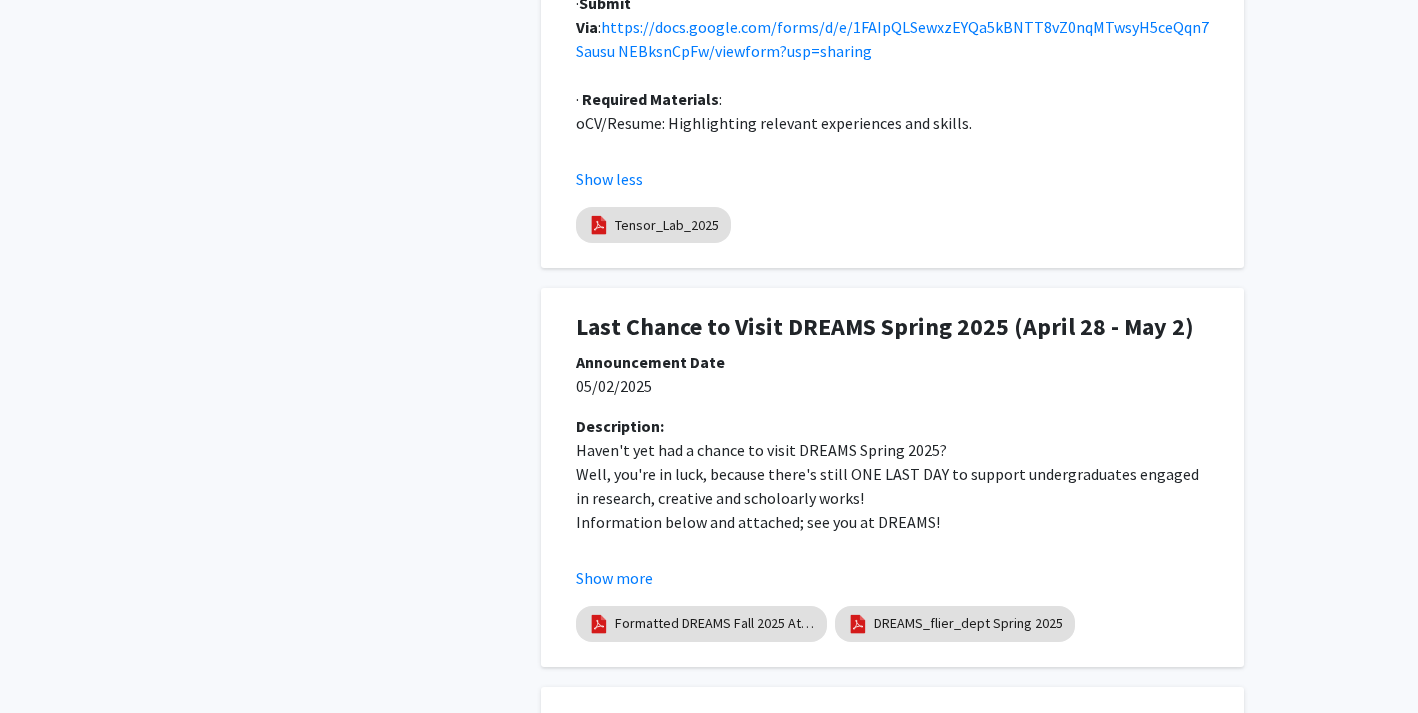 click on "Information below and attached; see you at DREAMS!" 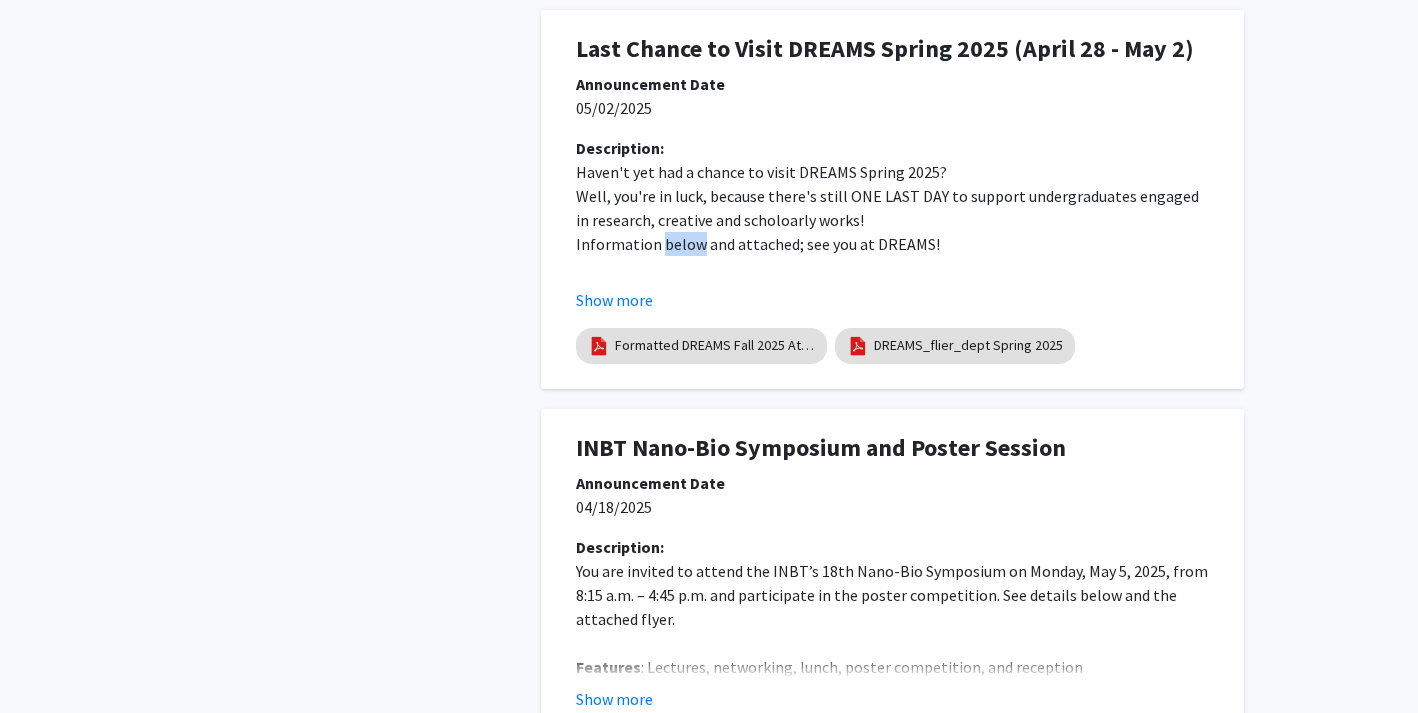 scroll, scrollTop: 3954, scrollLeft: 0, axis: vertical 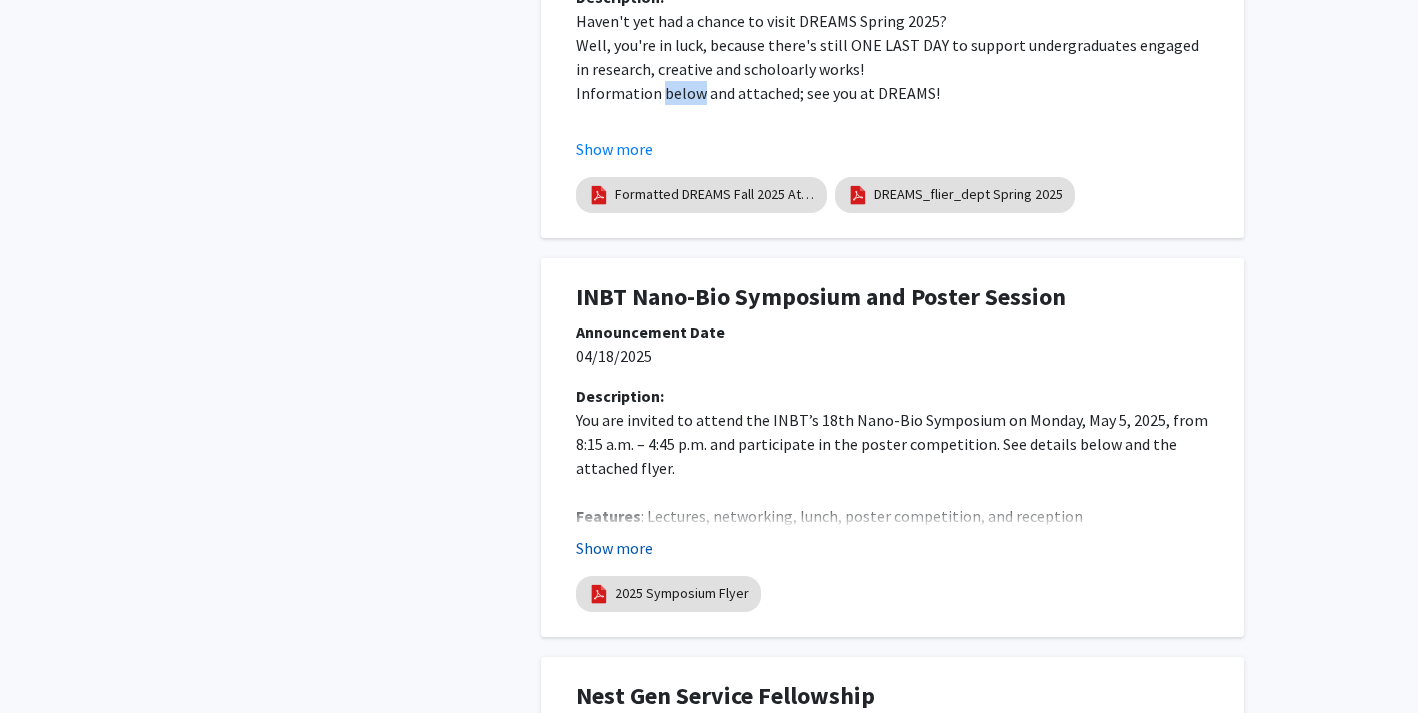 click on "Show more" 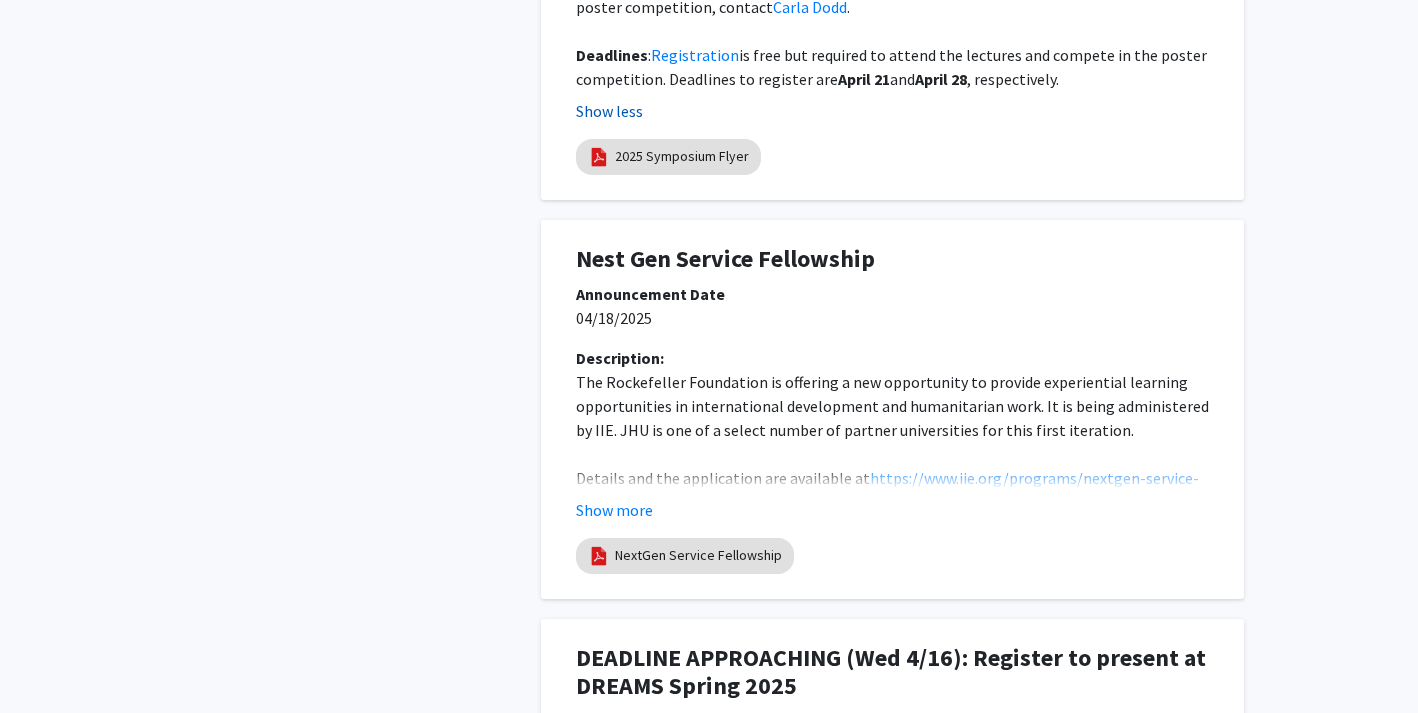 scroll, scrollTop: 4953, scrollLeft: 0, axis: vertical 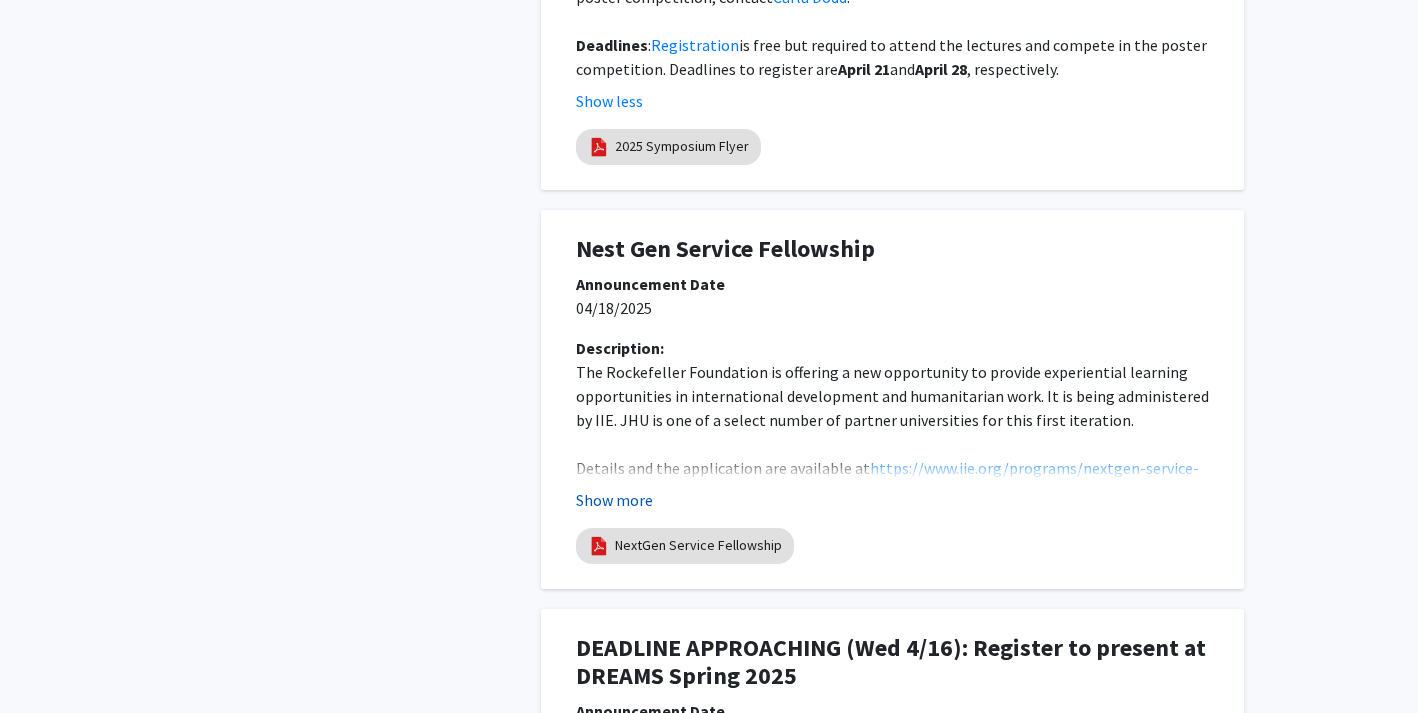 click on "Show more" 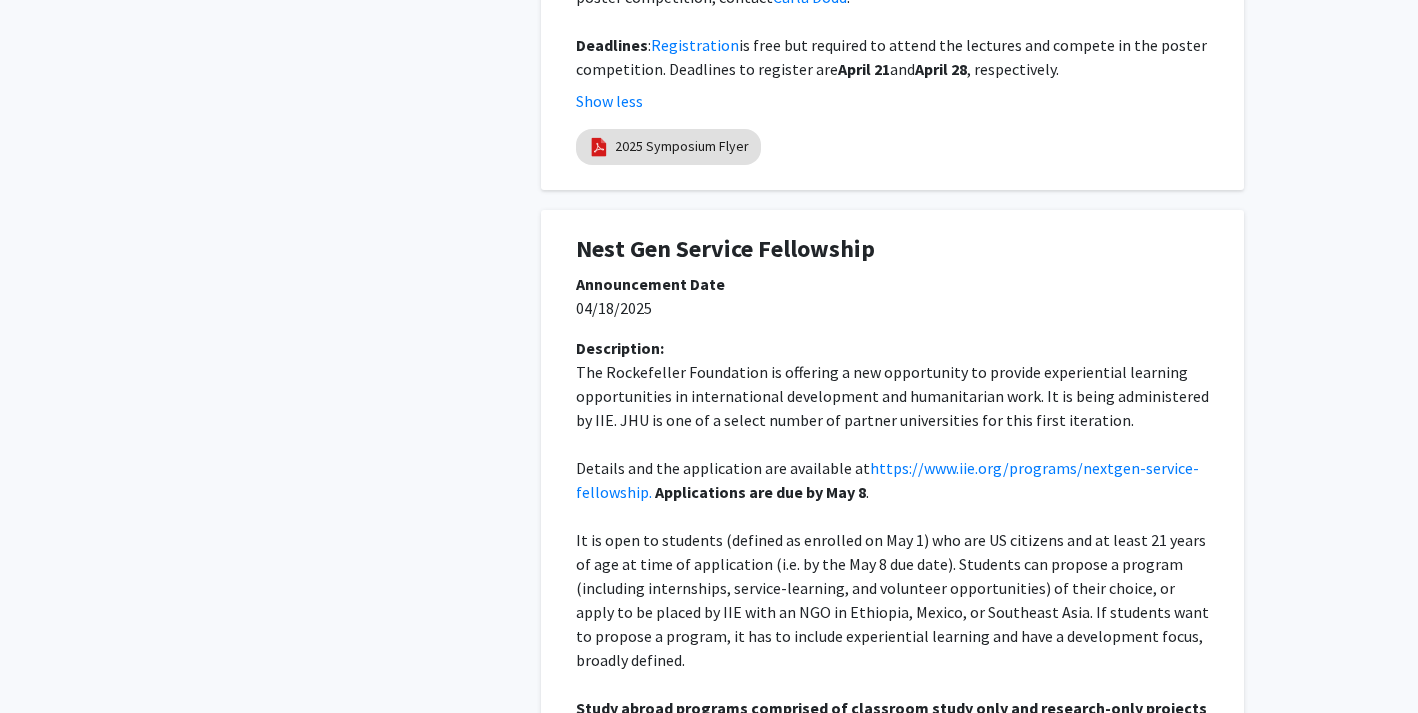 click on "The Rockefeller Foundation is offering a new opportunity to provide experiential learning opportunities in international development and humanitarian work. It is being administered by IIE. JHU is one of a select number of partner universities for this first iteration." 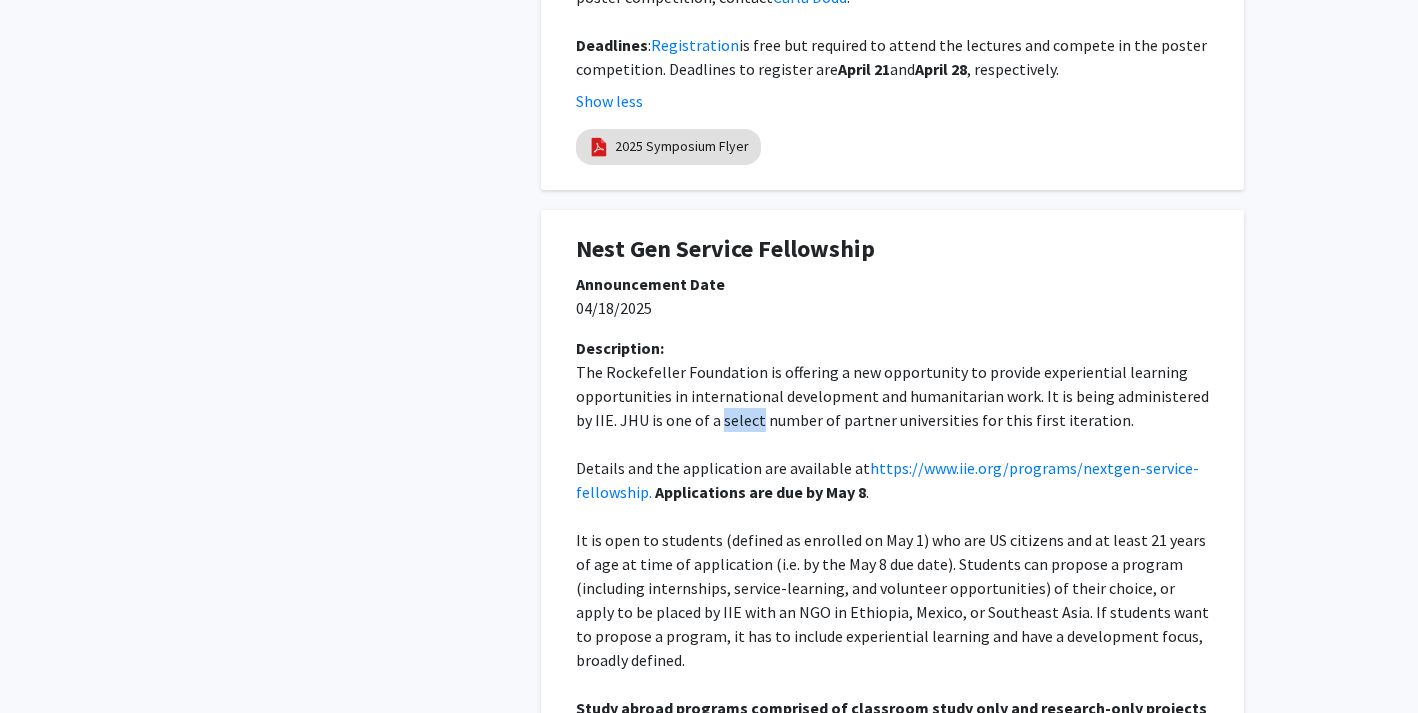 click on "The Rockefeller Foundation is offering a new opportunity to provide experiential learning opportunities in international development and humanitarian work. It is being administered by IIE. JHU is one of a select number of partner universities for this first iteration." 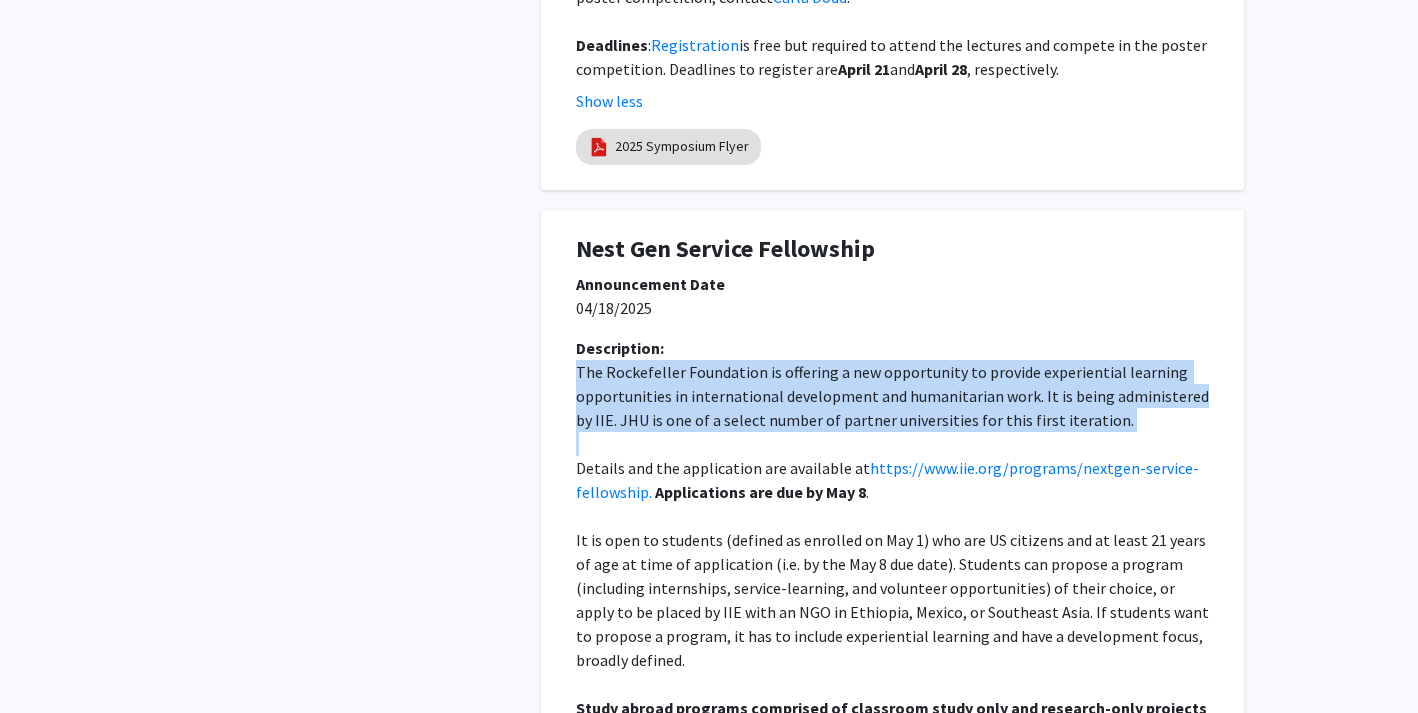 click on "The Rockefeller Foundation is offering a new opportunity to provide experiential learning opportunities in international development and humanitarian work. It is being administered by IIE. JHU is one of a select number of partner universities for this first iteration." 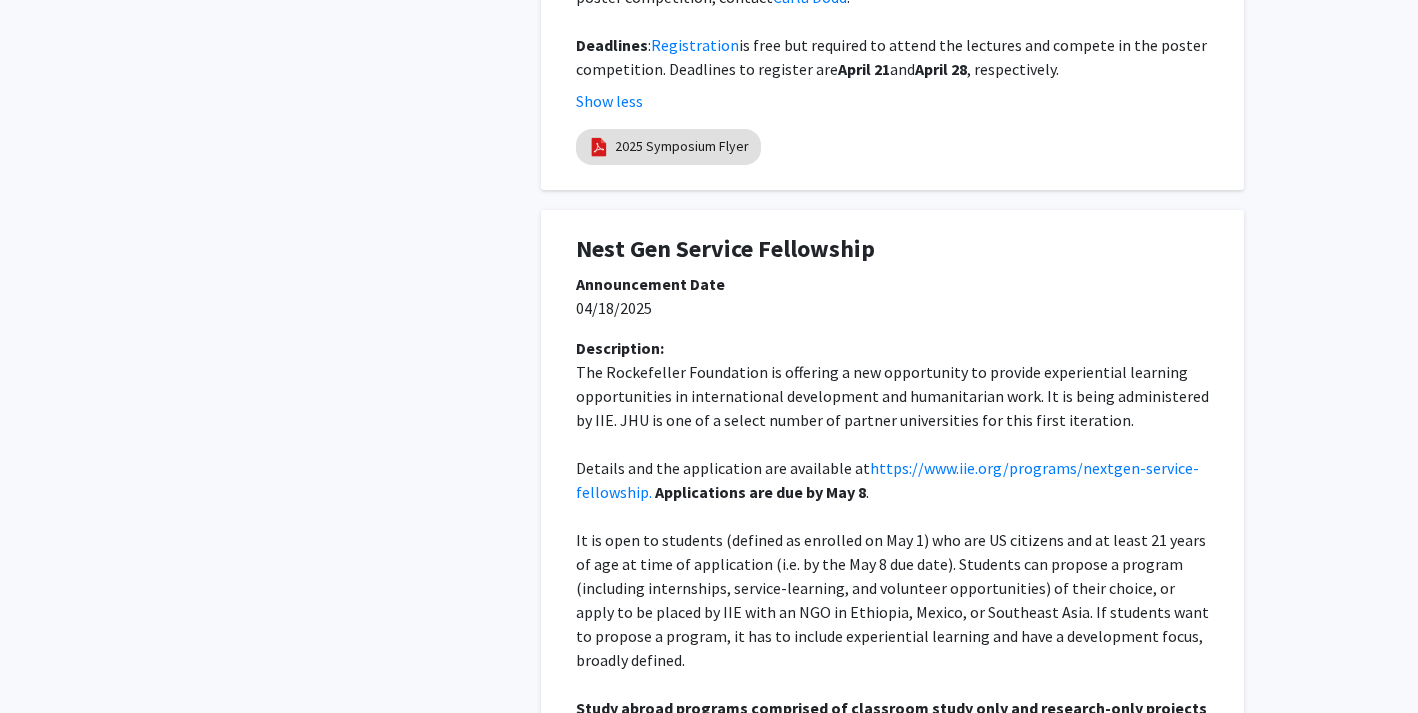 click on "The Rockefeller Foundation is offering a new opportunity to provide experiential learning opportunities in international development and humanitarian work. It is being administered by IIE. JHU is one of a select number of partner universities for this first iteration." 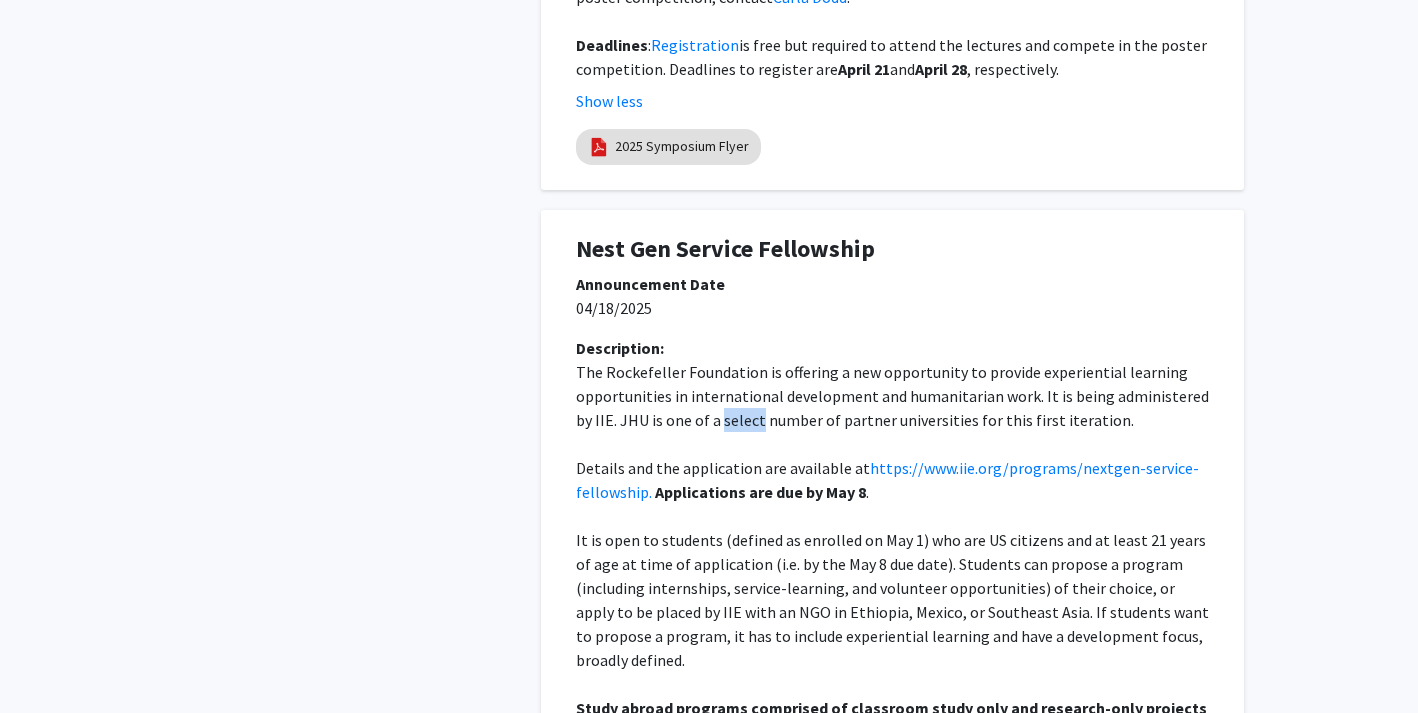click on "Details and the application are available at  https://www.iie.org/programs/nextgen-service-fellowship.   Applications are due by May 8 ." 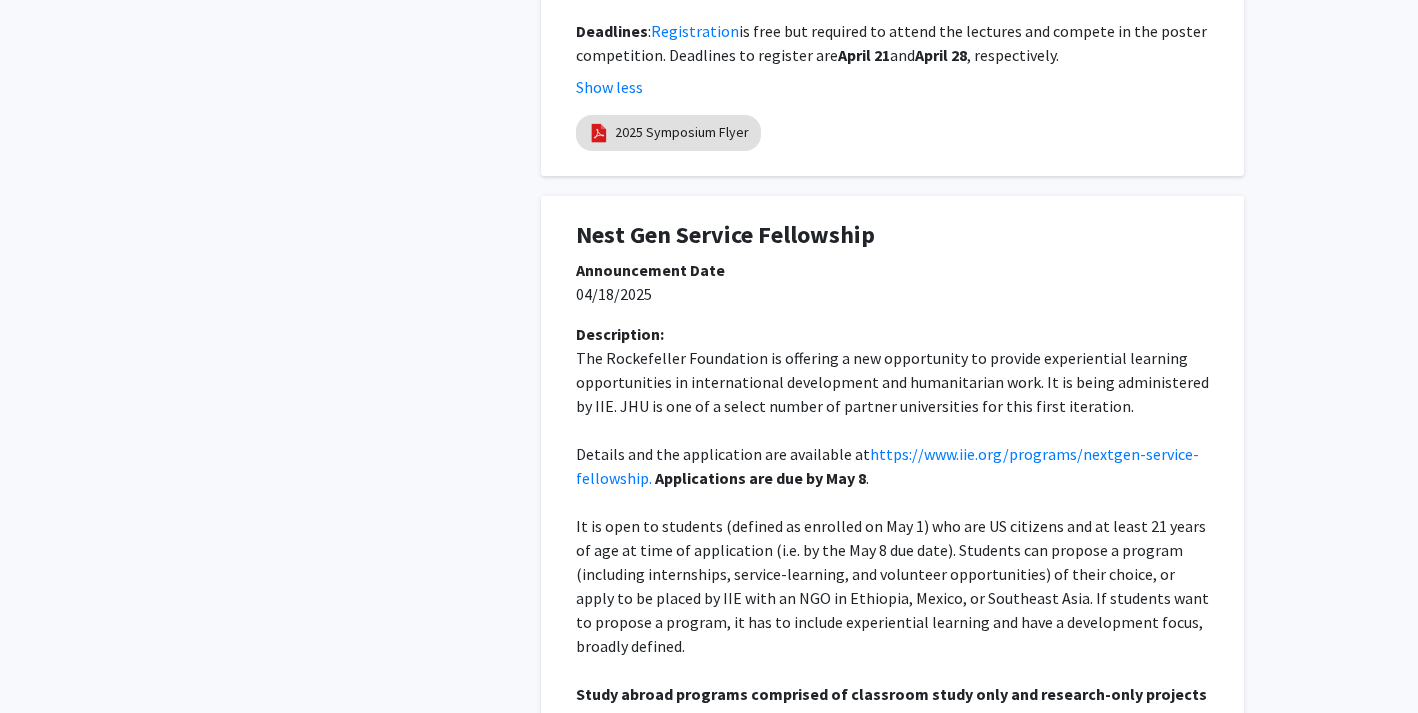 scroll, scrollTop: 4971, scrollLeft: 0, axis: vertical 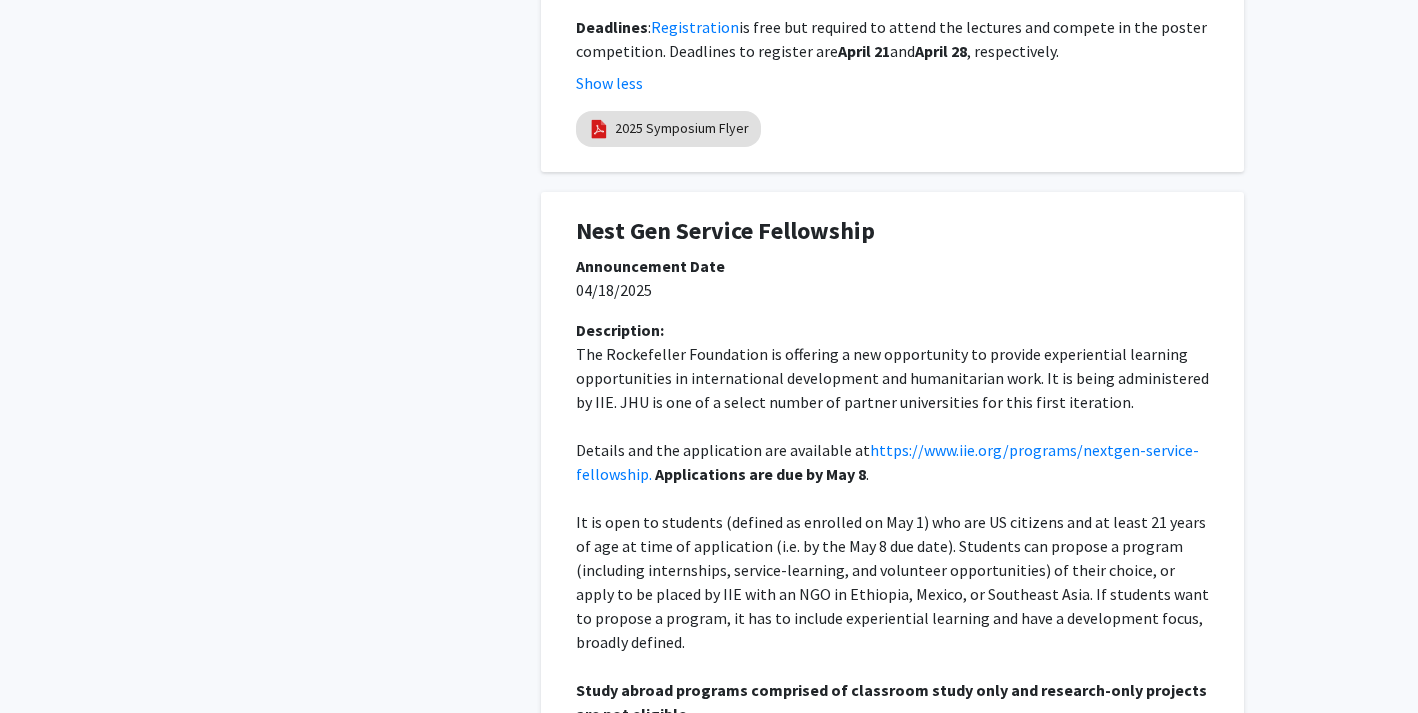 click 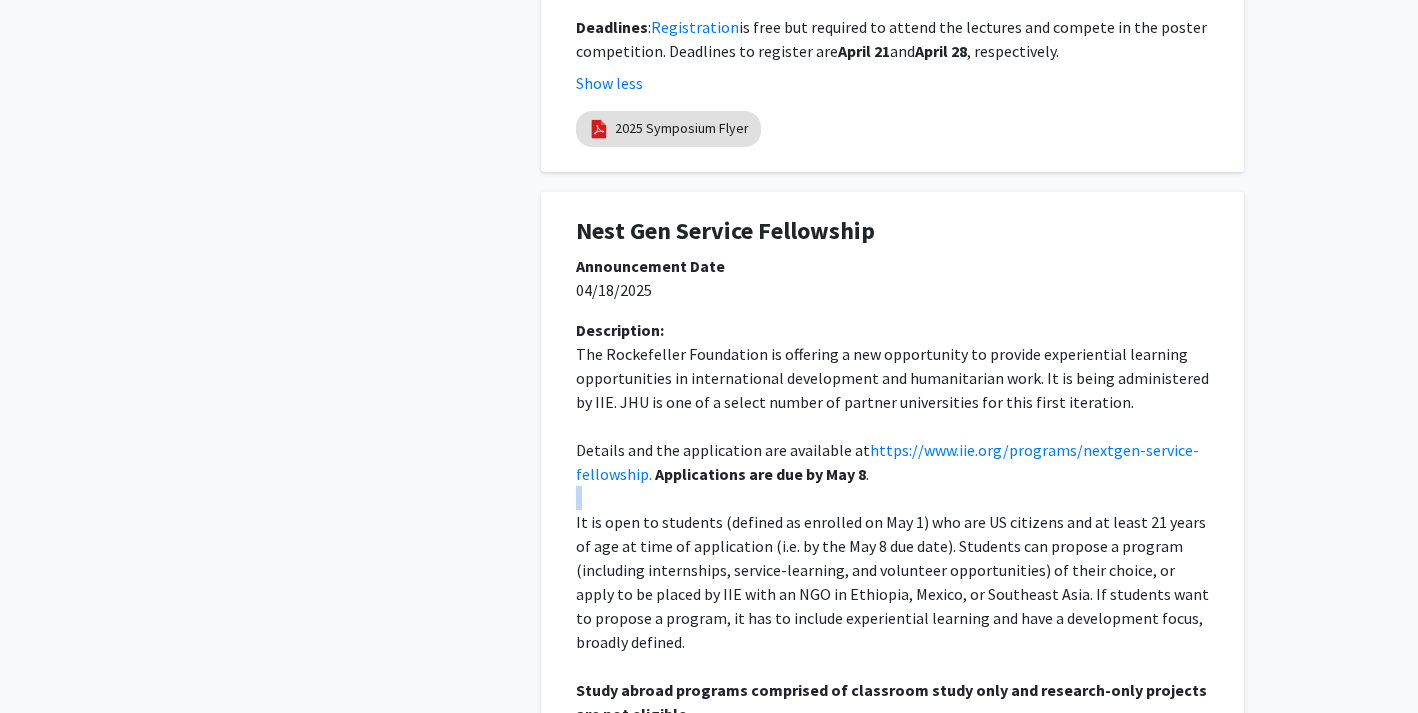 click on "It is open to students (defined as enrolled on May 1) who are US citizens and at least 21 years of age at time of application (i.e. by the May 8 due date). Students can propose a program (including internships, service-learning, and volunteer opportunities) of their choice, or apply to be placed by IIE with an NGO in Ethiopia, Mexico, or Southeast Asia. If students want to propose a program, it has to include experiential learning and have a development focus, broadly defined." 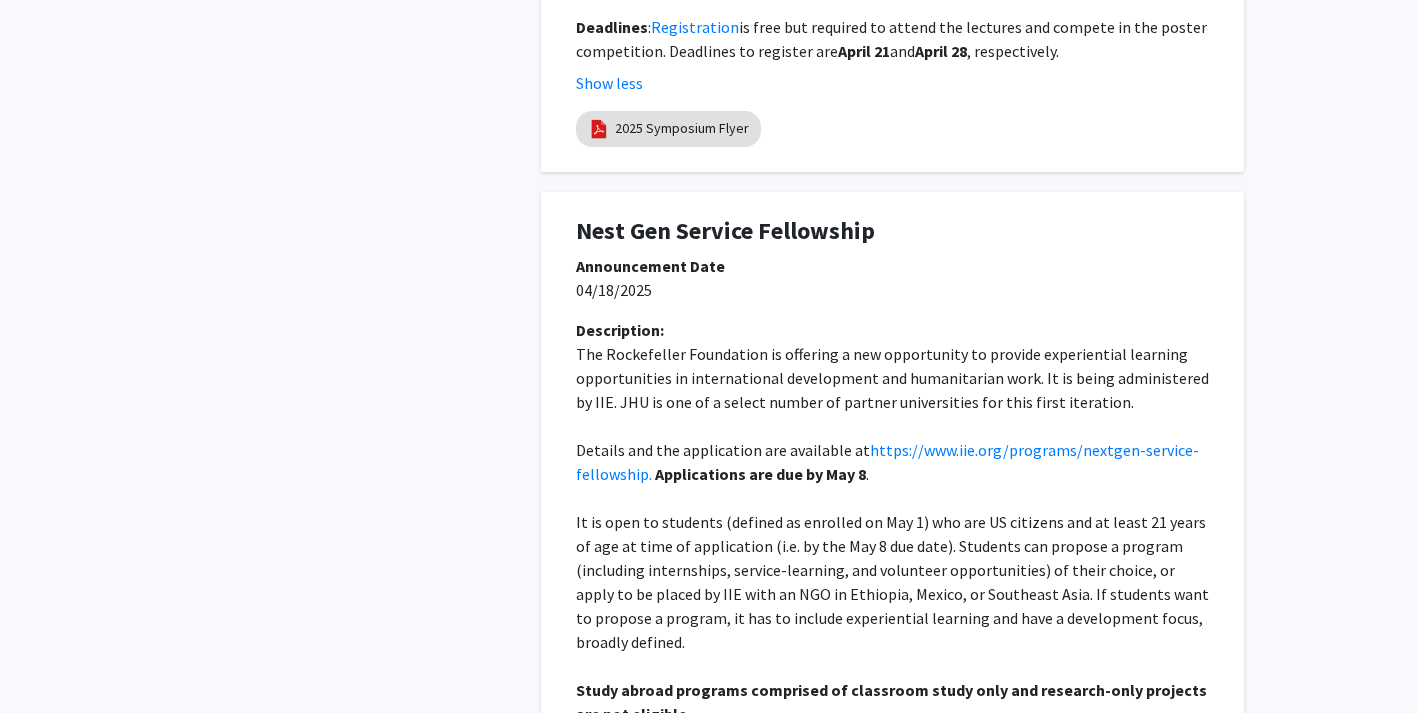 click on "It is open to students (defined as enrolled on May 1) who are US citizens and at least 21 years of age at time of application (i.e. by the May 8 due date). Students can propose a program (including internships, service-learning, and volunteer opportunities) of their choice, or apply to be placed by IIE with an NGO in Ethiopia, Mexico, or Southeast Asia. If students want to propose a program, it has to include experiential learning and have a development focus, broadly defined." 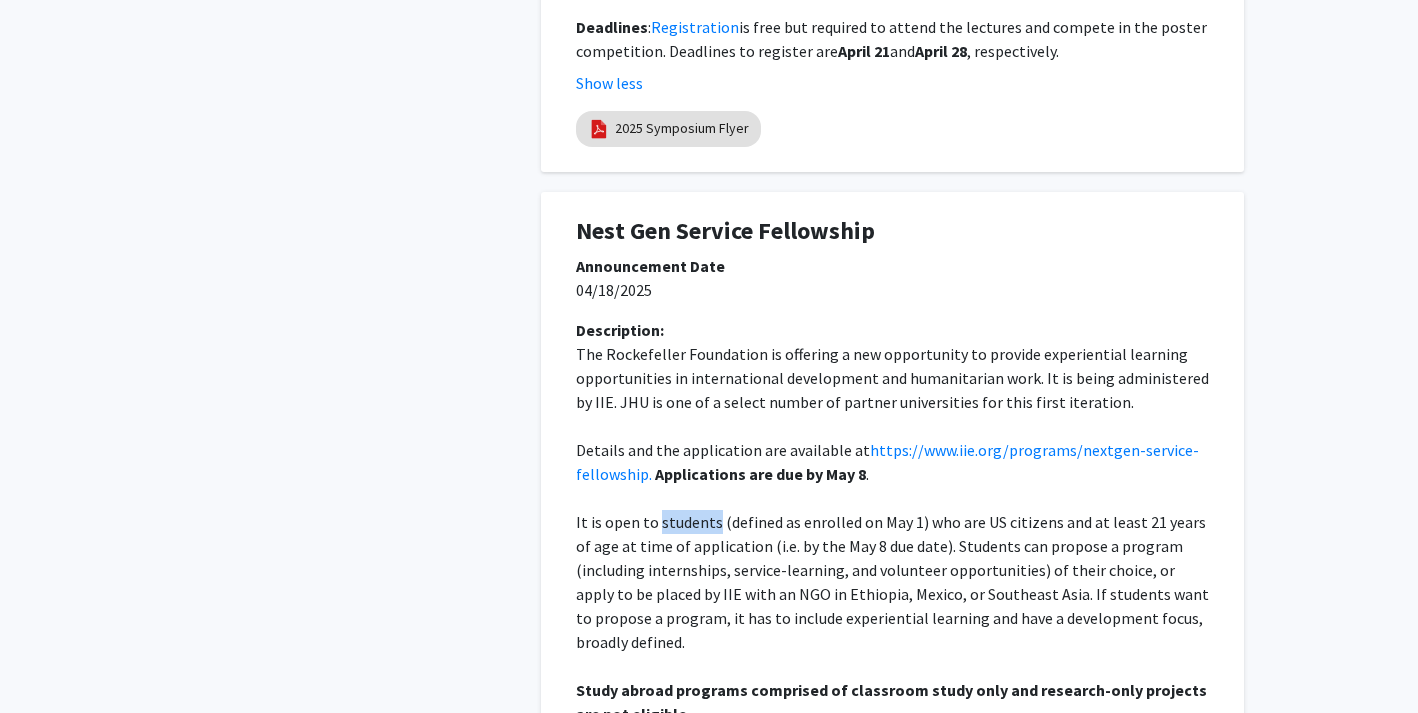 click on "It is open to students (defined as enrolled on May 1) who are US citizens and at least 21 years of age at time of application (i.e. by the May 8 due date). Students can propose a program (including internships, service-learning, and volunteer opportunities) of their choice, or apply to be placed by IIE with an NGO in Ethiopia, Mexico, or Southeast Asia. If students want to propose a program, it has to include experiential learning and have a development focus, broadly defined." 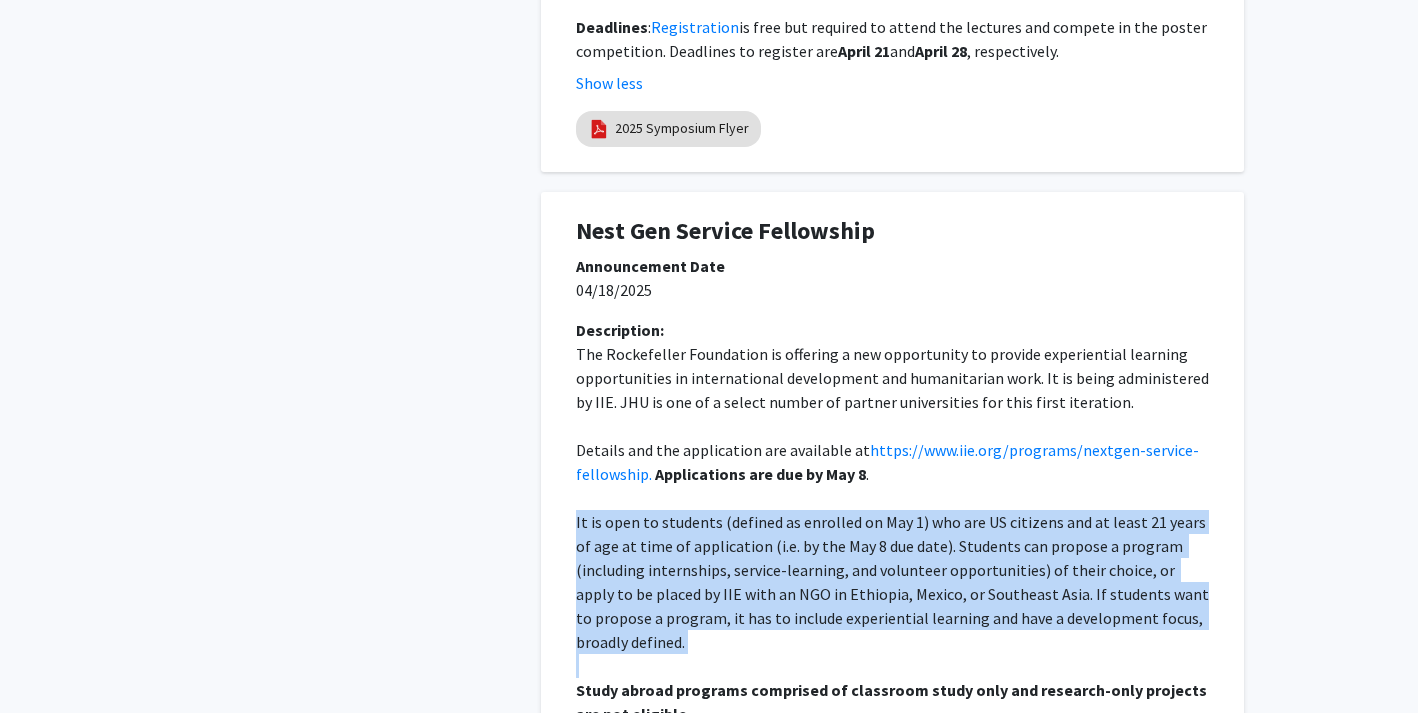 click on "It is open to students (defined as enrolled on May 1) who are US citizens and at least 21 years of age at time of application (i.e. by the May 8 due date). Students can propose a program (including internships, service-learning, and volunteer opportunities) of their choice, or apply to be placed by IIE with an NGO in Ethiopia, Mexico, or Southeast Asia. If students want to propose a program, it has to include experiential learning and have a development focus, broadly defined." 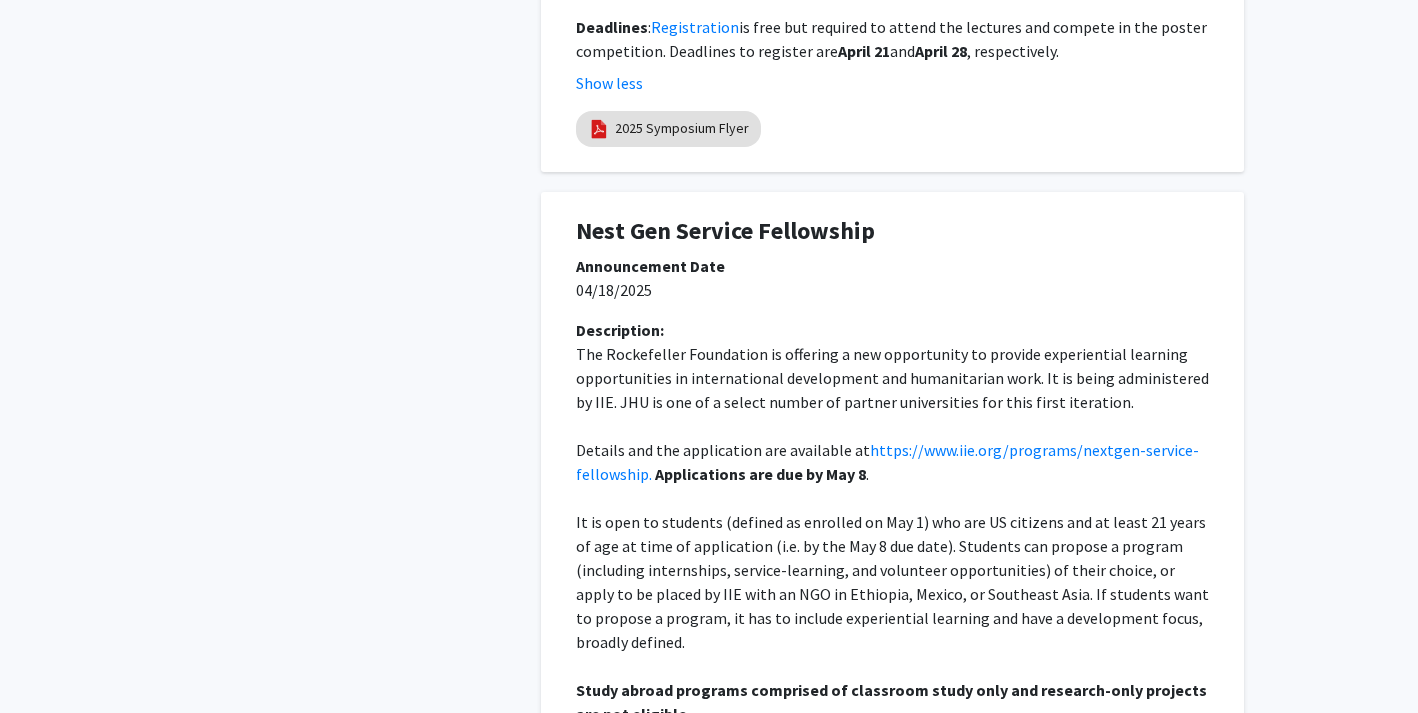 click on "It is open to students (defined as enrolled on May 1) who are US citizens and at least 21 years of age at time of application (i.e. by the May 8 due date). Students can propose a program (including internships, service-learning, and volunteer opportunities) of their choice, or apply to be placed by IIE with an NGO in Ethiopia, Mexico, or Southeast Asia. If students want to propose a program, it has to include experiential learning and have a development focus, broadly defined." 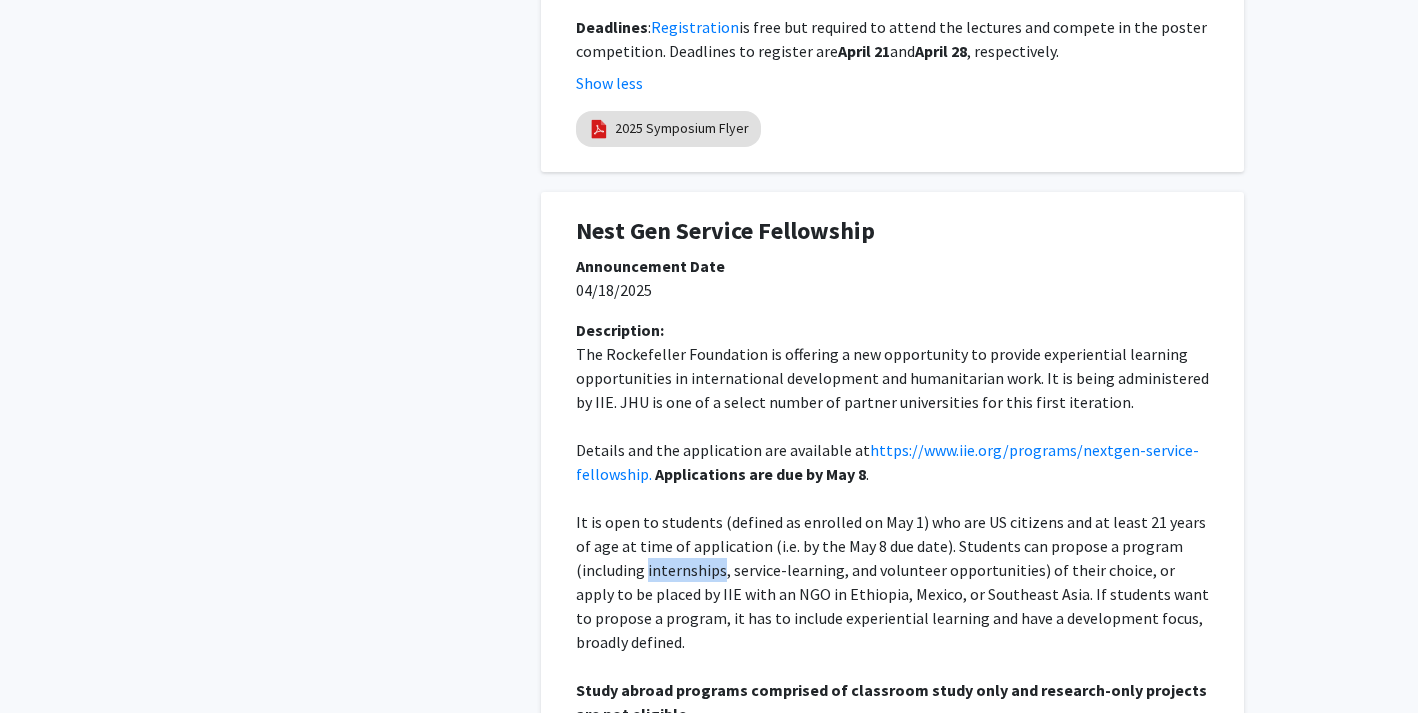 click on "It is open to students (defined as enrolled on May 1) who are US citizens and at least 21 years of age at time of application (i.e. by the May 8 due date). Students can propose a program (including internships, service-learning, and volunteer opportunities) of their choice, or apply to be placed by IIE with an NGO in Ethiopia, Mexico, or Southeast Asia. If students want to propose a program, it has to include experiential learning and have a development focus, broadly defined." 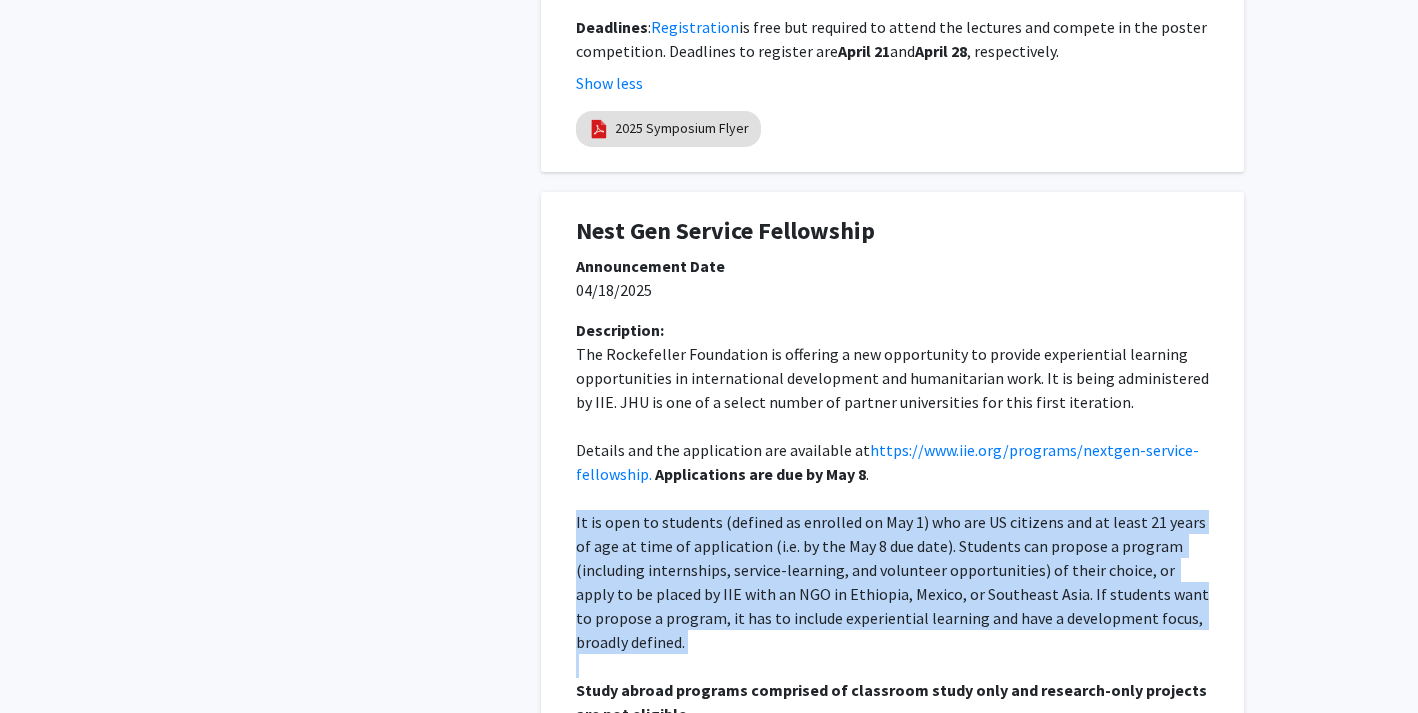 click on "It is open to students (defined as enrolled on May 1) who are US citizens and at least 21 years of age at time of application (i.e. by the May 8 due date). Students can propose a program (including internships, service-learning, and volunteer opportunities) of their choice, or apply to be placed by IIE with an NGO in Ethiopia, Mexico, or Southeast Asia. If students want to propose a program, it has to include experiential learning and have a development focus, broadly defined." 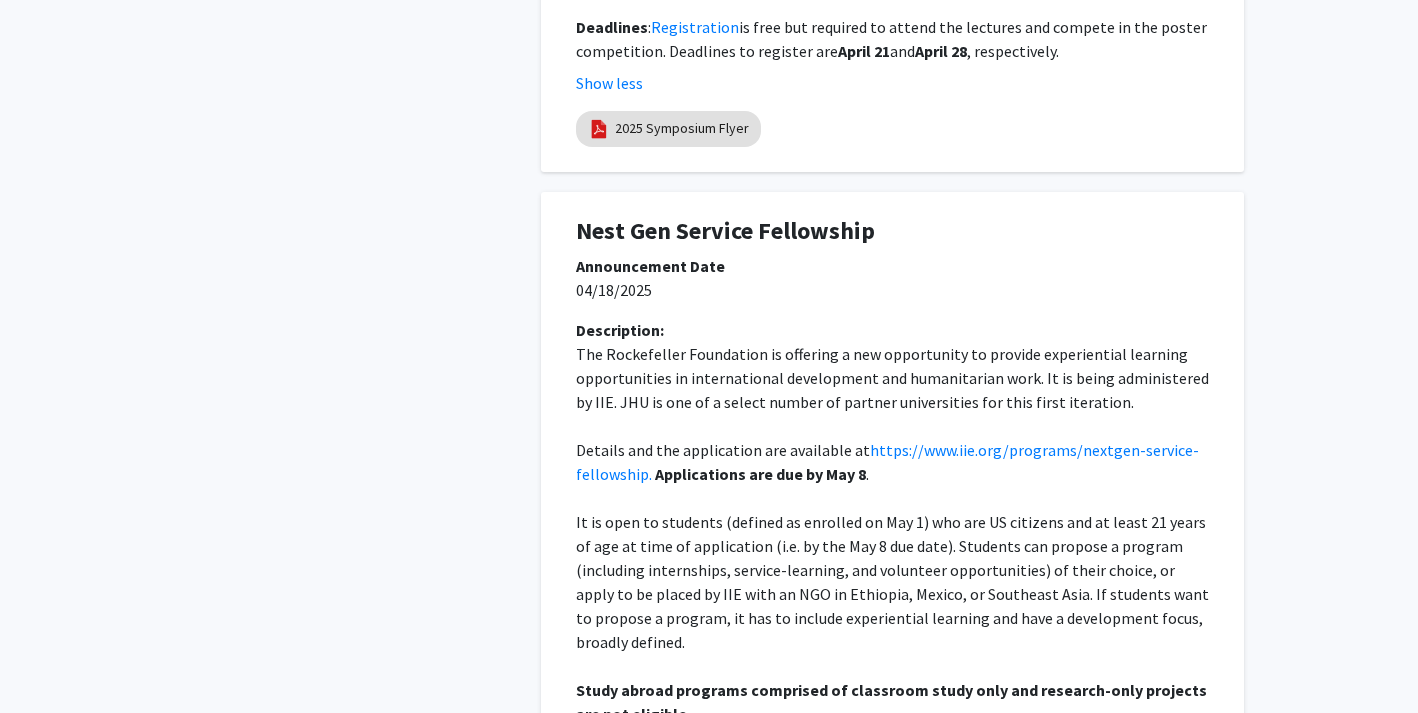 click on "It is open to students (defined as enrolled on May 1) who are US citizens and at least 21 years of age at time of application (i.e. by the May 8 due date). Students can propose a program (including internships, service-learning, and volunteer opportunities) of their choice, or apply to be placed by IIE with an NGO in Ethiopia, Mexico, or Southeast Asia. If students want to propose a program, it has to include experiential learning and have a development focus, broadly defined." 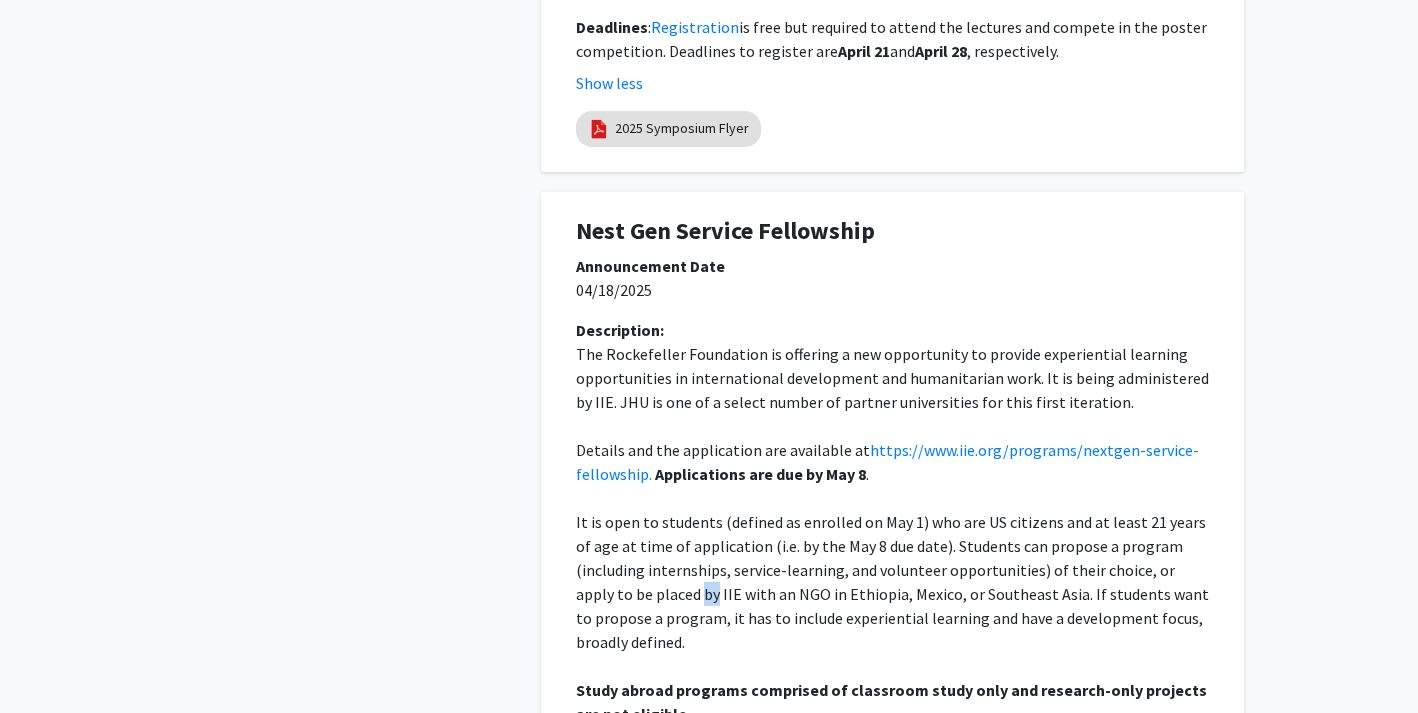 click on "It is open to students (defined as enrolled on May 1) who are US citizens and at least 21 years of age at time of application (i.e. by the May 8 due date). Students can propose a program (including internships, service-learning, and volunteer opportunities) of their choice, or apply to be placed by IIE with an NGO in Ethiopia, Mexico, or Southeast Asia. If students want to propose a program, it has to include experiential learning and have a development focus, broadly defined." 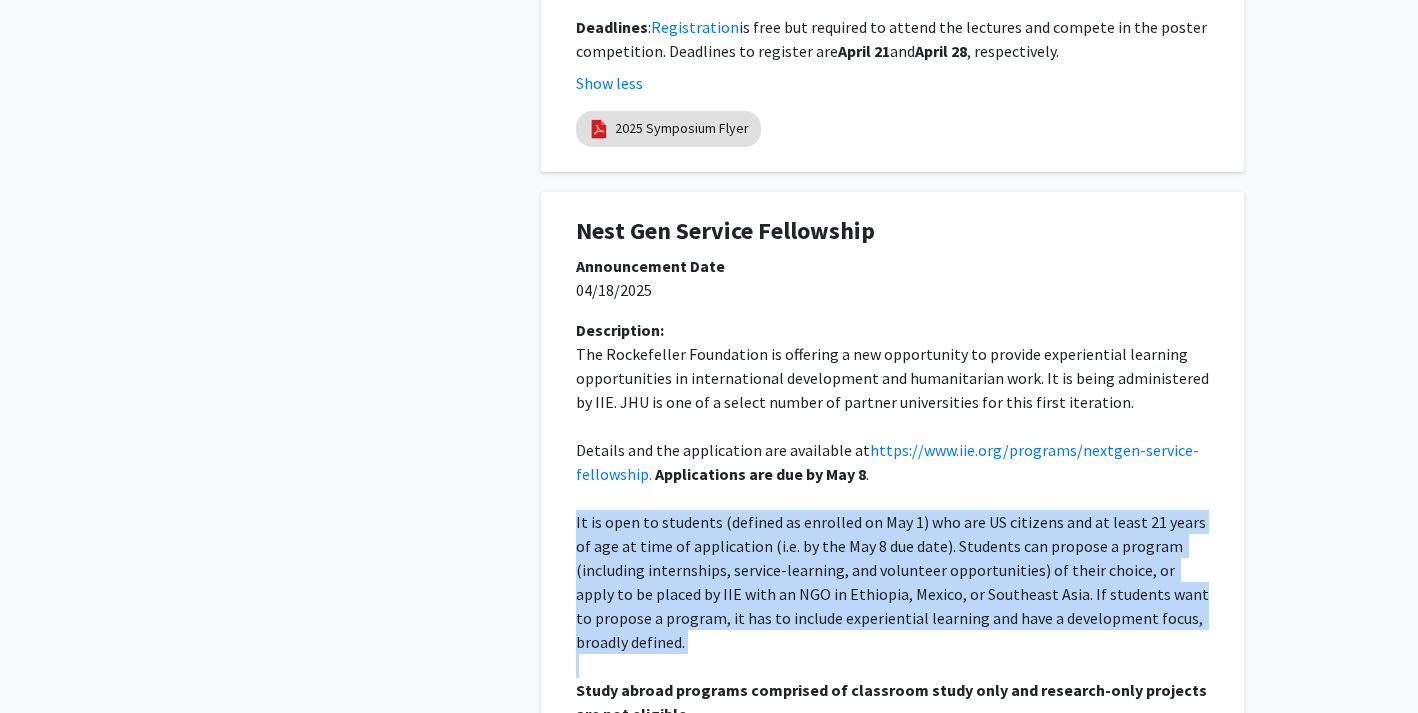 click on "It is open to students (defined as enrolled on May 1) who are US citizens and at least 21 years of age at time of application (i.e. by the May 8 due date). Students can propose a program (including internships, service-learning, and volunteer opportunities) of their choice, or apply to be placed by IIE with an NGO in Ethiopia, Mexico, or Southeast Asia. If students want to propose a program, it has to include experiential learning and have a development focus, broadly defined." 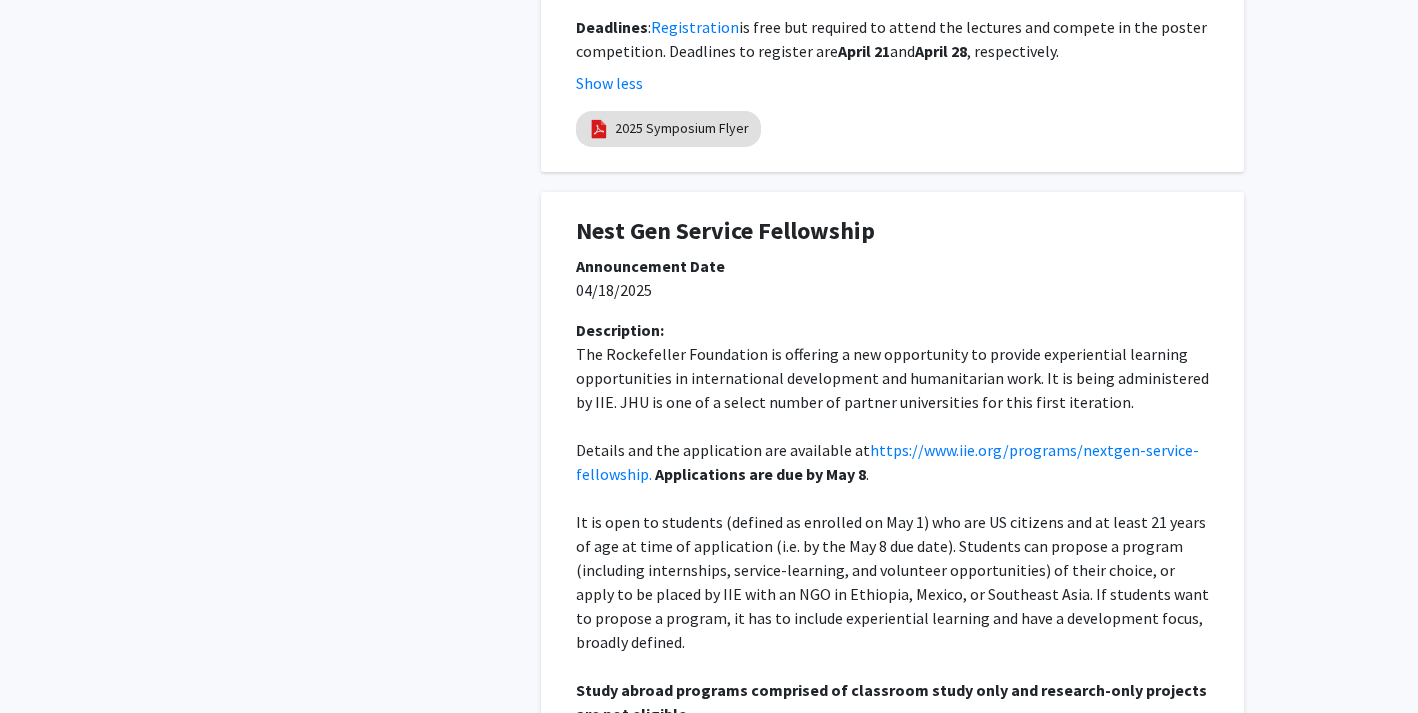 click on "It is open to students (defined as enrolled on May 1) who are US citizens and at least 21 years of age at time of application (i.e. by the May 8 due date). Students can propose a program (including internships, service-learning, and volunteer opportunities) of their choice, or apply to be placed by IIE with an NGO in Ethiopia, Mexico, or Southeast Asia. If students want to propose a program, it has to include experiential learning and have a development focus, broadly defined." 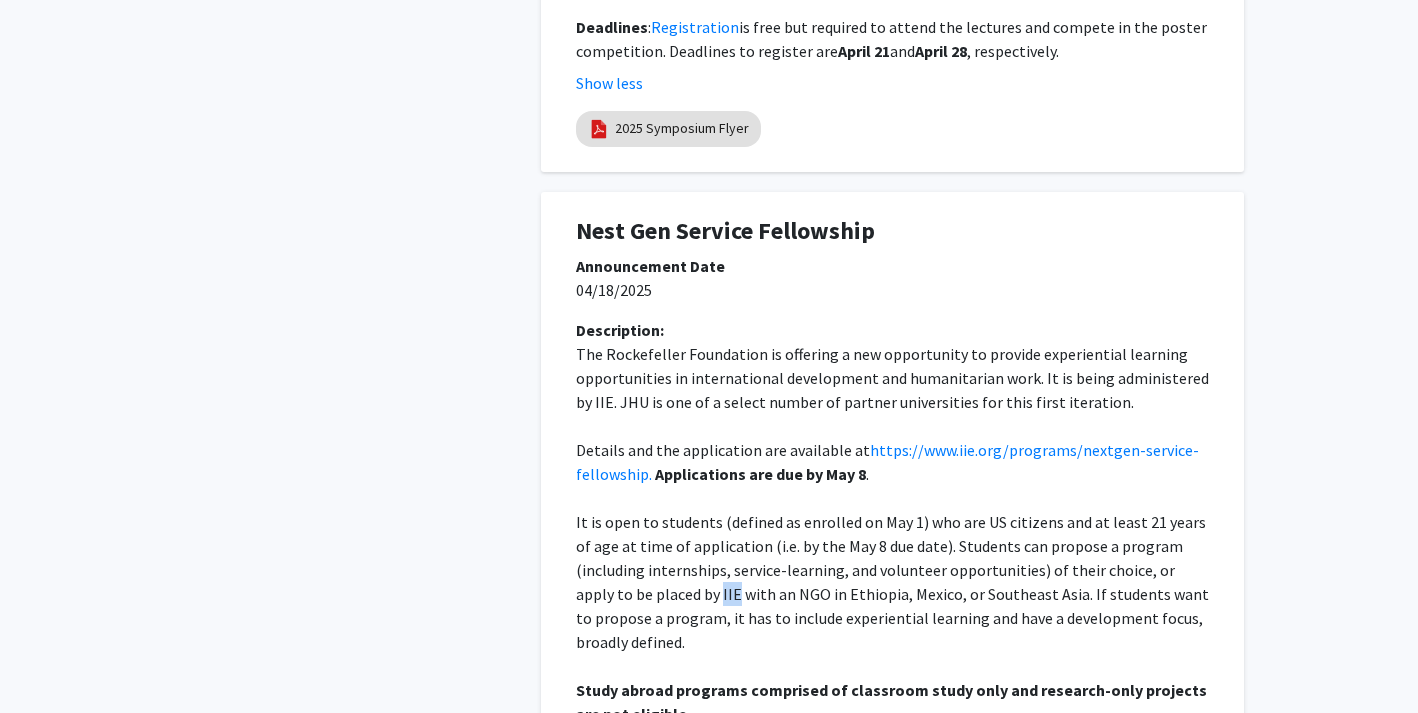 click on "It is open to students (defined as enrolled on May 1) who are US citizens and at least 21 years of age at time of application (i.e. by the May 8 due date). Students can propose a program (including internships, service-learning, and volunteer opportunities) of their choice, or apply to be placed by IIE with an NGO in Ethiopia, Mexico, or Southeast Asia. If students want to propose a program, it has to include experiential learning and have a development focus, broadly defined." 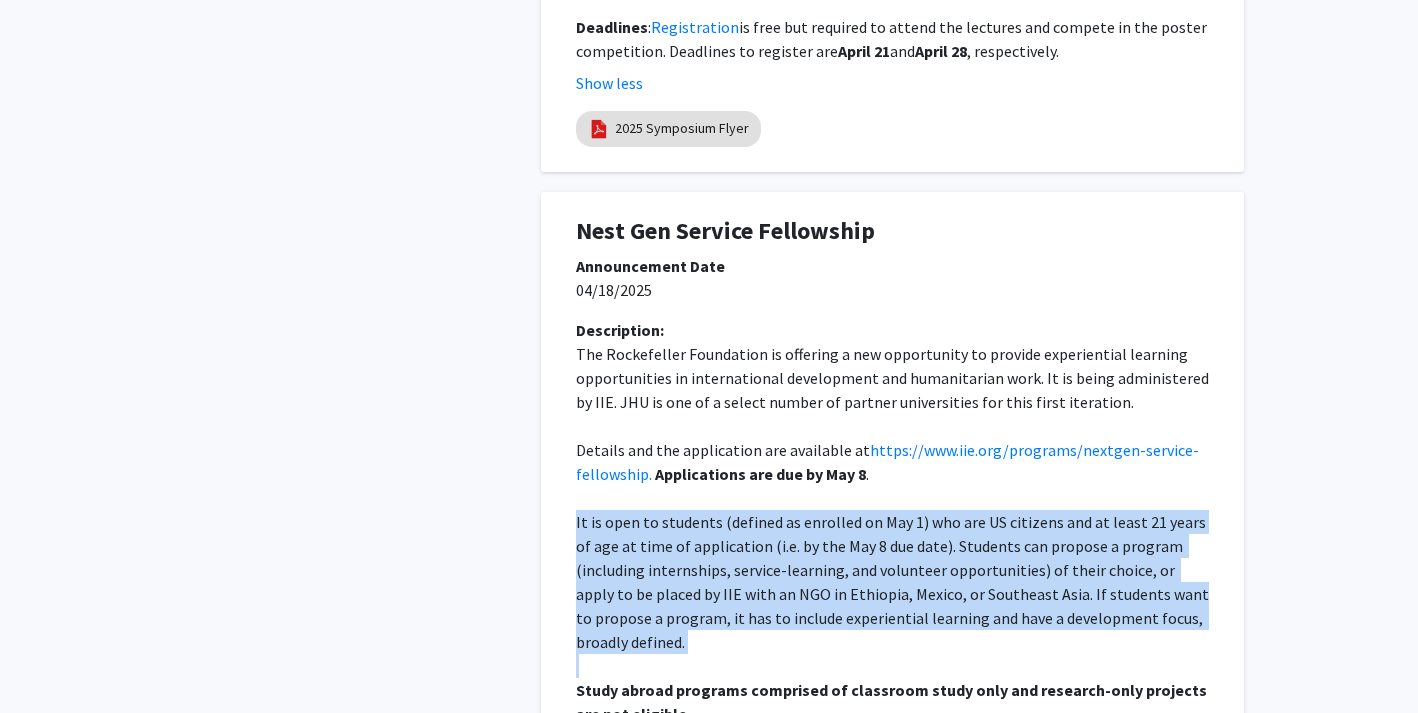 click on "It is open to students (defined as enrolled on May 1) who are US citizens and at least 21 years of age at time of application (i.e. by the May 8 due date). Students can propose a program (including internships, service-learning, and volunteer opportunities) of their choice, or apply to be placed by IIE with an NGO in Ethiopia, Mexico, or Southeast Asia. If students want to propose a program, it has to include experiential learning and have a development focus, broadly defined." 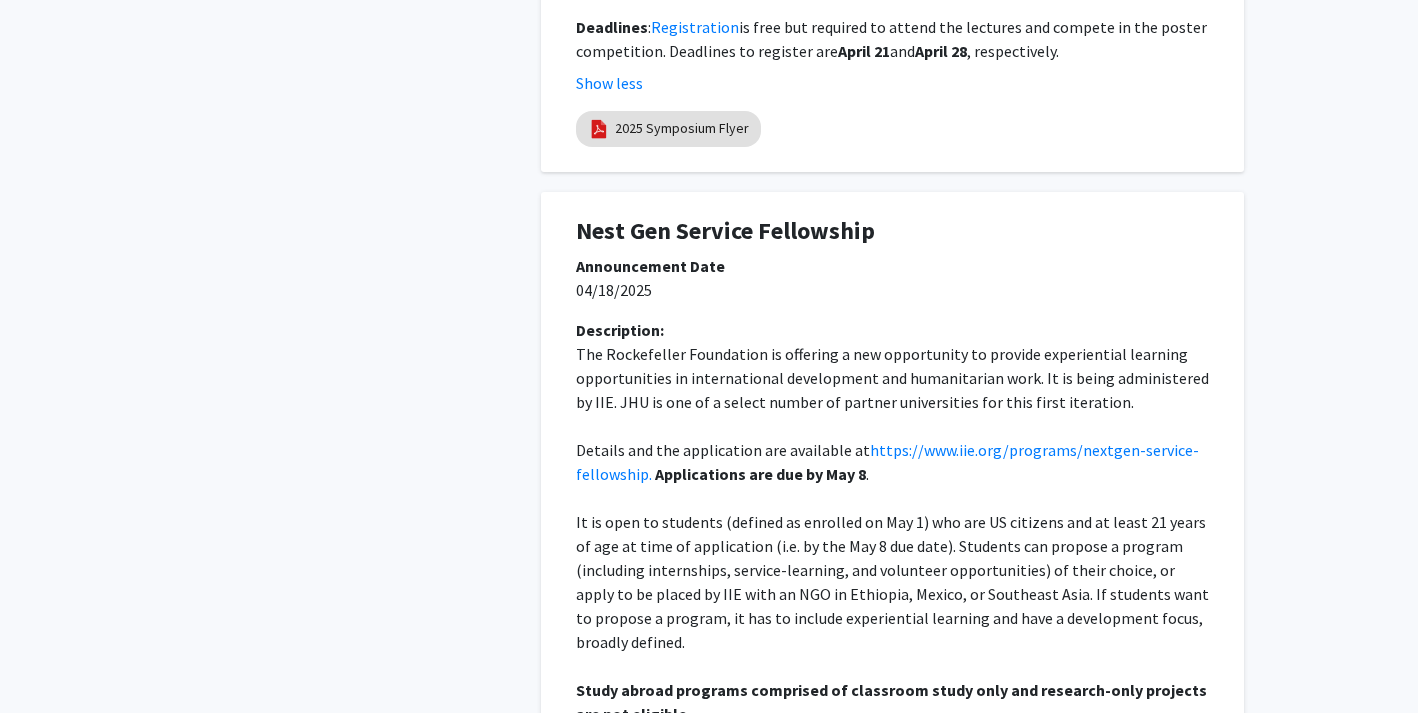click on "It is open to students (defined as enrolled on May 1) who are US citizens and at least 21 years of age at time of application (i.e. by the May 8 due date). Students can propose a program (including internships, service-learning, and volunteer opportunities) of their choice, or apply to be placed by IIE with an NGO in Ethiopia, Mexico, or Southeast Asia. If students want to propose a program, it has to include experiential learning and have a development focus, broadly defined." 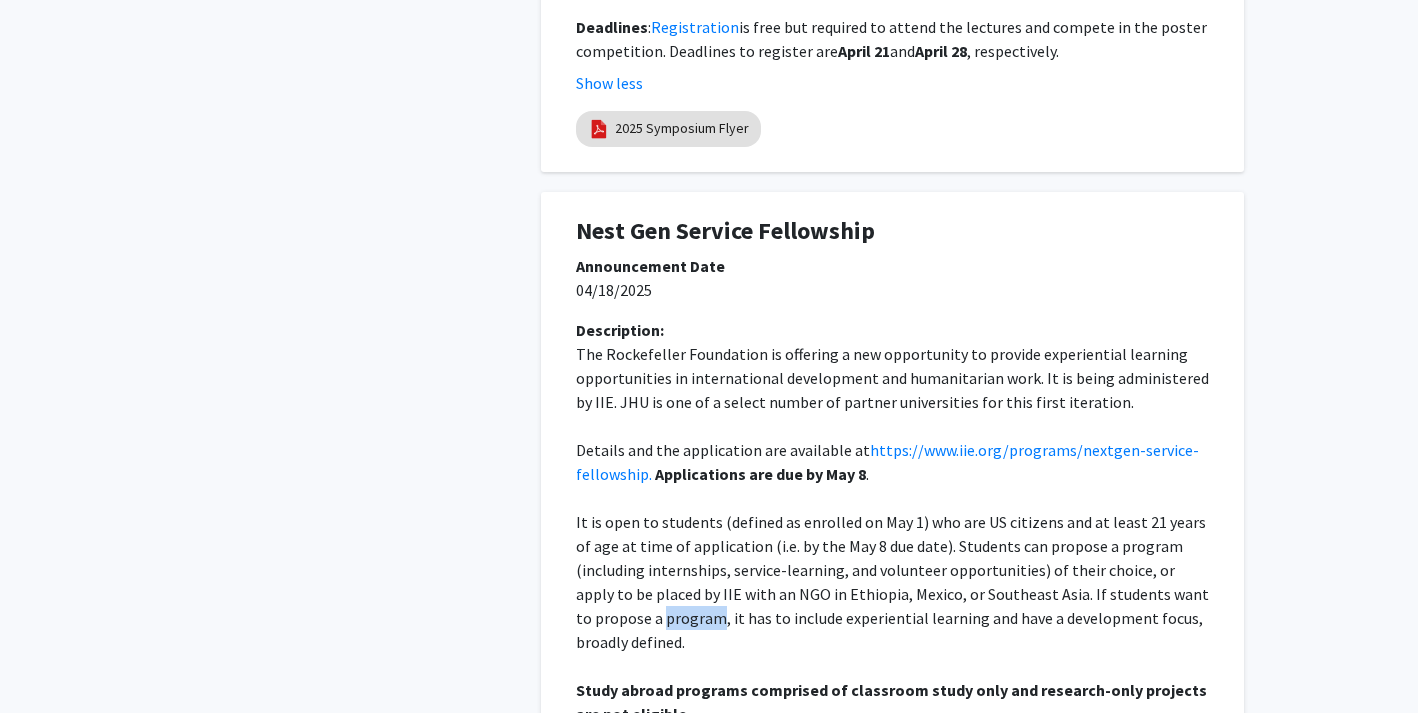 click on "It is open to students (defined as enrolled on May 1) who are US citizens and at least 21 years of age at time of application (i.e. by the May 8 due date). Students can propose a program (including internships, service-learning, and volunteer opportunities) of their choice, or apply to be placed by IIE with an NGO in Ethiopia, Mexico, or Southeast Asia. If students want to propose a program, it has to include experiential learning and have a development focus, broadly defined." 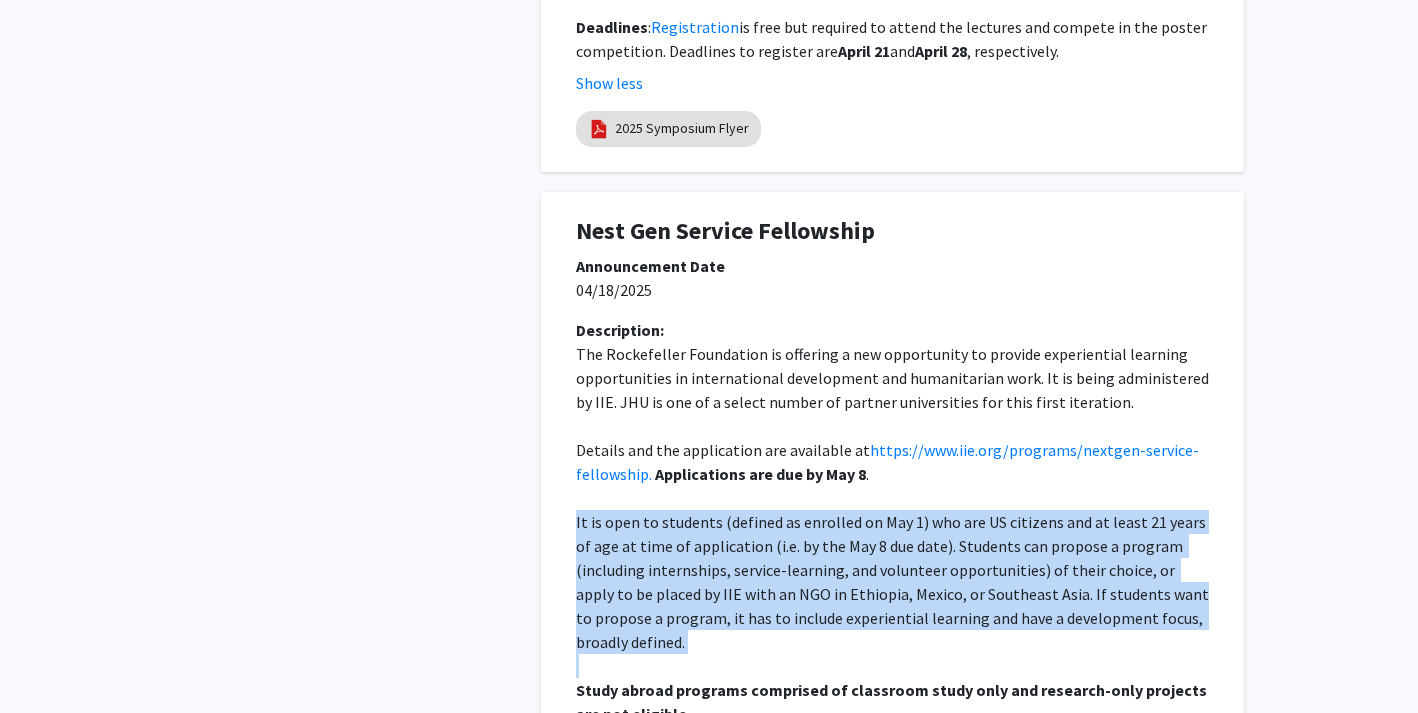 click on "It is open to students (defined as enrolled on May 1) who are US citizens and at least 21 years of age at time of application (i.e. by the May 8 due date). Students can propose a program (including internships, service-learning, and volunteer opportunities) of their choice, or apply to be placed by IIE with an NGO in Ethiopia, Mexico, or Southeast Asia. If students want to propose a program, it has to include experiential learning and have a development focus, broadly defined." 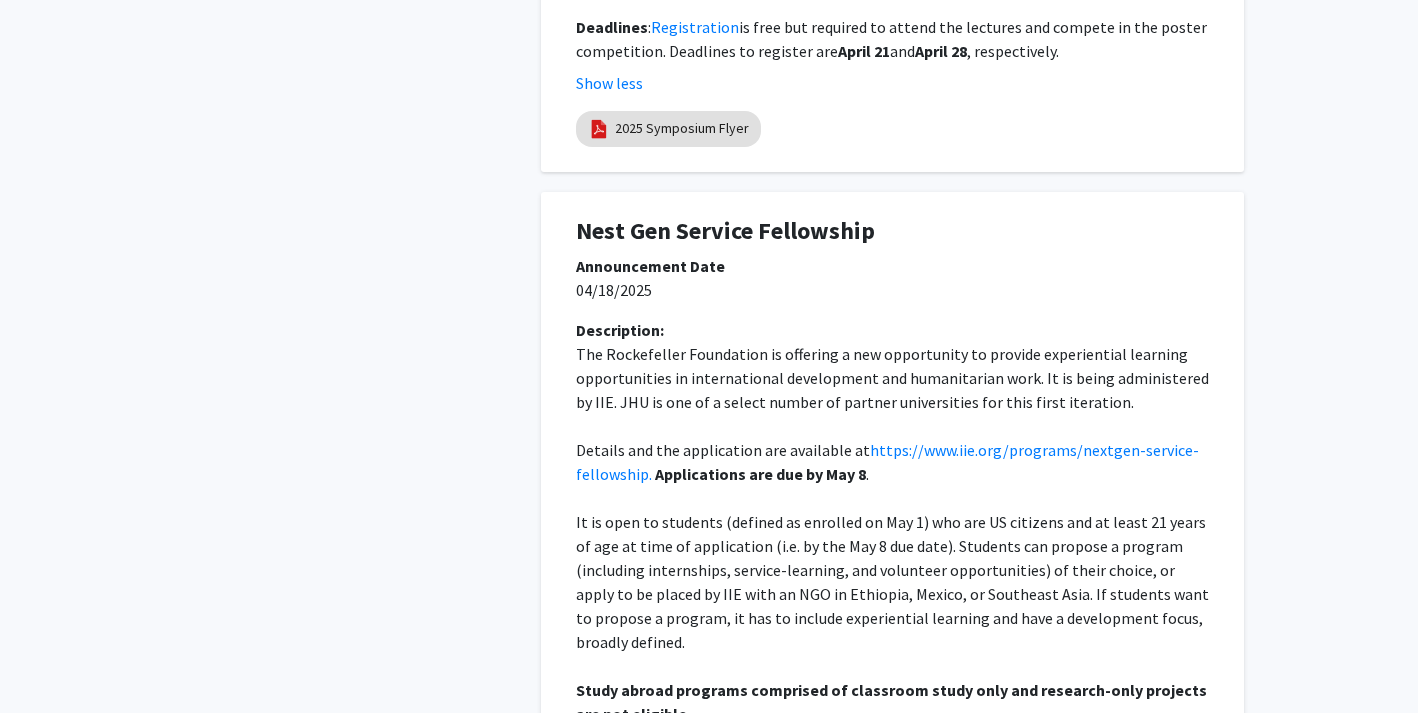 click on "It is open to students (defined as enrolled on May 1) who are US citizens and at least 21 years of age at time of application (i.e. by the May 8 due date). Students can propose a program (including internships, service-learning, and volunteer opportunities) of their choice, or apply to be placed by IIE with an NGO in Ethiopia, Mexico, or Southeast Asia. If students want to propose a program, it has to include experiential learning and have a development focus, broadly defined." 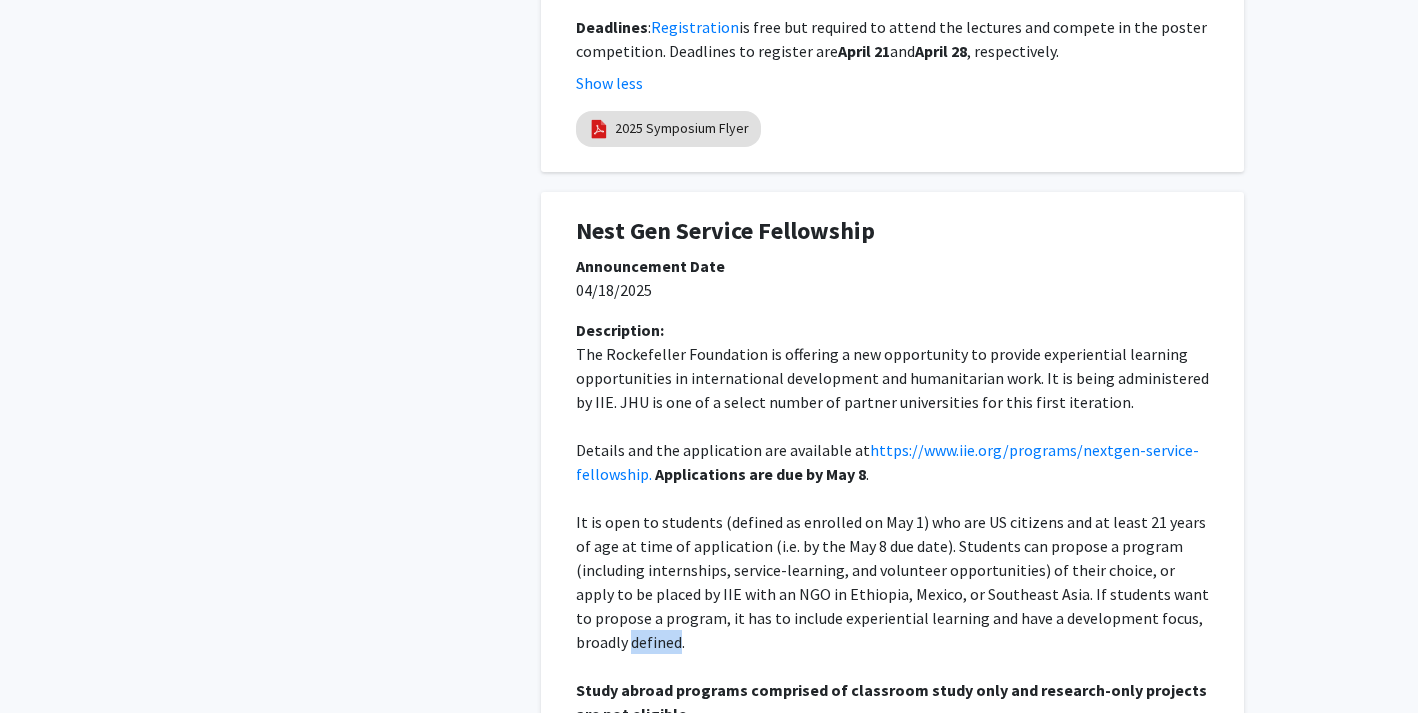 scroll, scrollTop: 5021, scrollLeft: 0, axis: vertical 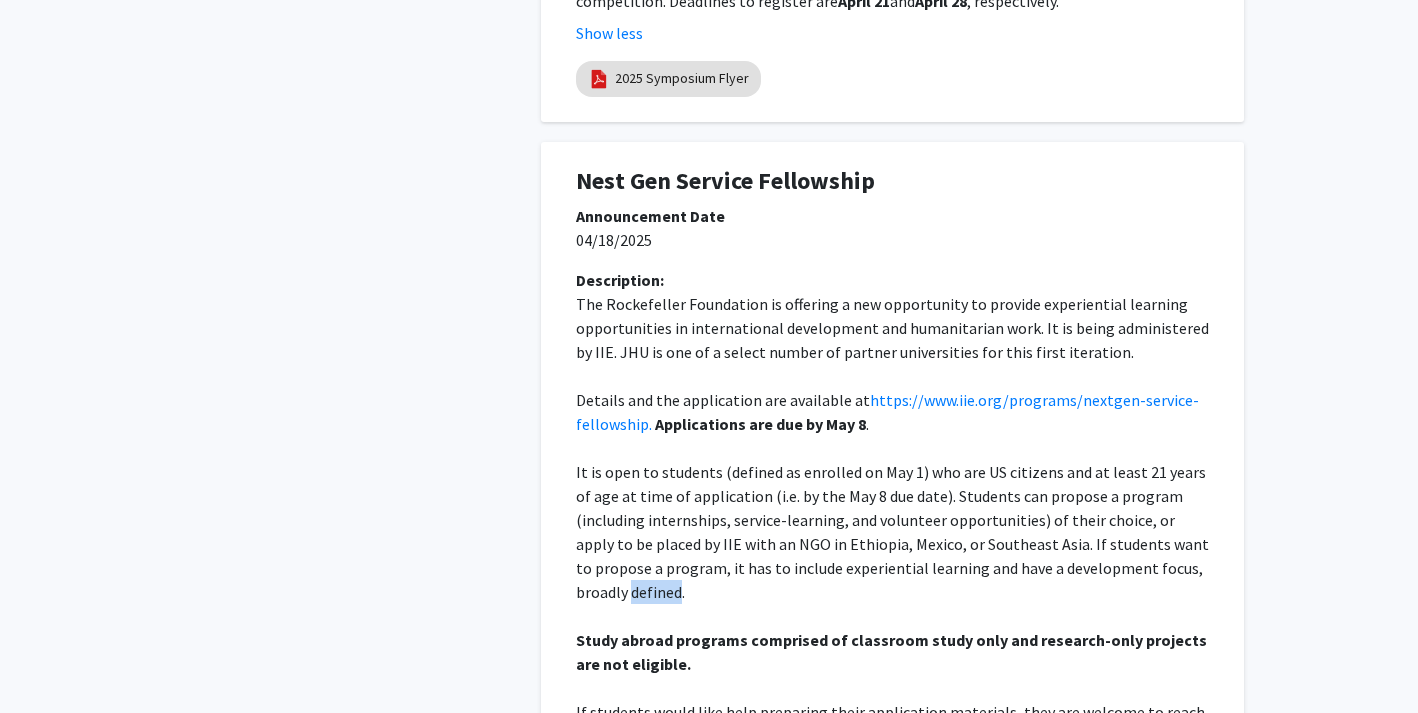 click on "Study abroad programs comprised of classroom study only and research-only projects are not eligible." 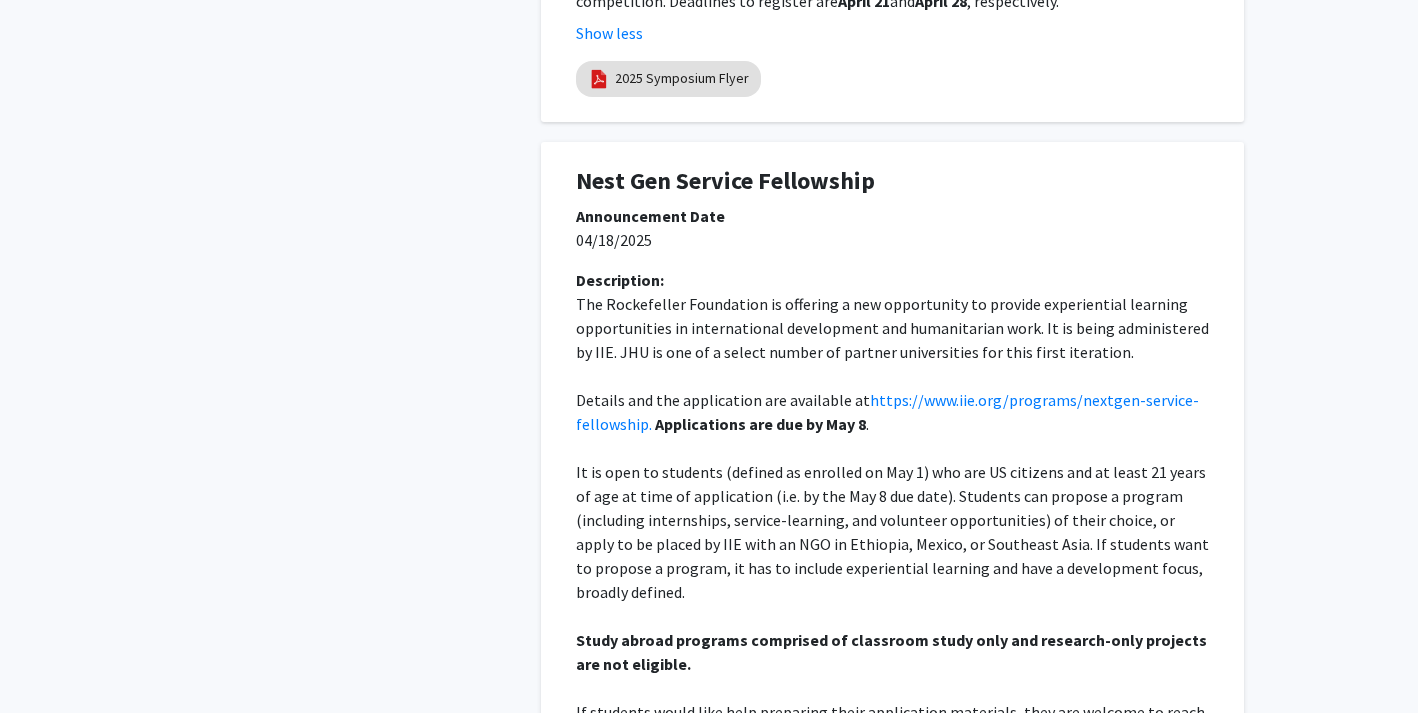 click on "Study abroad programs comprised of classroom study only and research-only projects are not eligible." 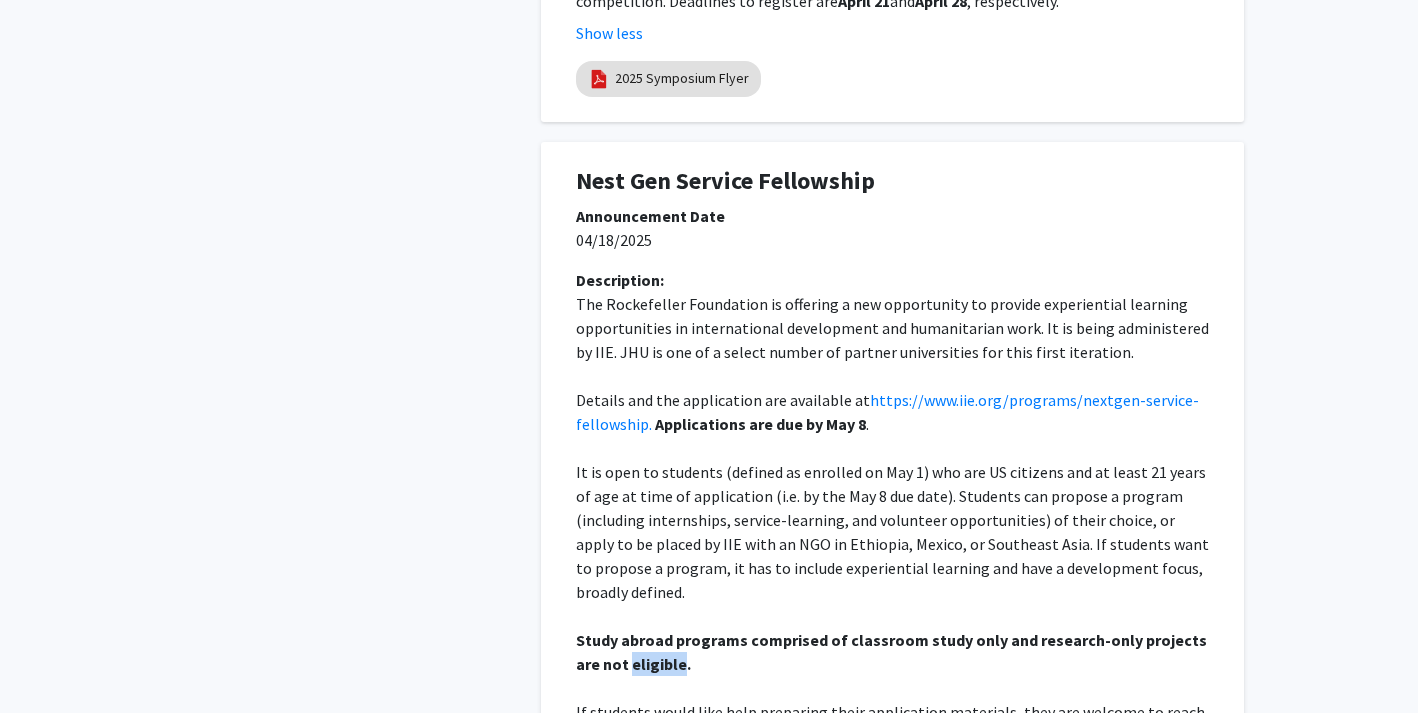 click on "Study abroad programs comprised of classroom study only and research-only projects are not eligible." 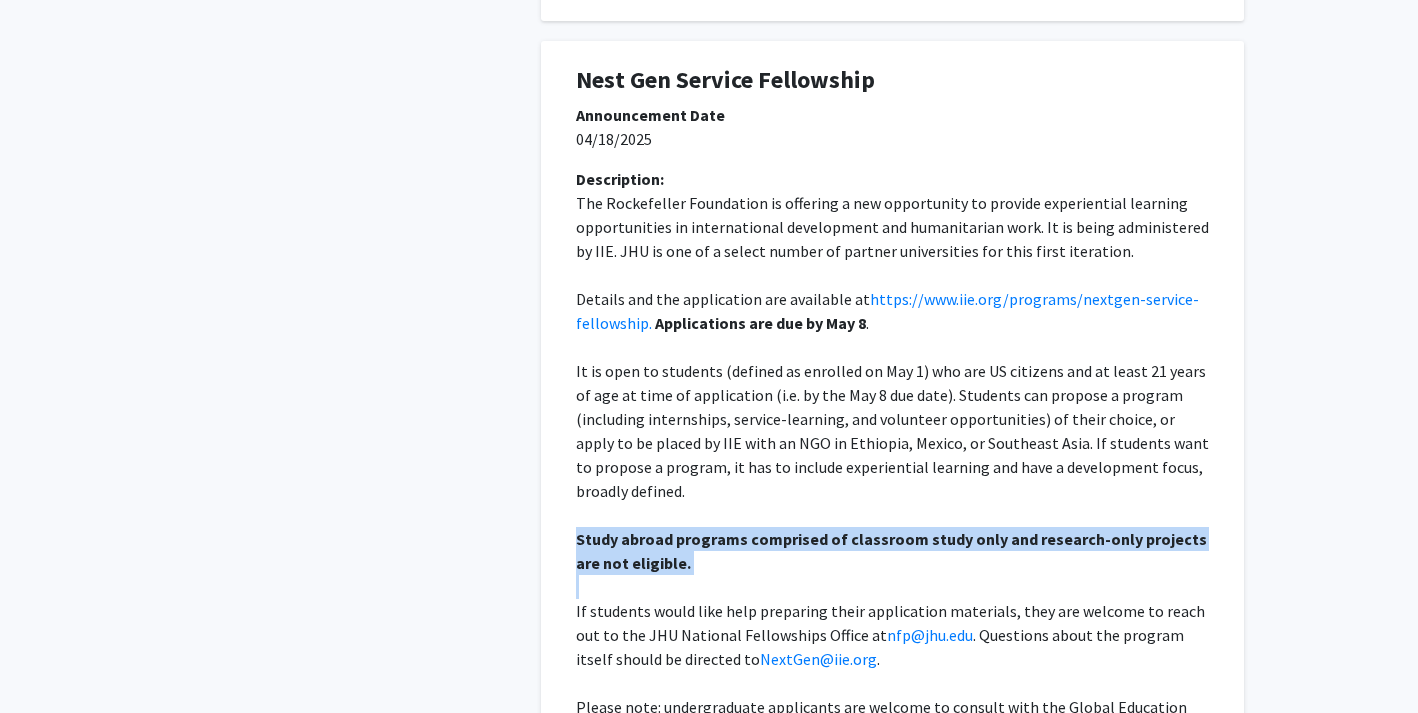 click on "If students would like help preparing their application materials, they are welcome to reach out to the JHU National Fellowships Office at [EMAIL]. Questions about the program itself should be directed to [EMAIL]." 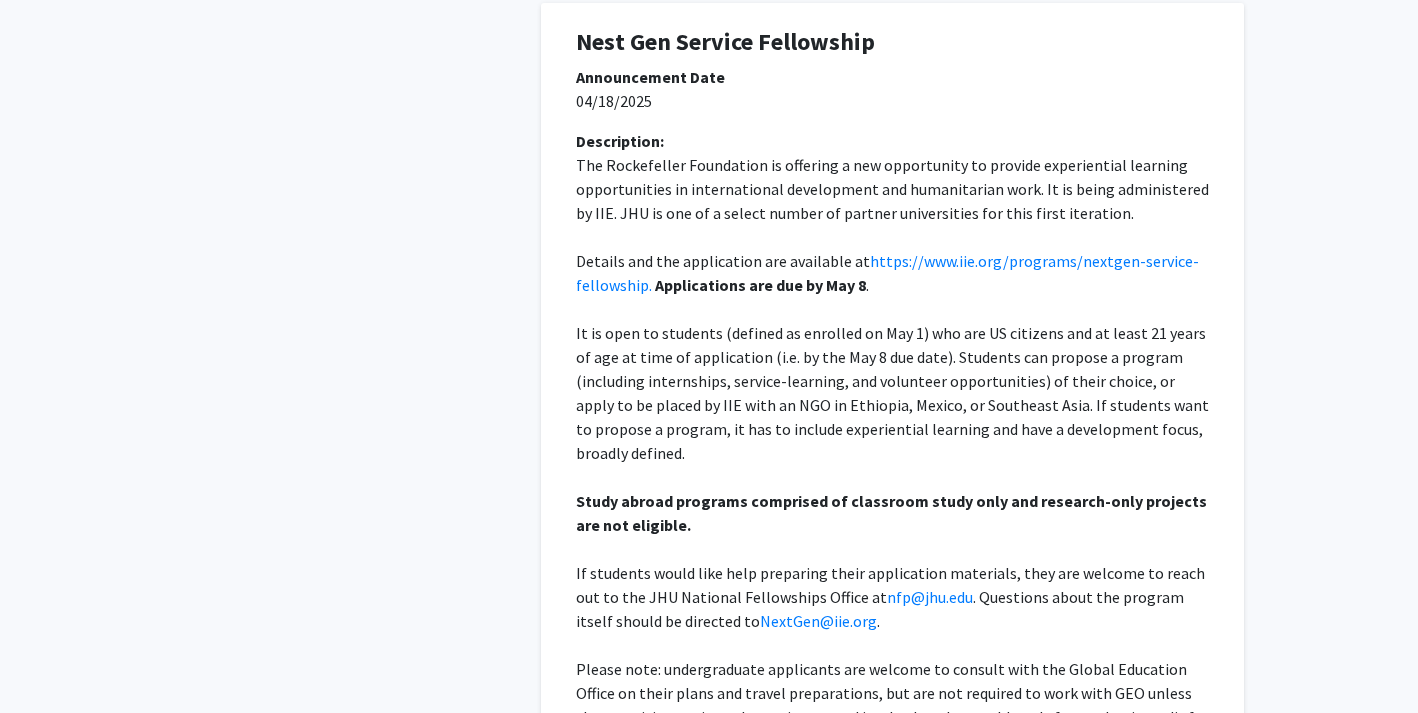 scroll, scrollTop: 5173, scrollLeft: 0, axis: vertical 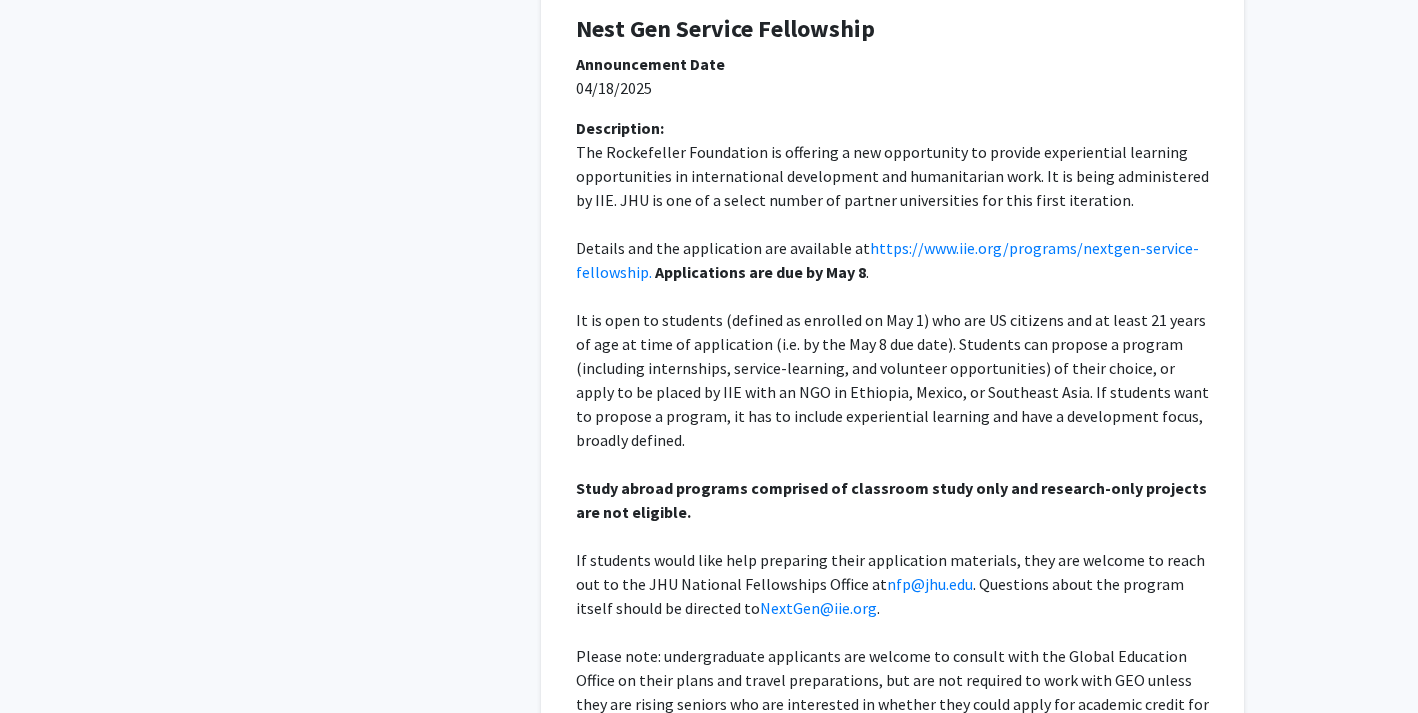 click on "Please note: undergraduate applicants are welcome to consult with the Global Education Office on their plans and travel preparations, but are not required to work with GEO unless they are rising seniors who are interested in whether they could apply for academic credit for the summer activity they would complete through the fellowship." 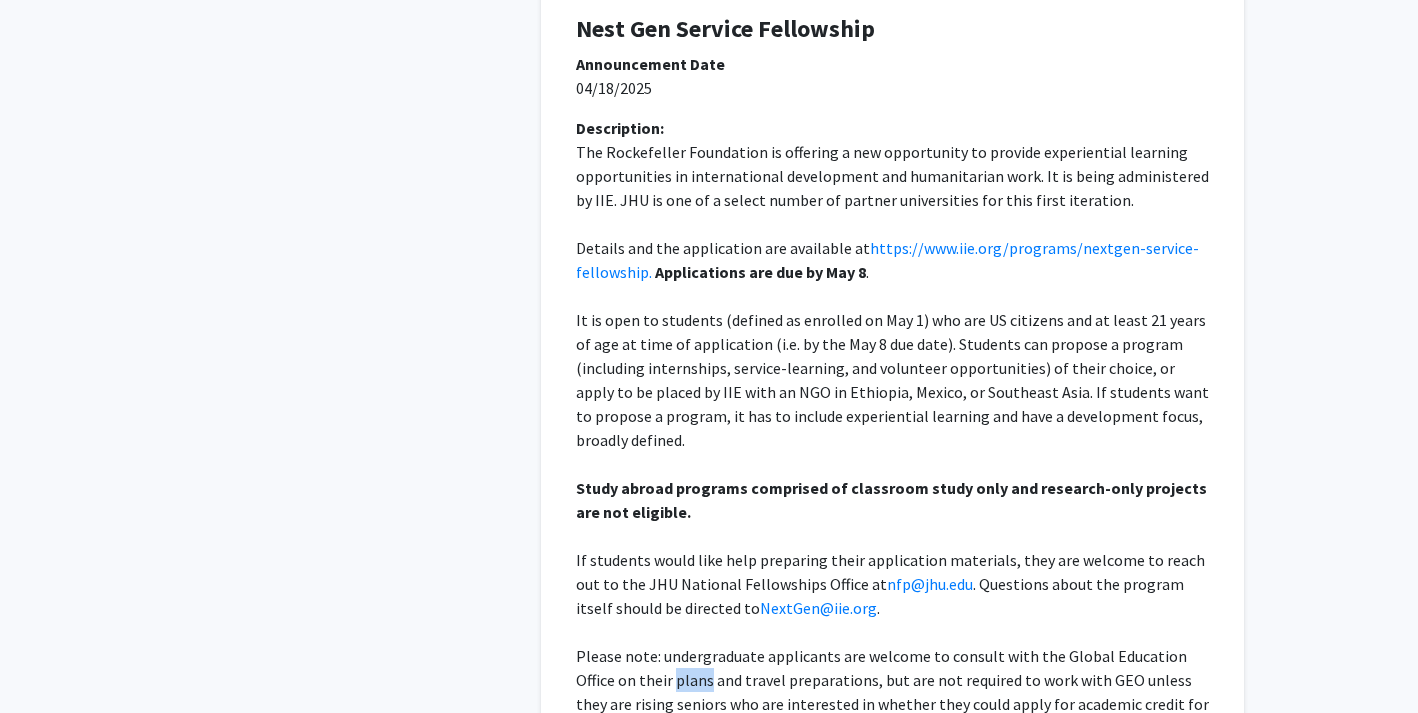 click on "Please note: undergraduate applicants are welcome to consult with the Global Education Office on their plans and travel preparations, but are not required to work with GEO unless they are rising seniors who are interested in whether they could apply for academic credit for the summer activity they would complete through the fellowship." 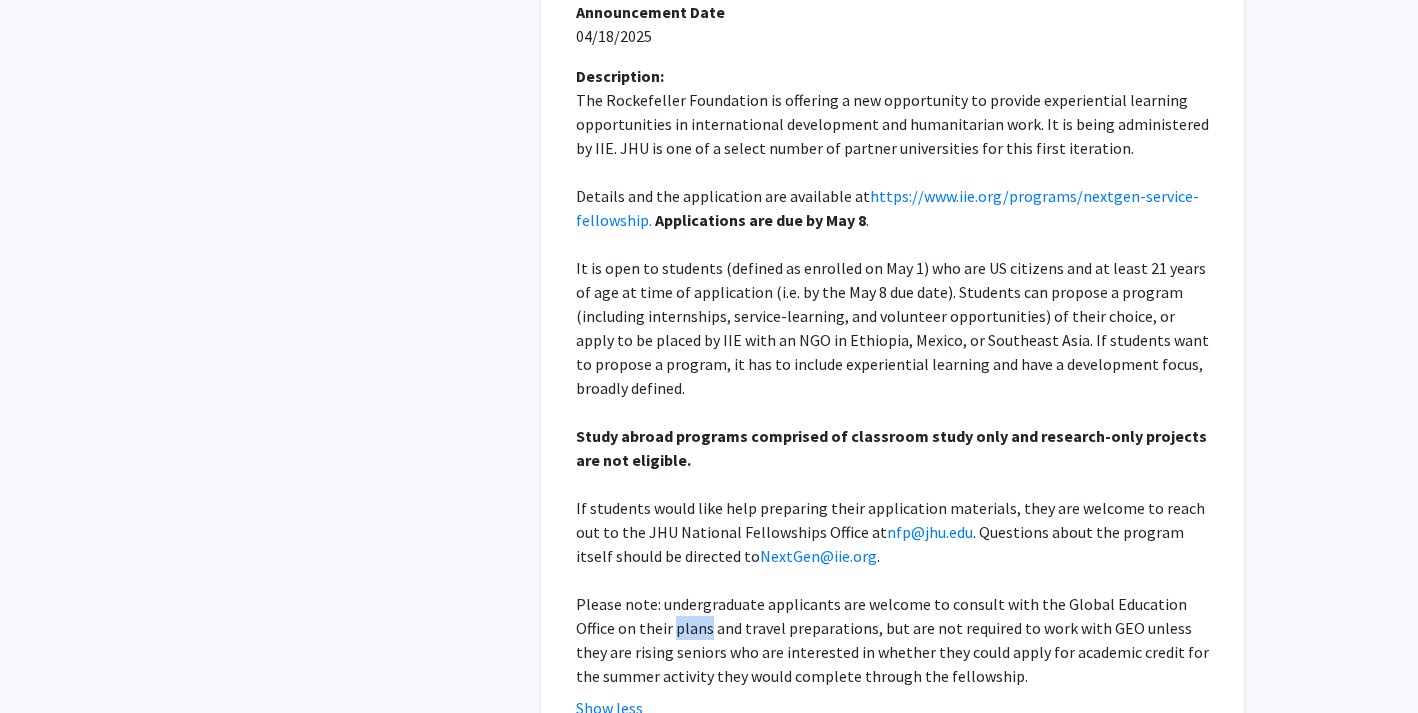 click on "Please note: undergraduate applicants are welcome to consult with the Global Education Office on their plans and travel preparations, but are not required to work with GEO unless they are rising seniors who are interested in whether they could apply for academic credit for the summer activity they would complete through the fellowship." 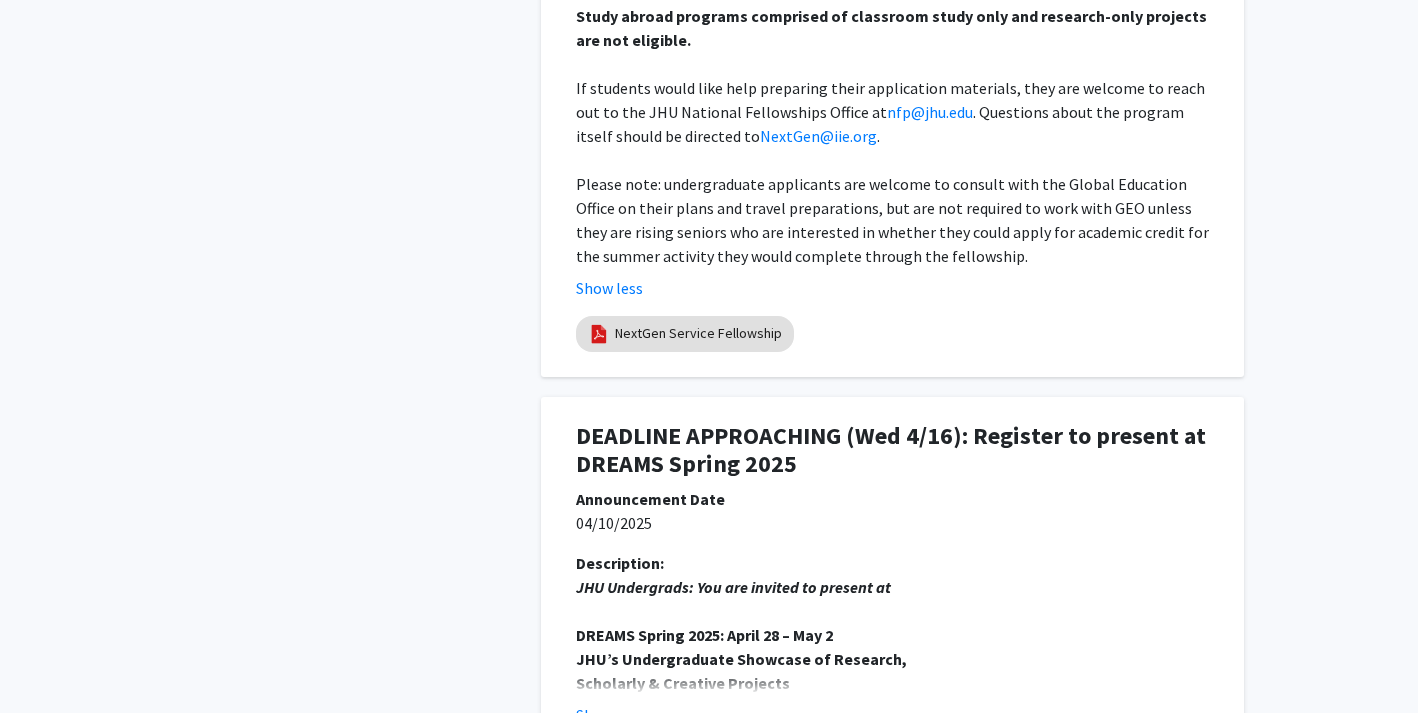 scroll, scrollTop: 5647, scrollLeft: 0, axis: vertical 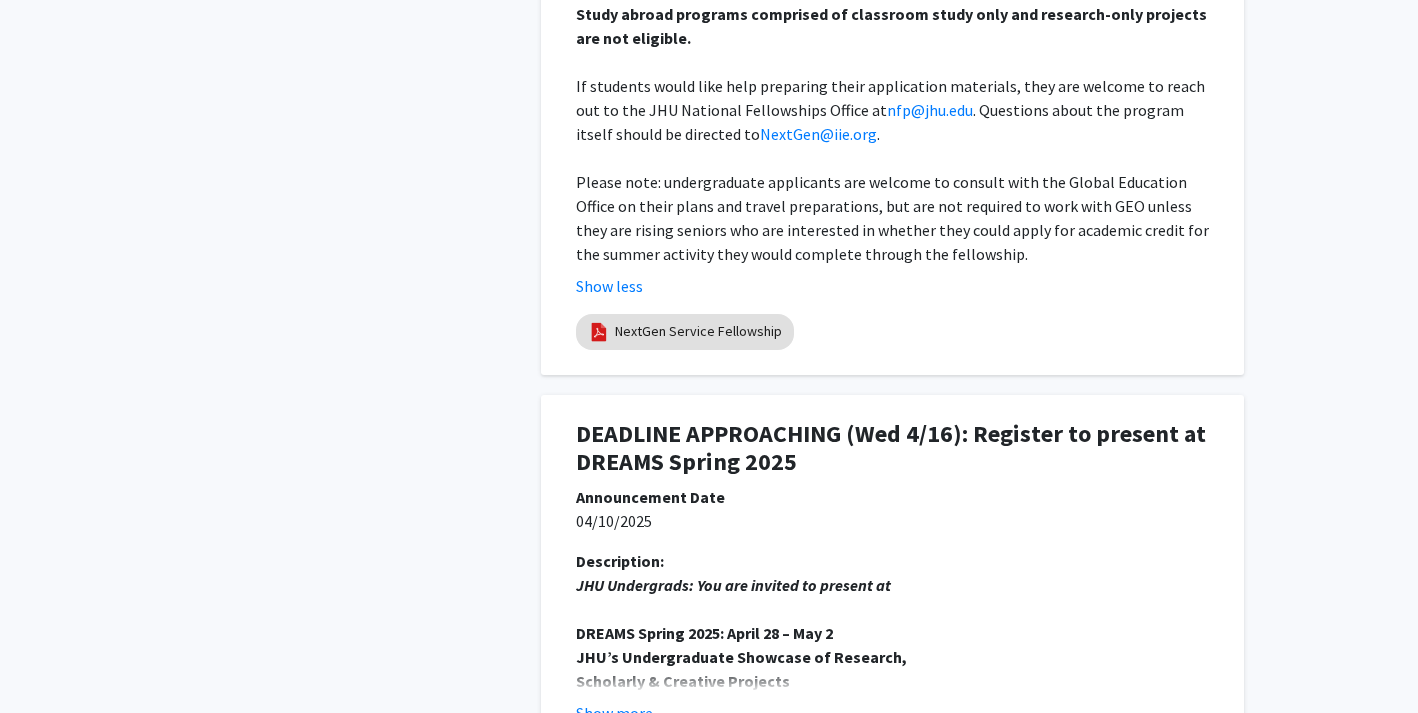 click on "DEADLINE APPROACHING (Wed 4/16): Register to present at DREAMS Spring 2025" 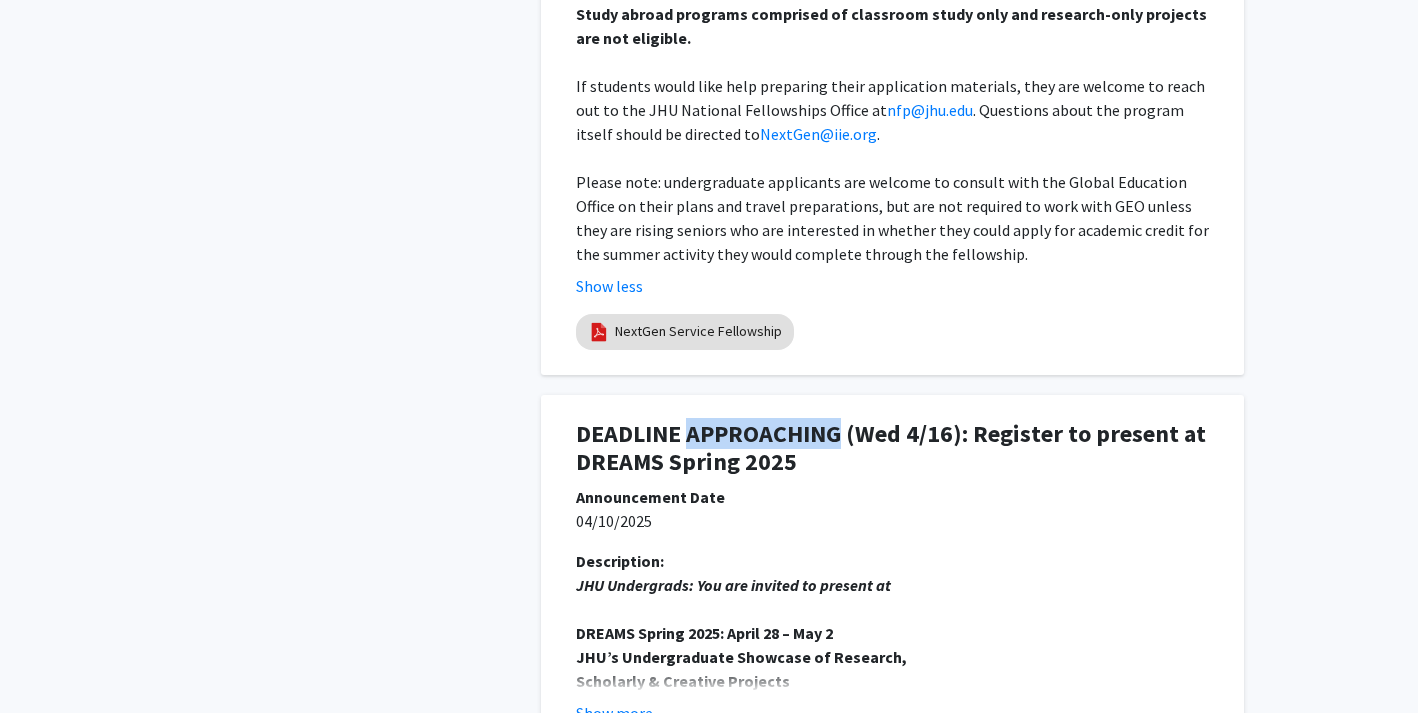 click on "DEADLINE APPROACHING (Wed 4/16): Register to present at DREAMS Spring 2025" 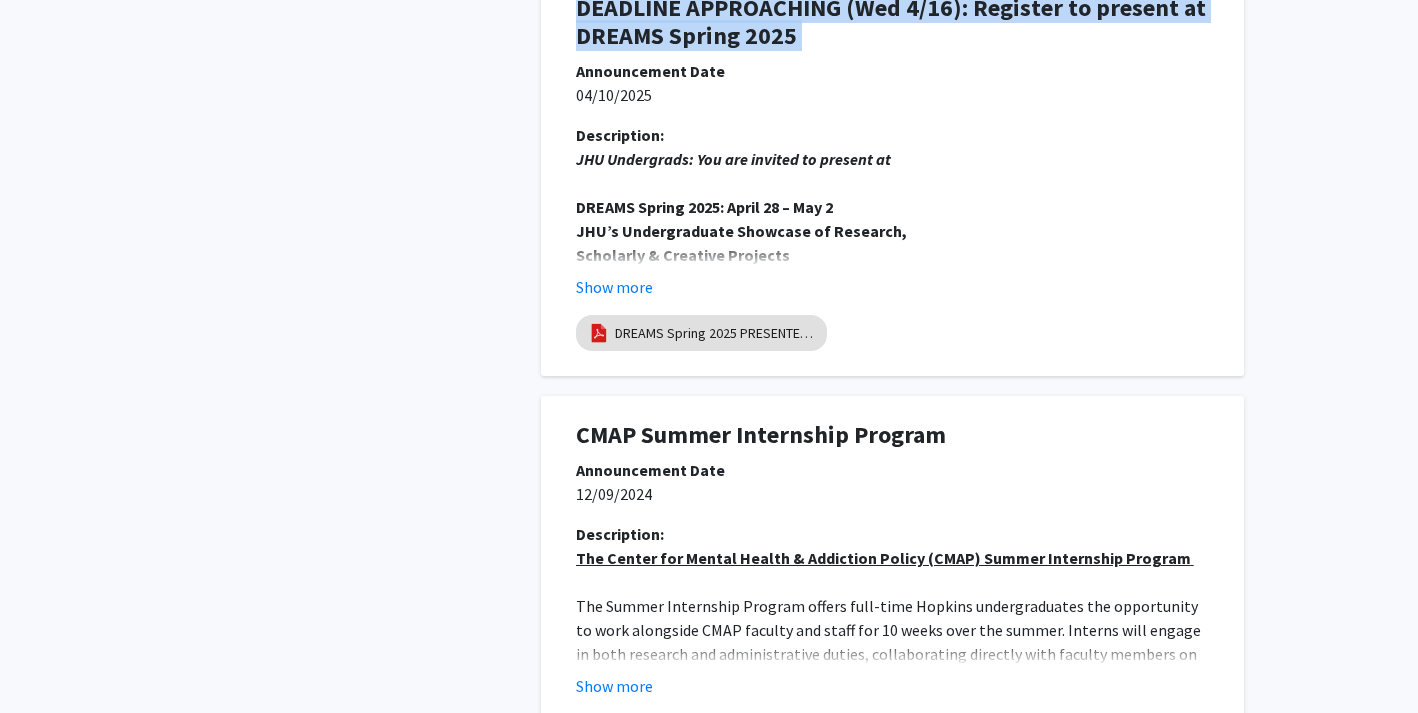 scroll, scrollTop: 6084, scrollLeft: 0, axis: vertical 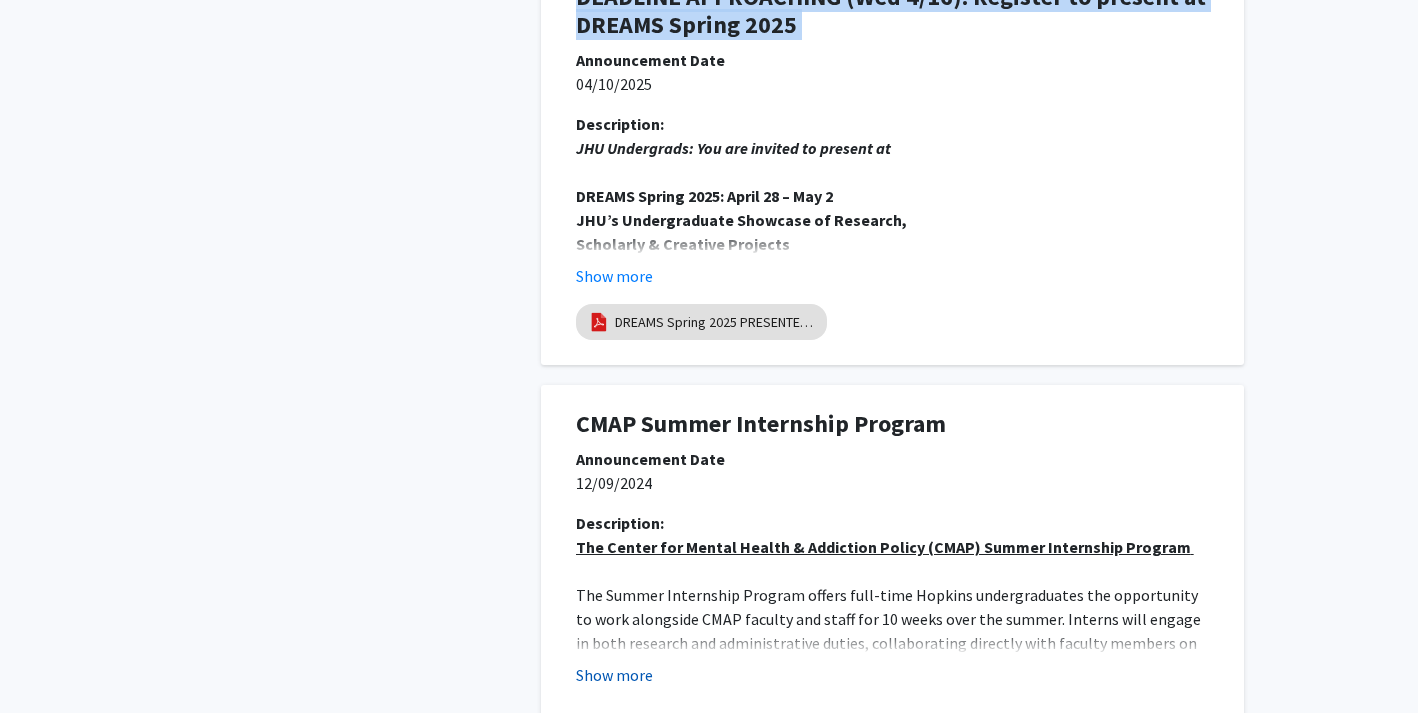 click on "Show more" 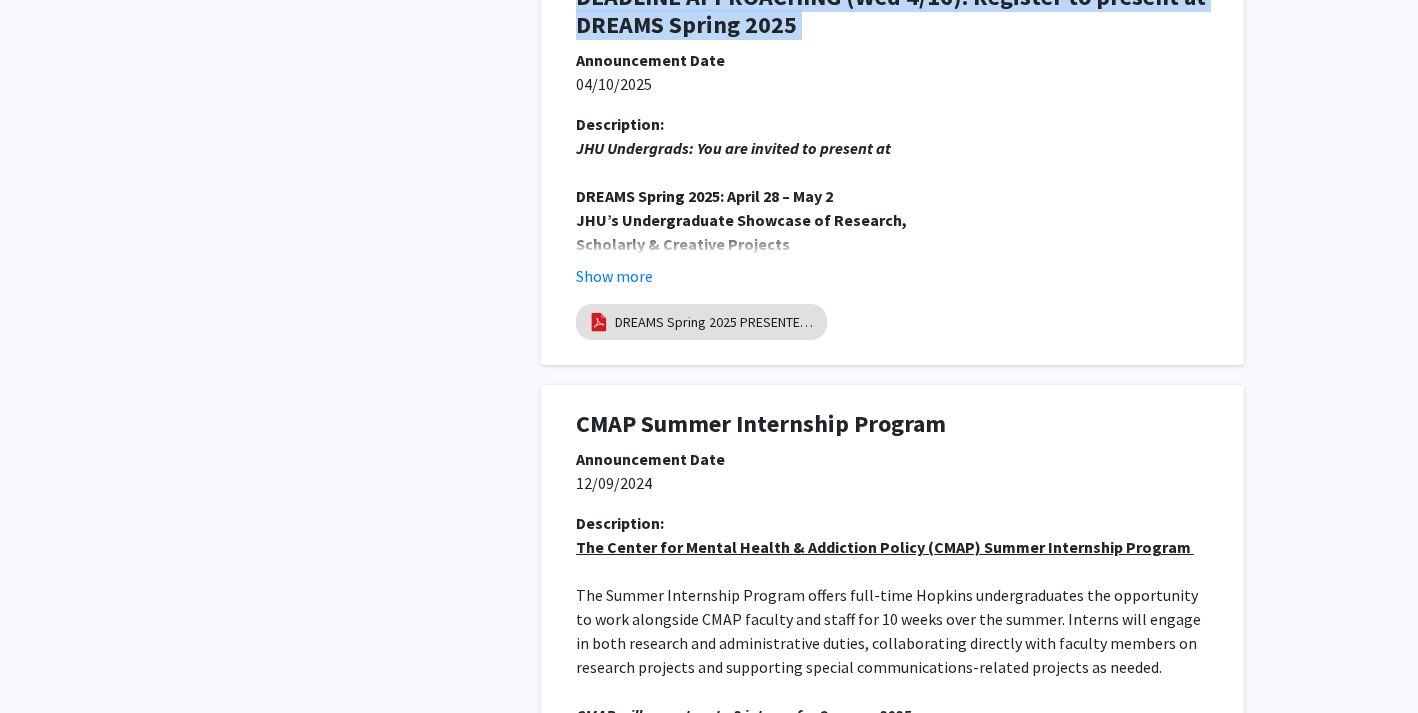 click on "The Summer Internship Program offers full-time Hopkins undergraduates the opportunity to work alongside CMAP faculty and staff for 10 weeks over the summer. Interns will engage in both research and administrative duties, collaborating directly with faculty members on research projects and supporting special communications-related projects as needed." 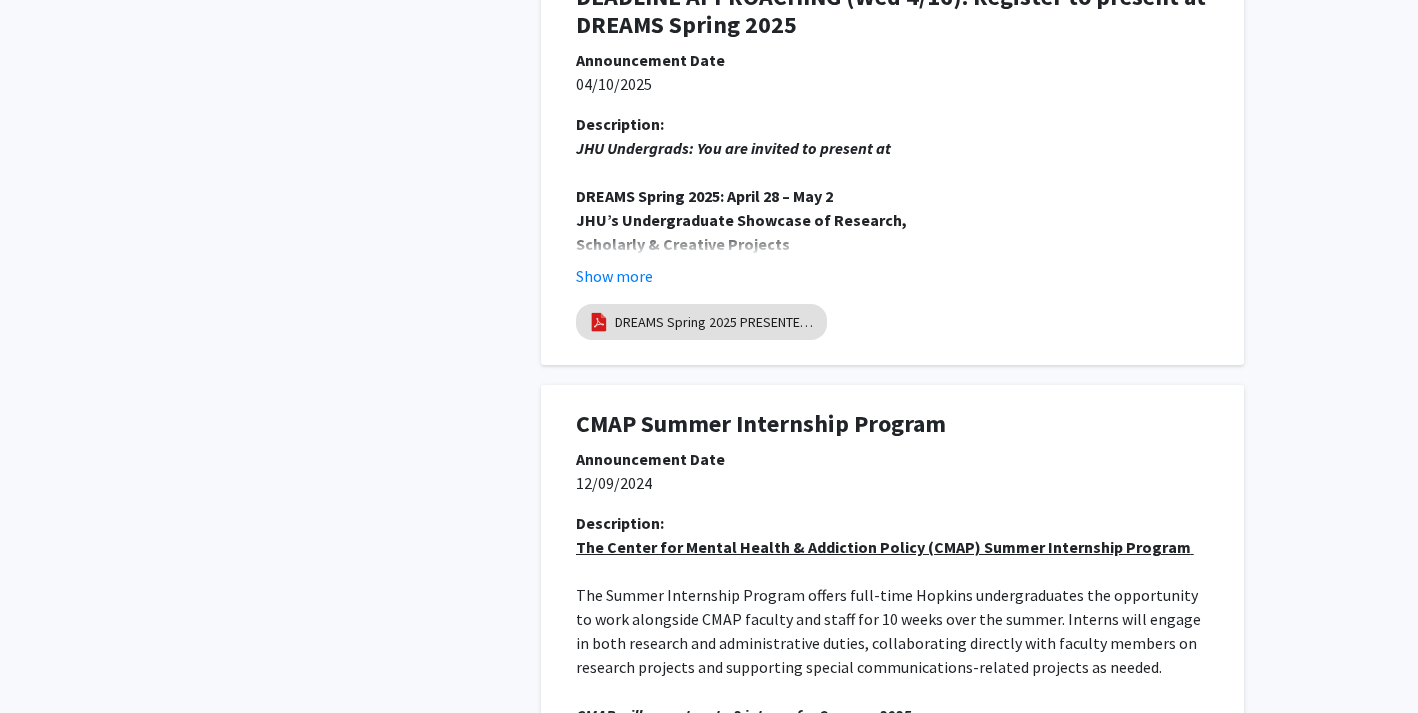 click on "The Summer Internship Program offers full-time Hopkins undergraduates the opportunity to work alongside CMAP faculty and staff for 10 weeks over the summer. Interns will engage in both research and administrative duties, collaborating directly with faculty members on research projects and supporting special communications-related projects as needed." 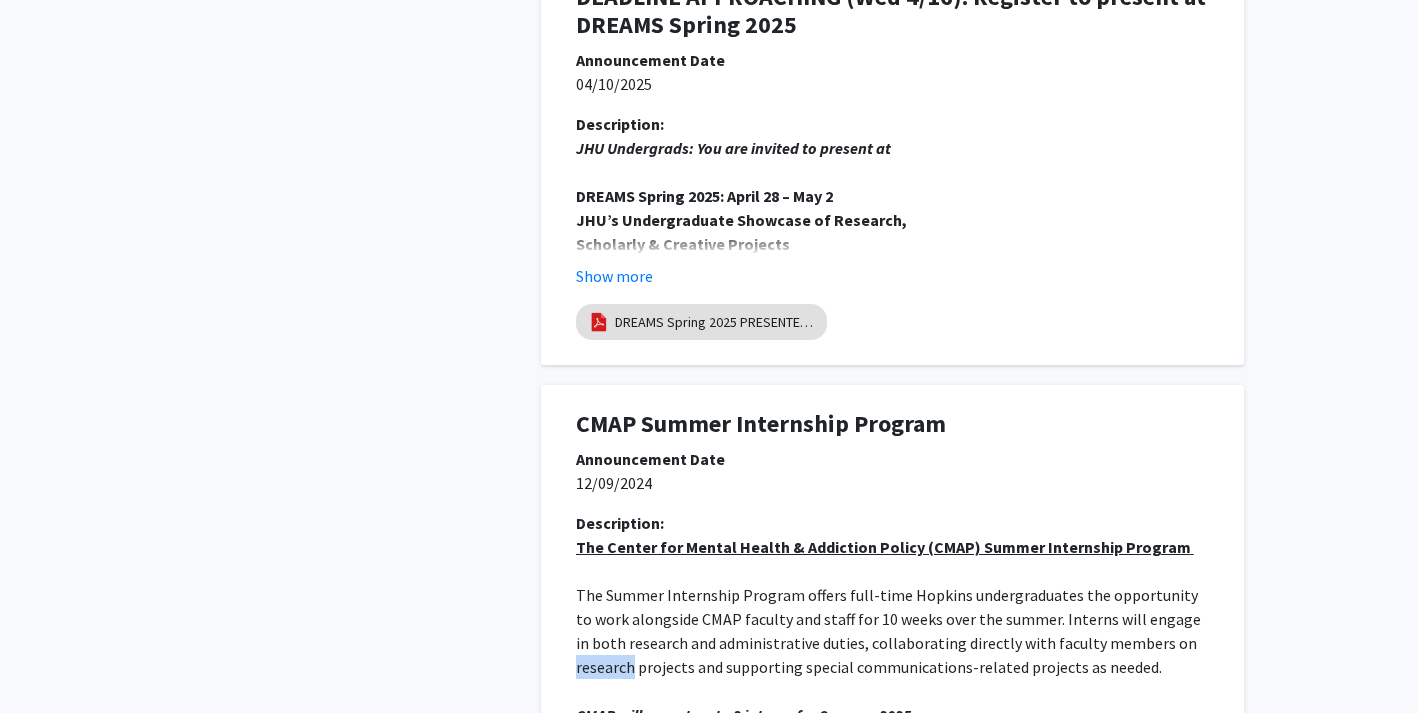 click on "The Summer Internship Program offers full-time Hopkins undergraduates the opportunity to work alongside CMAP faculty and staff for 10 weeks over the summer. Interns will engage in both research and administrative duties, collaborating directly with faculty members on research projects and supporting special communications-related projects as needed." 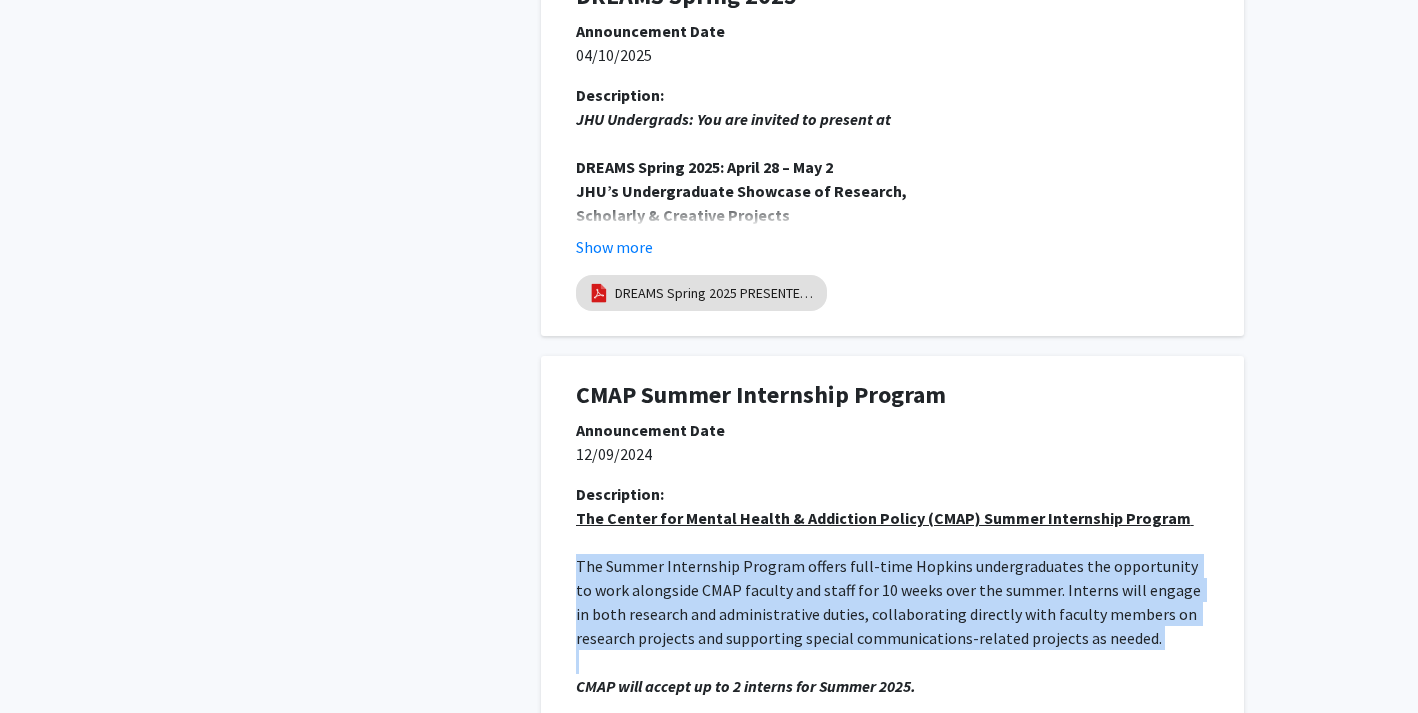 click 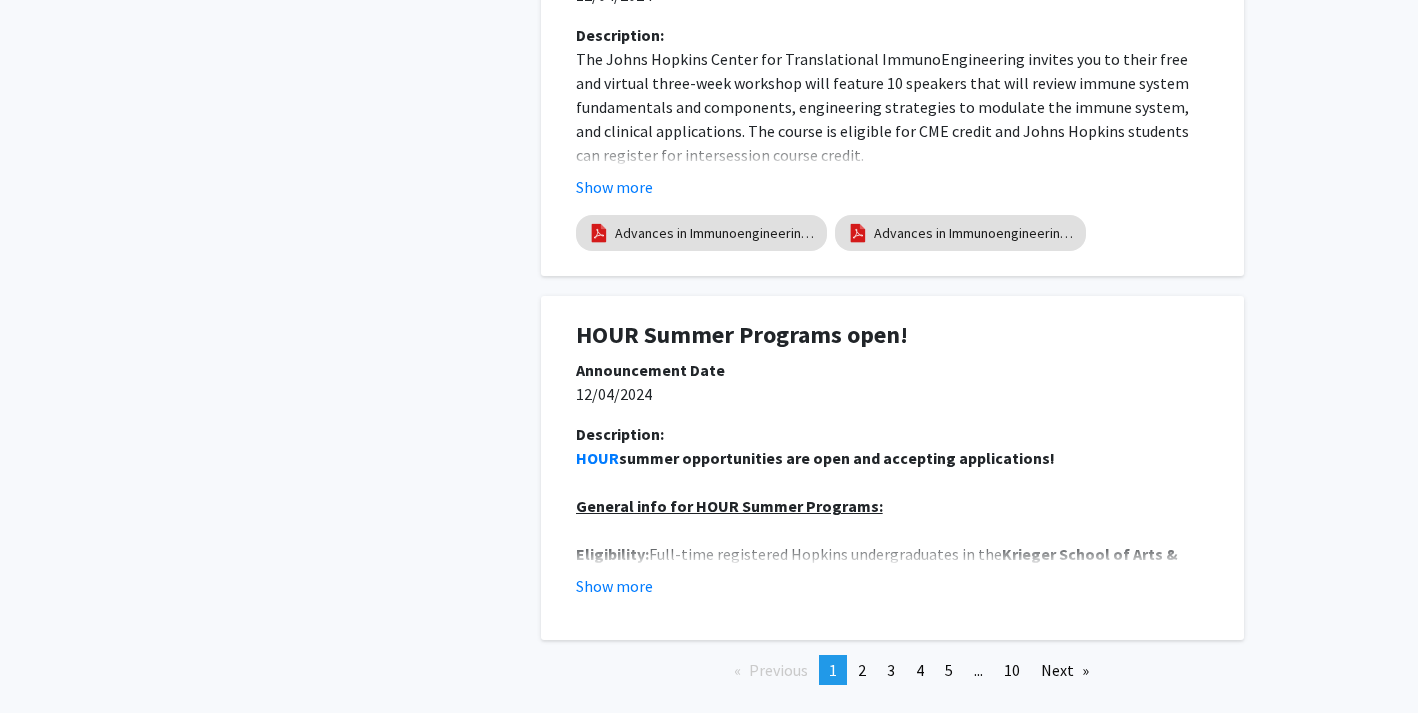 click on "Previous  page  1 / 10  You're on page  1 page  2 page  3 page  4 page  5 page  ... page  10  Next  page" 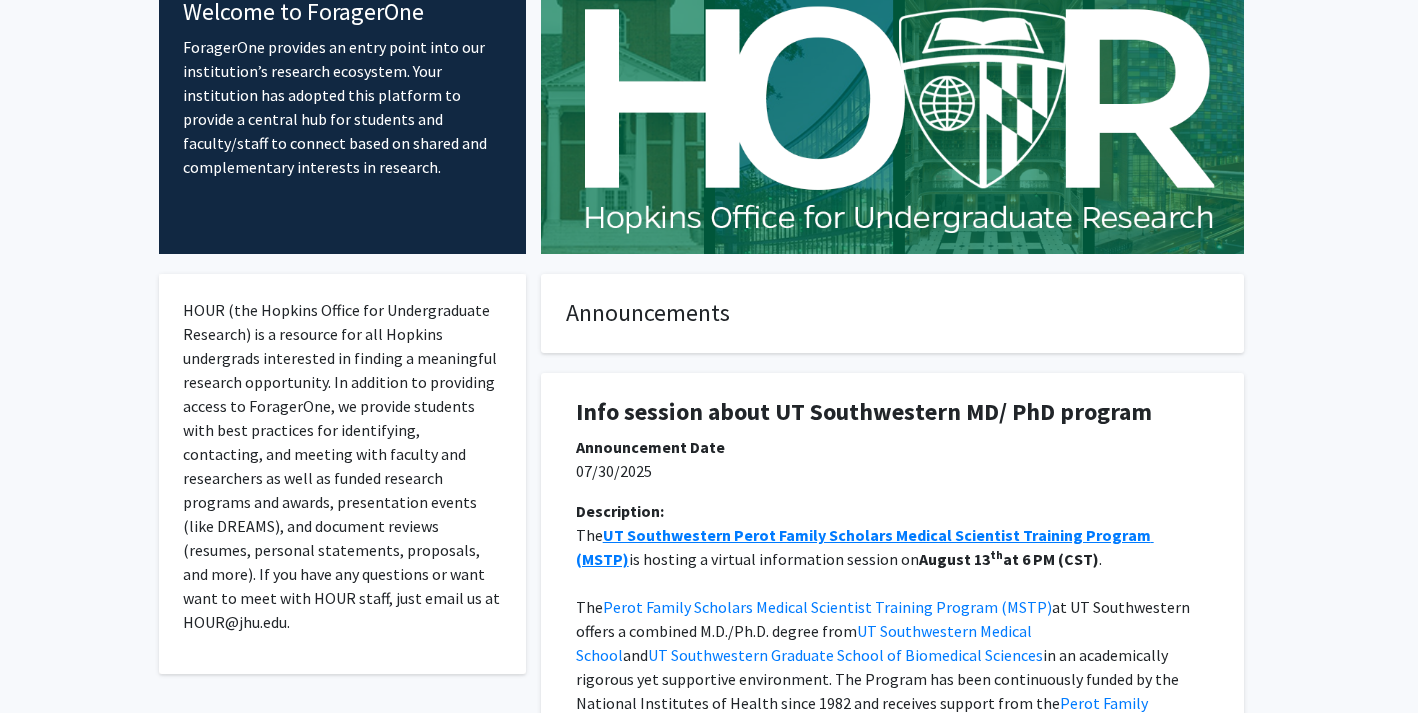 scroll, scrollTop: 0, scrollLeft: 0, axis: both 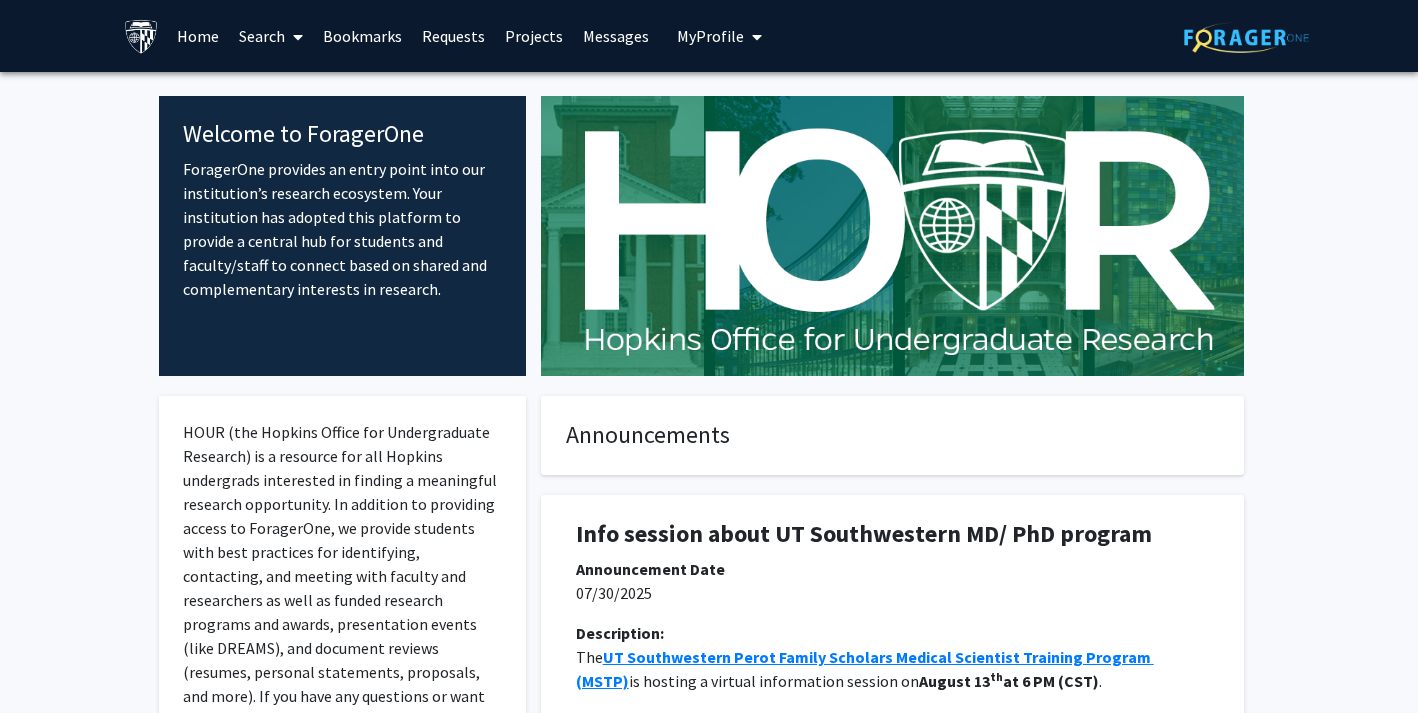 click at bounding box center (294, 37) 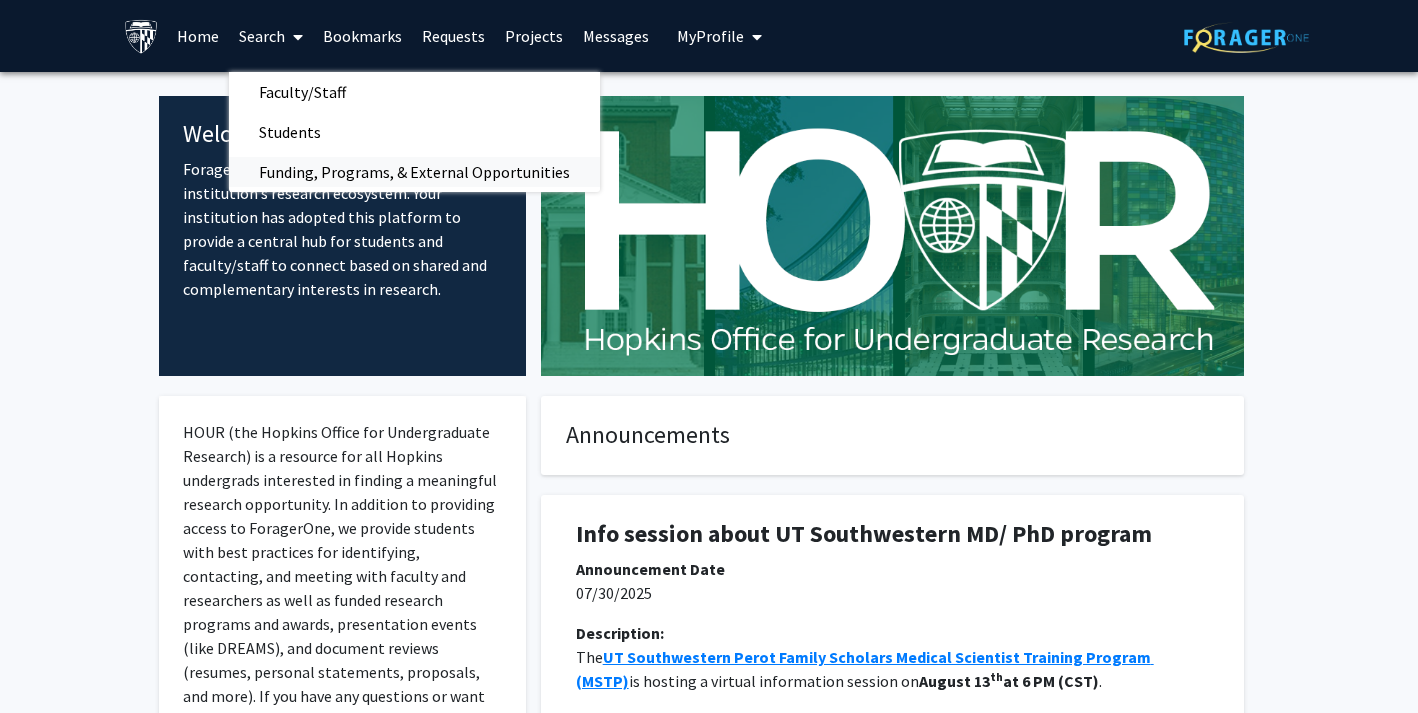 click on "Funding, Programs, & External Opportunities" at bounding box center [414, 172] 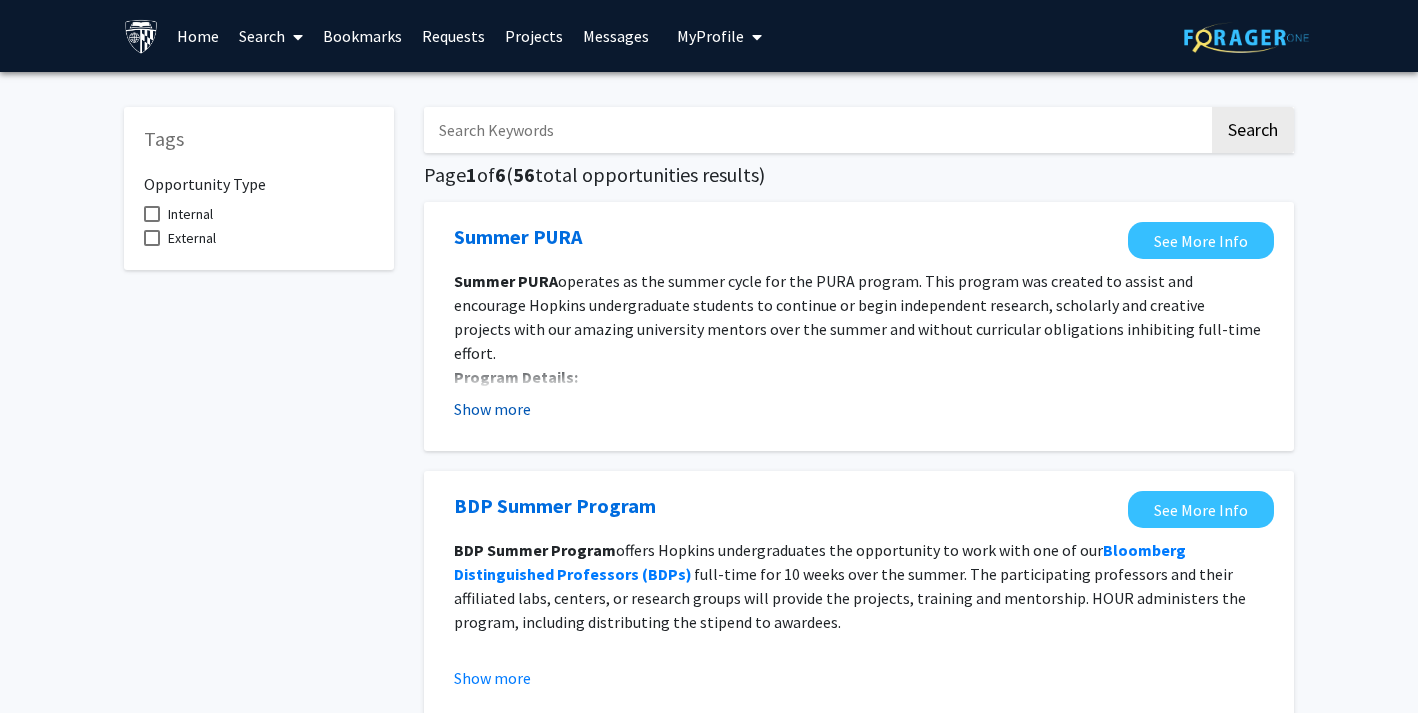 click on "Show more" 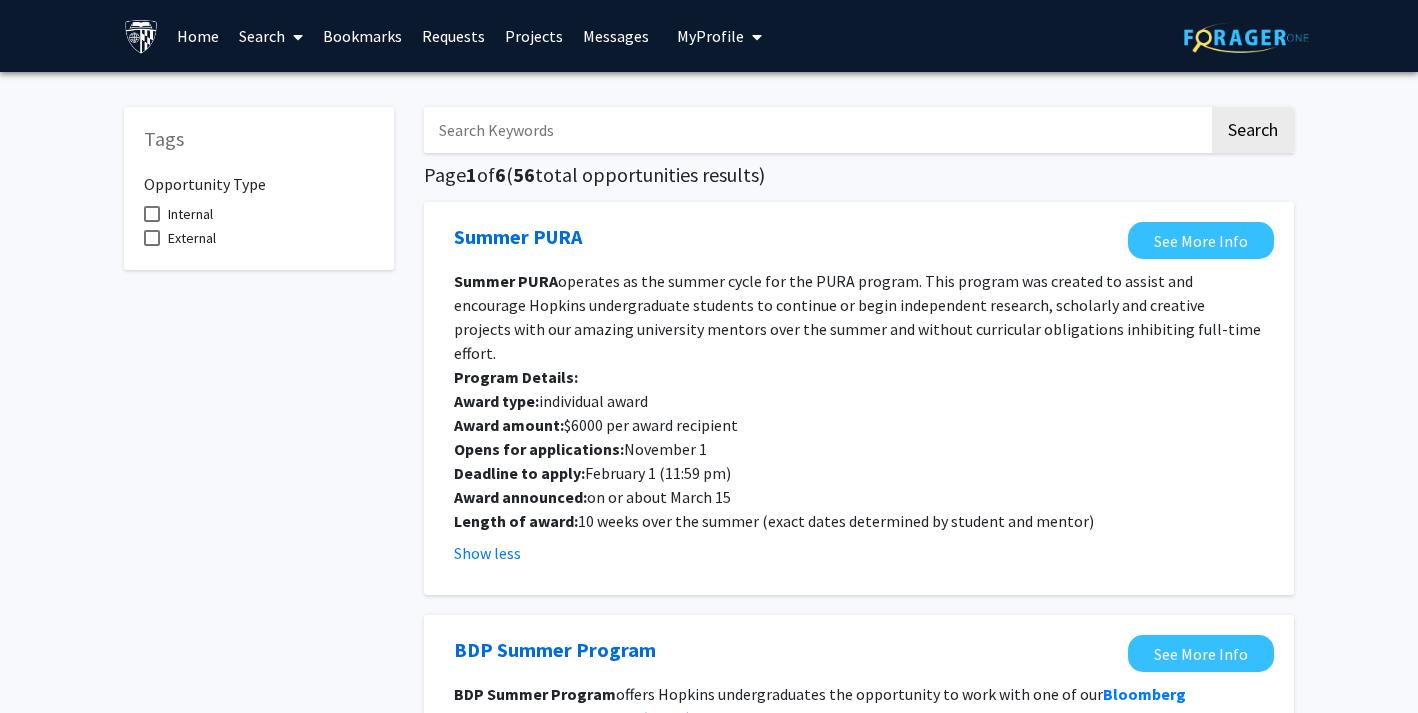 click on "operates as the summer cycle for the PURA program. This program was created to assist and encourage Hopkins undergraduate students to continue or begin independent research, scholarly and creative projects with our amazing university mentors over the summer and without curricular obligations inhibiting full-time effort." 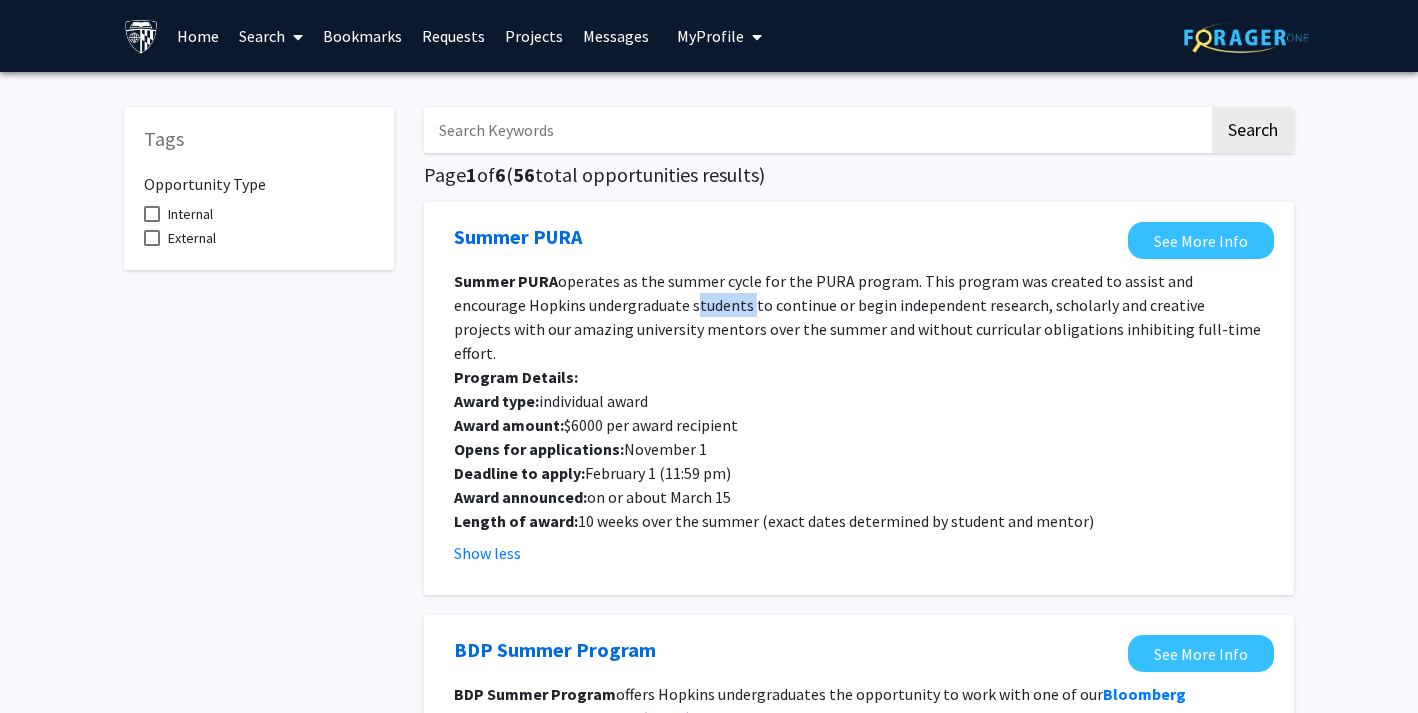 click on "operates as the summer cycle for the PURA program. This program was created to assist and encourage Hopkins undergraduate students to continue or begin independent research, scholarly and creative projects with our amazing university mentors over the summer and without curricular obligations inhibiting full-time effort." 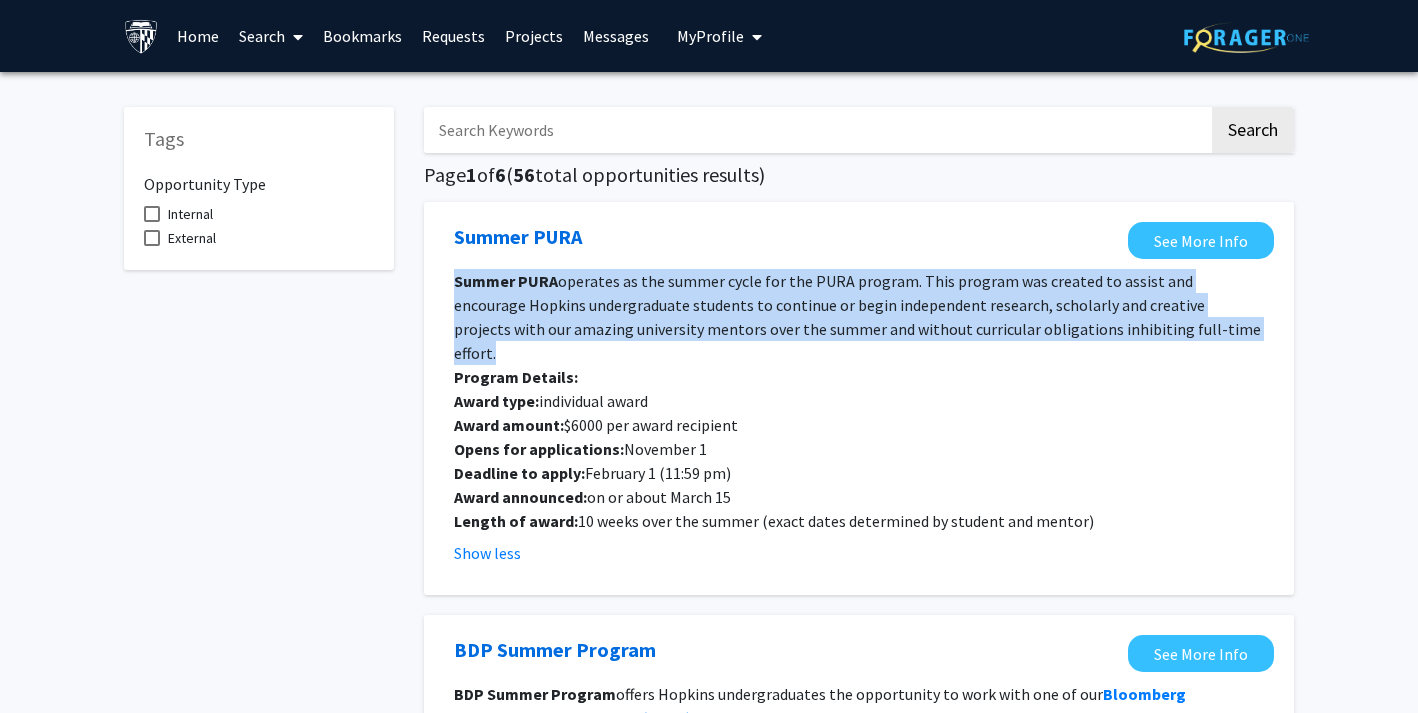 click on "operates as the summer cycle for the PURA program. This program was created to assist and encourage Hopkins undergraduate students to continue or begin independent research, scholarly and creative projects with our amazing university mentors over the summer and without curricular obligations inhibiting full-time effort." 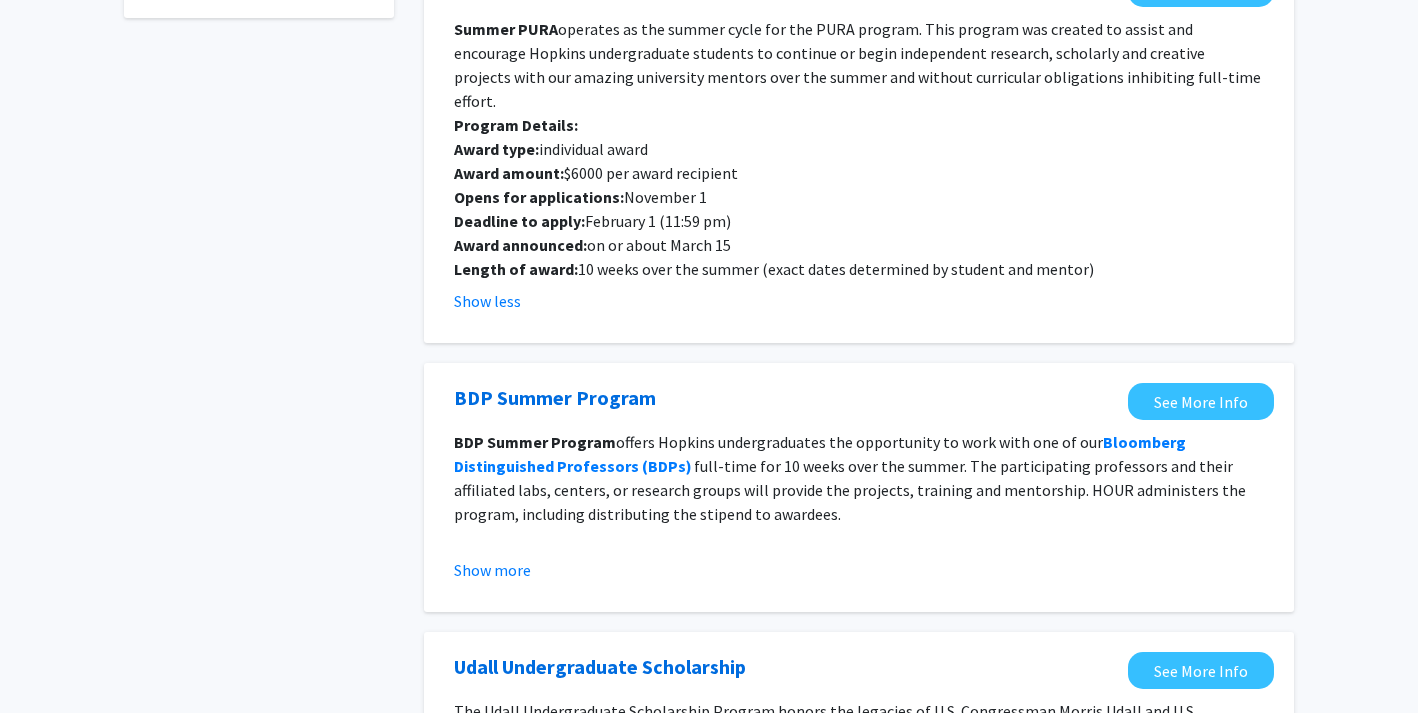 scroll, scrollTop: 274, scrollLeft: 0, axis: vertical 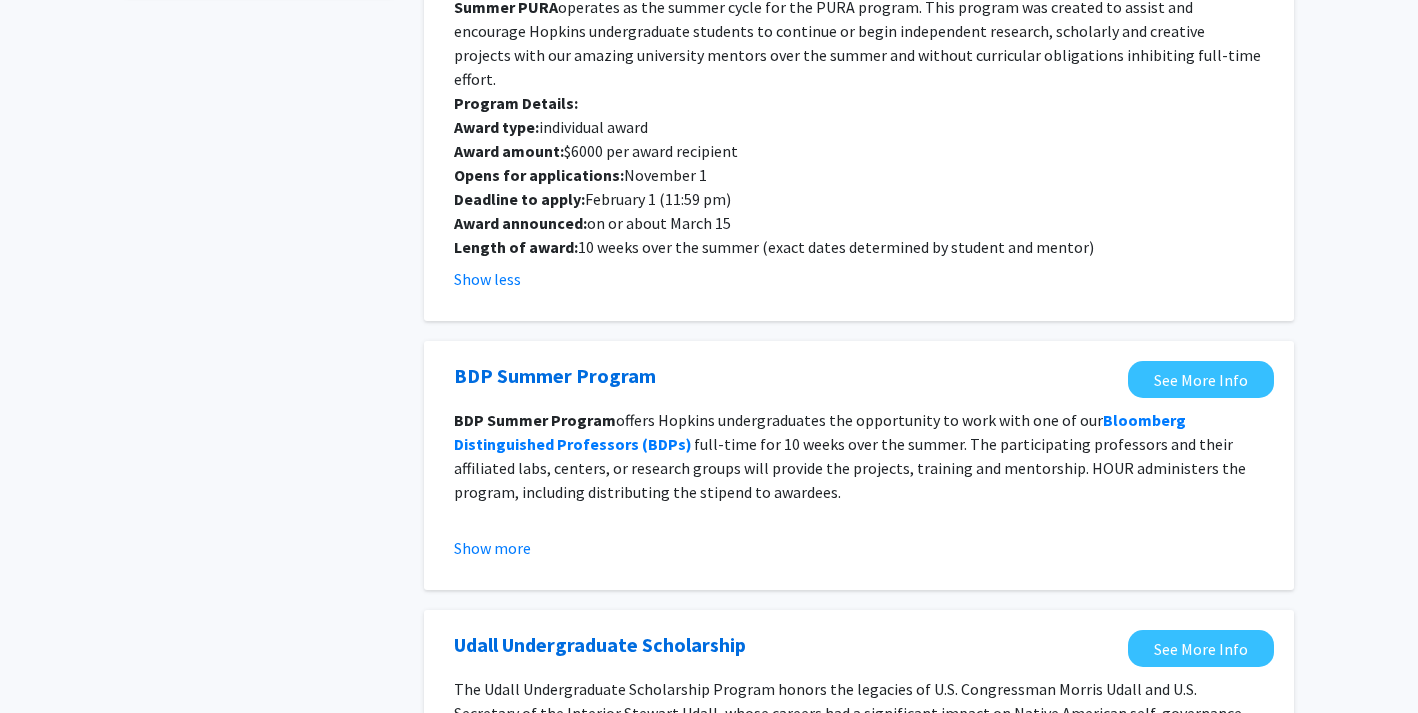 click on "BDP Summer Program offers Hopkins undergraduates the opportunity to work with one of our  Bloomberg Distinguished Professors (BDPs)   full-time for 10 weeks over the summer. The participating professors and their affiliated labs, centers, or research groups will provide the projects, training and mentorship.  HOUR administers the program, including distributing the stipend to awardees." 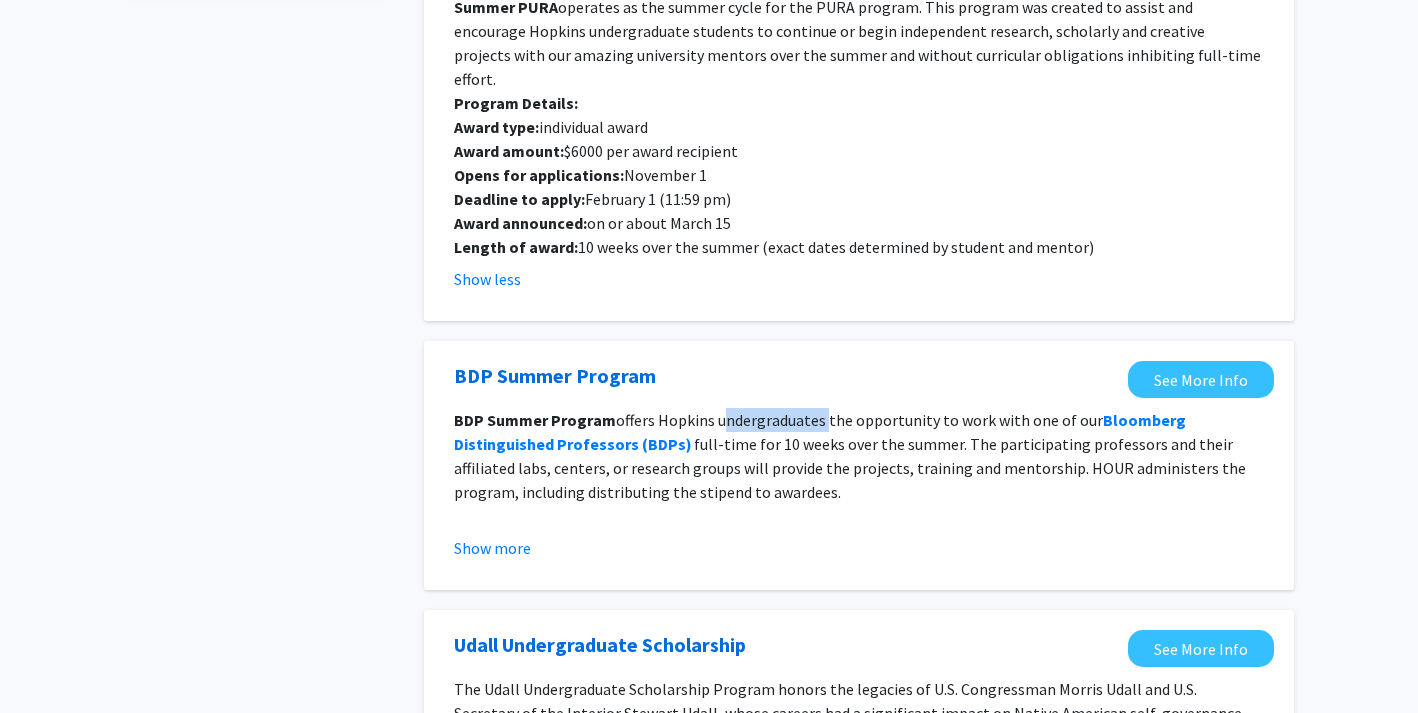 click on "BDP Summer Program offers Hopkins undergraduates the opportunity to work with one of our  Bloomberg Distinguished Professors (BDPs)   full-time for 10 weeks over the summer. The participating professors and their affiliated labs, centers, or research groups will provide the projects, training and mentorship.  HOUR administers the program, including distributing the stipend to awardees." 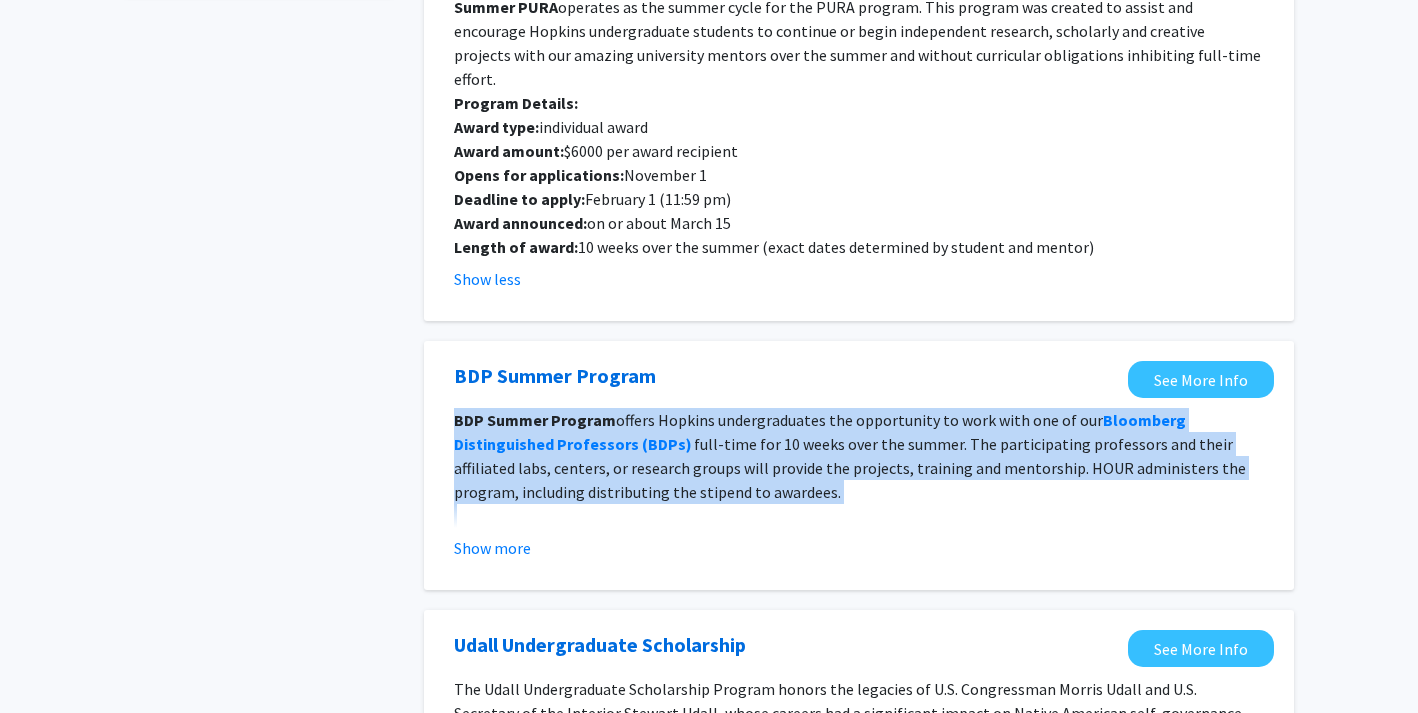 click on "BDP Summer Program offers Hopkins undergraduates the opportunity to work with one of our  Bloomberg Distinguished Professors (BDPs)   full-time for 10 weeks over the summer. The participating professors and their affiliated labs, centers, or research groups will provide the projects, training and mentorship.  HOUR administers the program, including distributing the stipend to awardees." 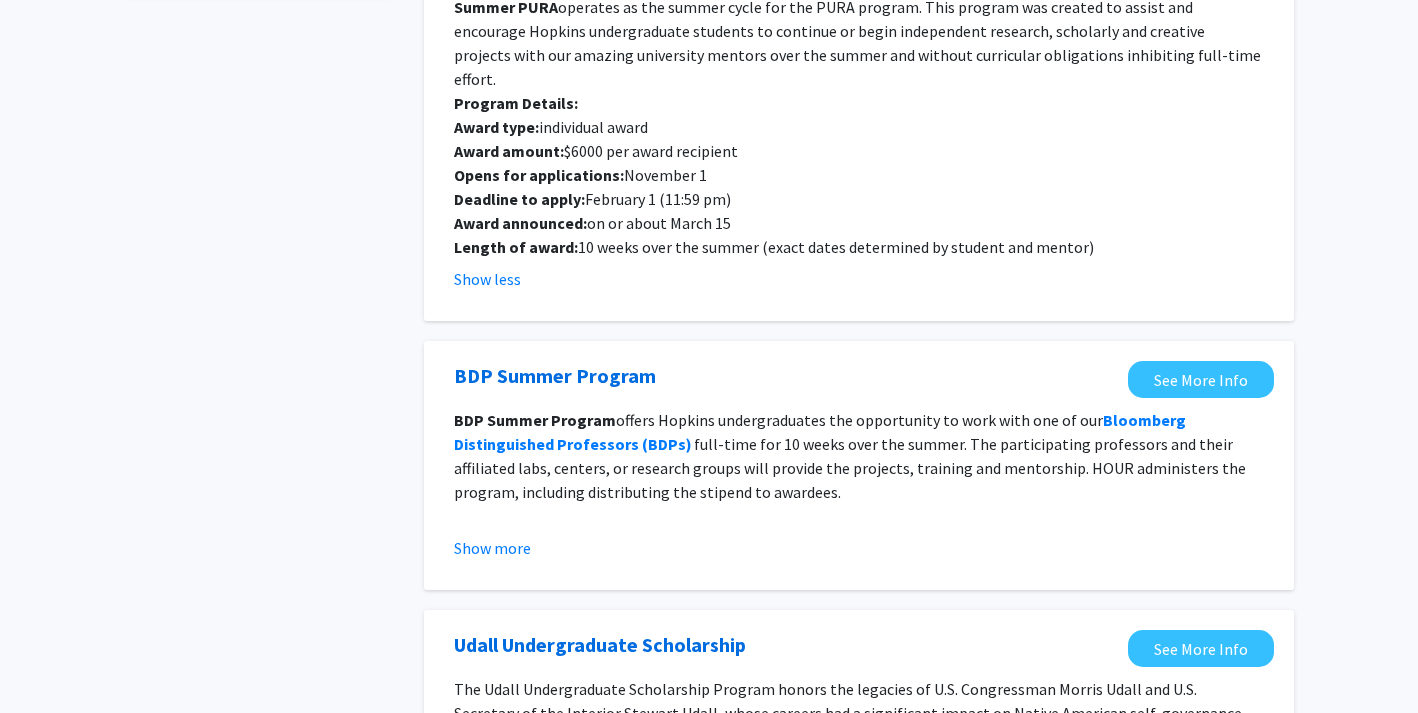 click on "BDP Summer Program offers Hopkins undergraduates the opportunity to work with one of our  Bloomberg Distinguished Professors (BDPs)   full-time for 10 weeks over the summer. The participating professors and their affiliated labs, centers, or research groups will provide the projects, training and mentorship.  HOUR administers the program, including distributing the stipend to awardees." 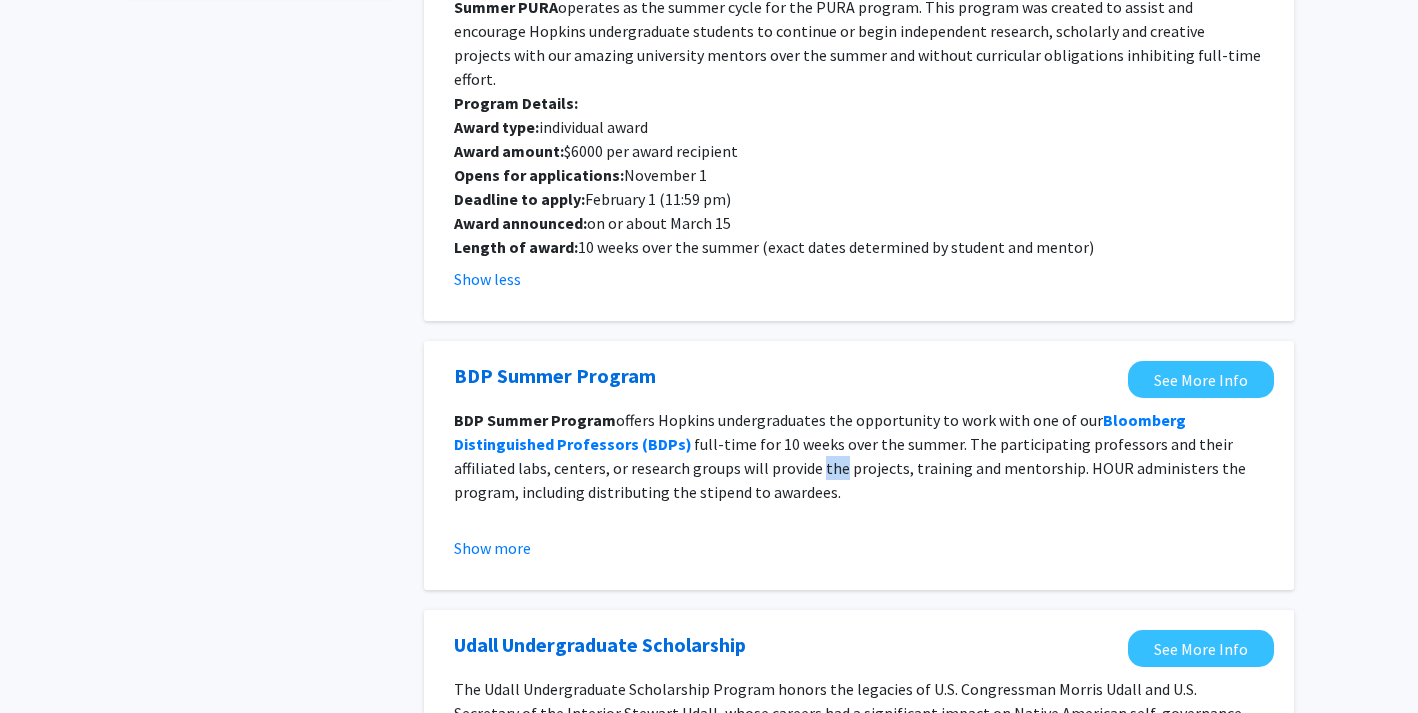 click on "BDP Summer Program offers Hopkins undergraduates the opportunity to work with one of our  Bloomberg Distinguished Professors (BDPs)   full-time for 10 weeks over the summer. The participating professors and their affiliated labs, centers, or research groups will provide the projects, training and mentorship.  HOUR administers the program, including distributing the stipend to awardees." 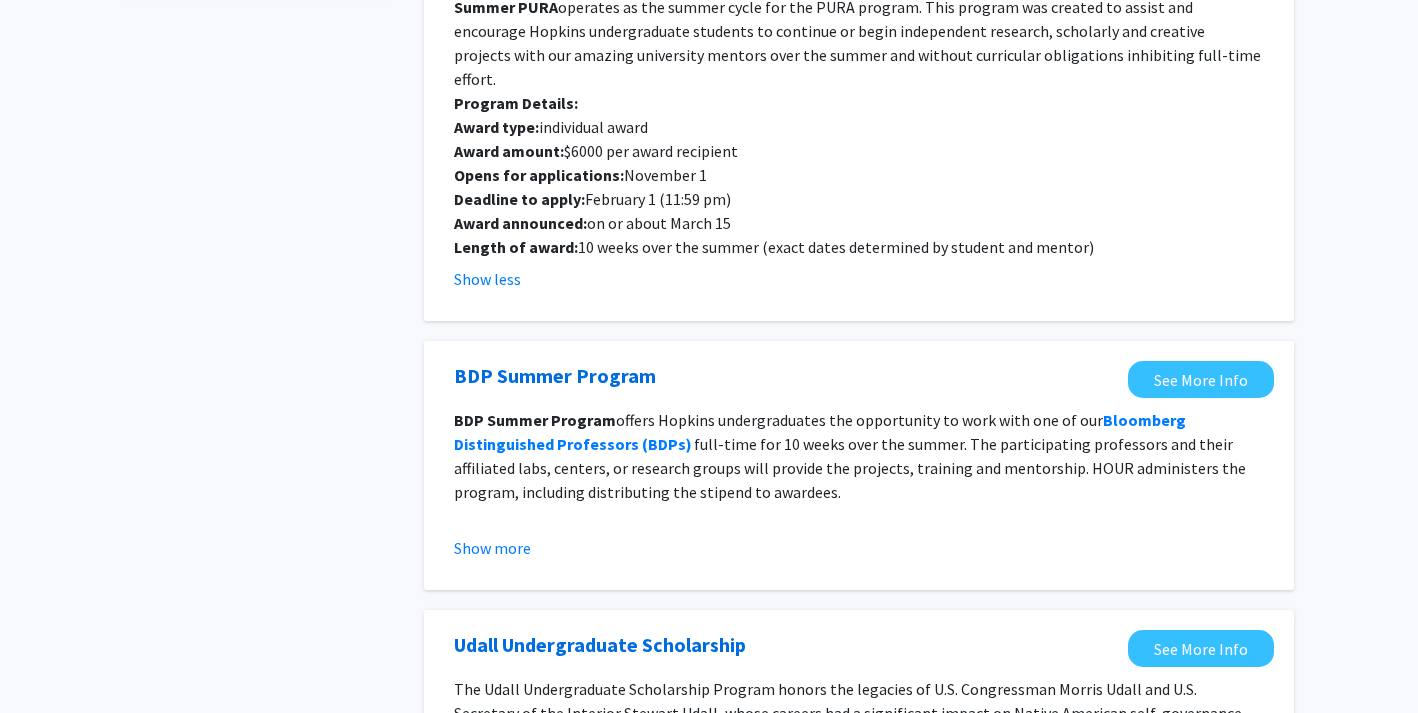 click on "BDP Summer Program offers Hopkins undergraduates the opportunity to work with one of our  Bloomberg Distinguished Professors (BDPs)   full-time for 10 weeks over the summer. The participating professors and their affiliated labs, centers, or research groups will provide the projects, training and mentorship.  HOUR administers the program, including distributing the stipend to awardees." 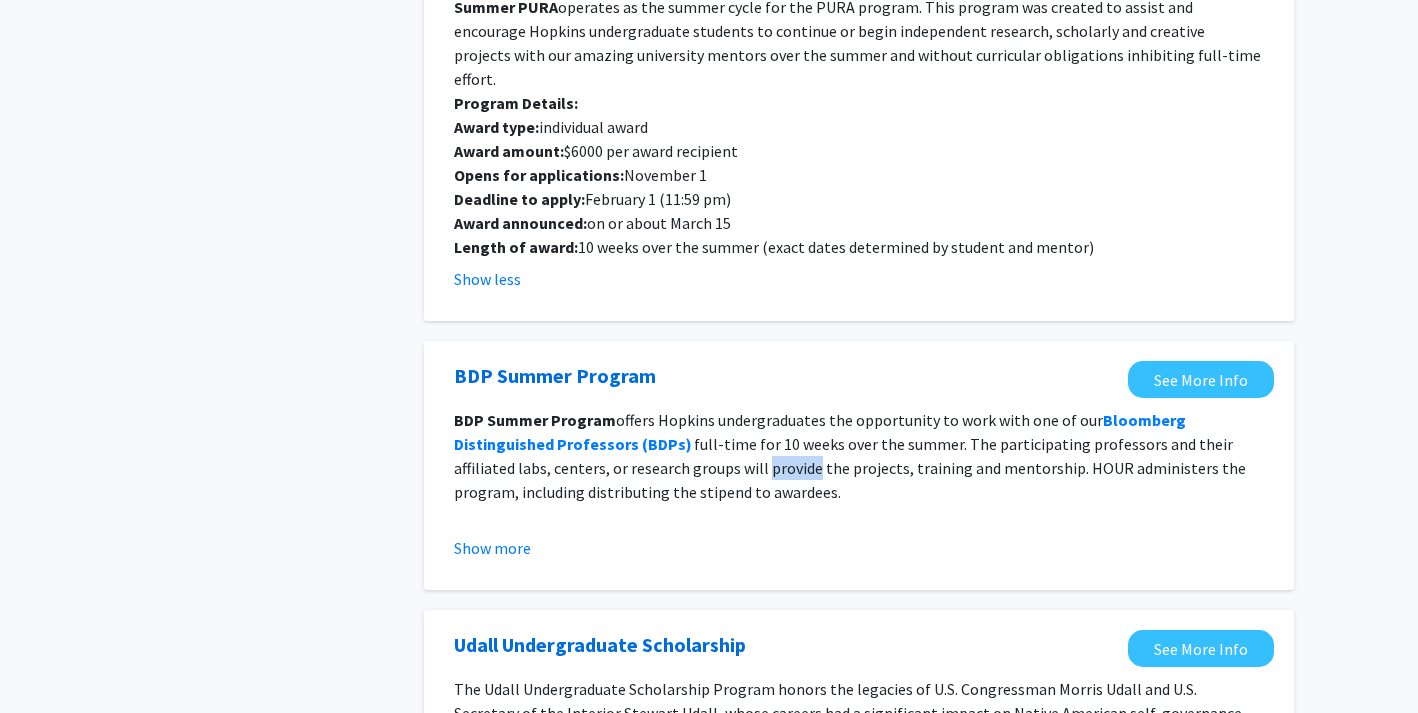 click on "BDP Summer Program offers Hopkins undergraduates the opportunity to work with one of our  Bloomberg Distinguished Professors (BDPs)   full-time for 10 weeks over the summer. The participating professors and their affiliated labs, centers, or research groups will provide the projects, training and mentorship.  HOUR administers the program, including distributing the stipend to awardees." 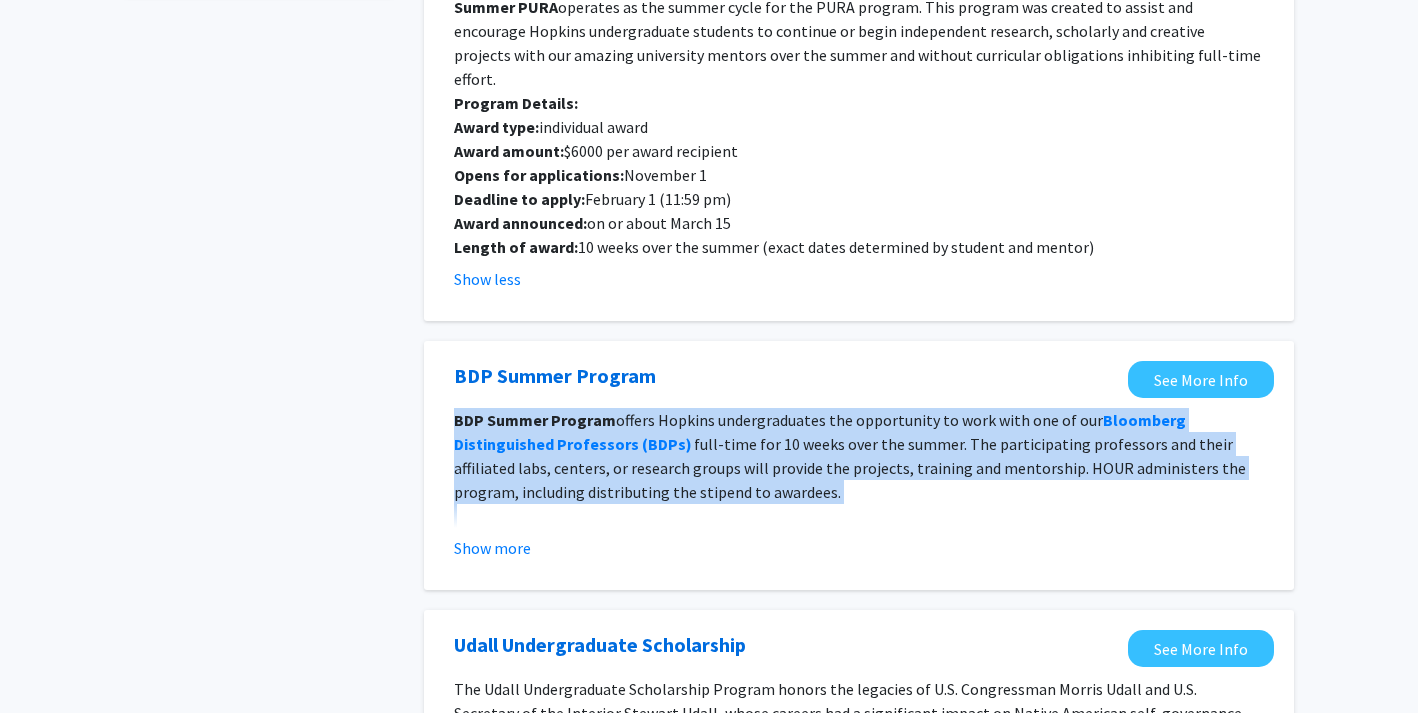 click on "BDP Summer Program offers Hopkins undergraduates the opportunity to work with one of our  Bloomberg Distinguished Professors (BDPs)   full-time for 10 weeks over the summer. The participating professors and their affiliated labs, centers, or research groups will provide the projects, training and mentorship.  HOUR administers the program, including distributing the stipend to awardees." 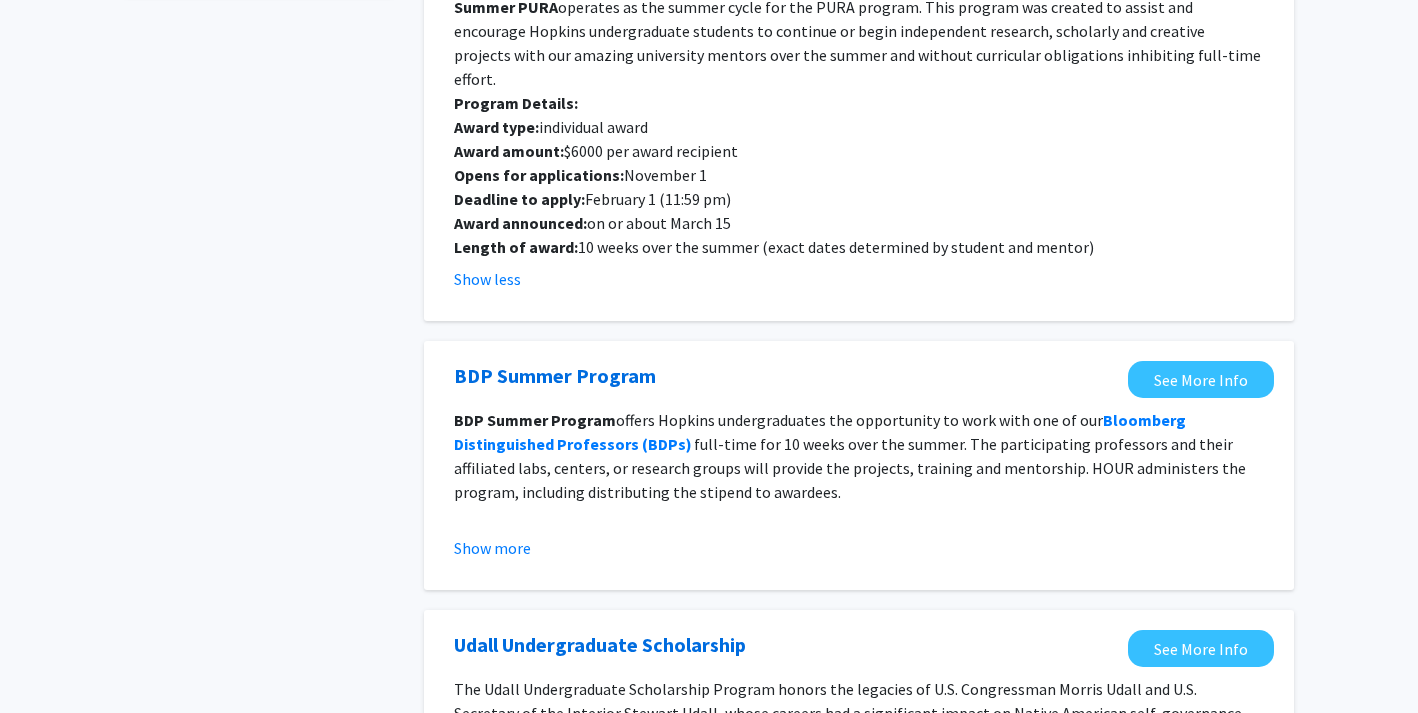 click on "BDP Summer Program offers Hopkins undergraduates the opportunity to work with one of our  Bloomberg Distinguished Professors (BDPs)   full-time for 10 weeks over the summer. The participating professors and their affiliated labs, centers, or research groups will provide the projects, training and mentorship.  HOUR administers the program, including distributing the stipend to awardees." 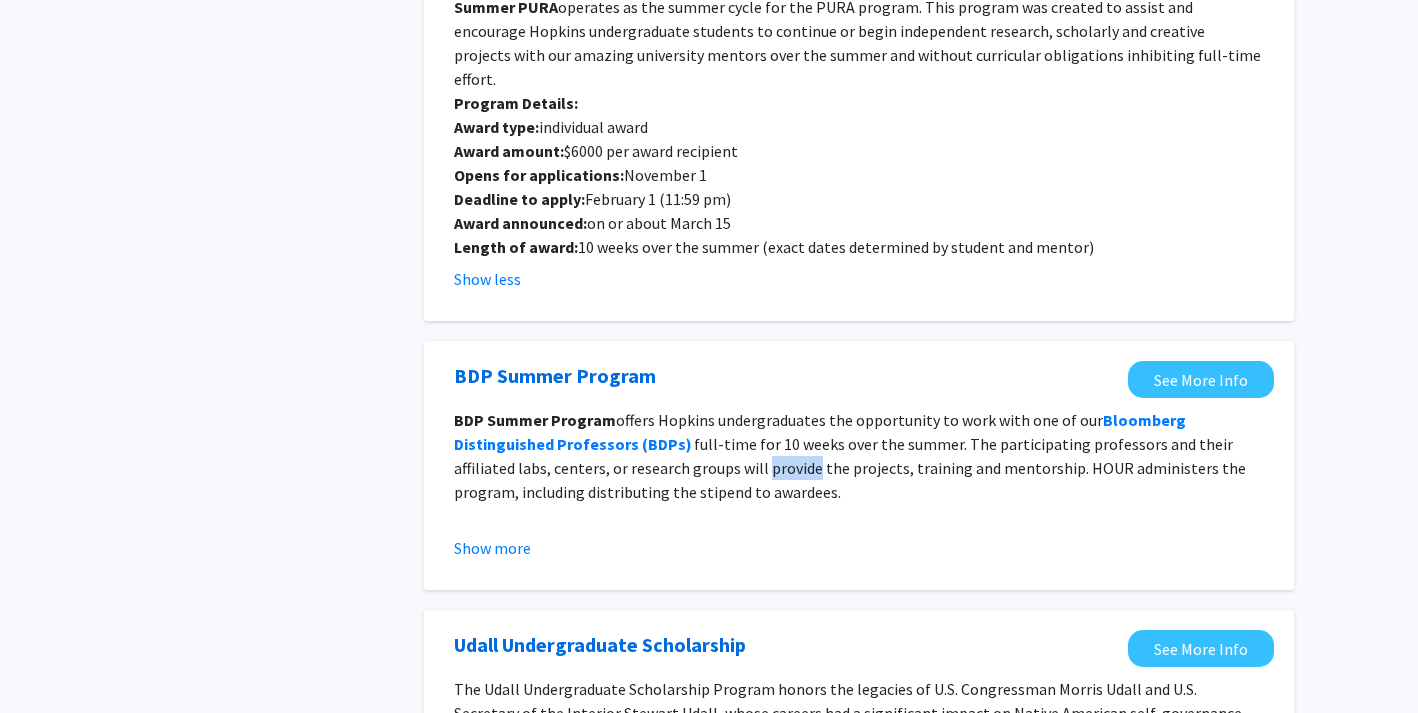 click on "BDP Summer Program offers Hopkins undergraduates the opportunity to work with one of our  Bloomberg Distinguished Professors (BDPs)   full-time for 10 weeks over the summer. The participating professors and their affiliated labs, centers, or research groups will provide the projects, training and mentorship.  HOUR administers the program, including distributing the stipend to awardees." 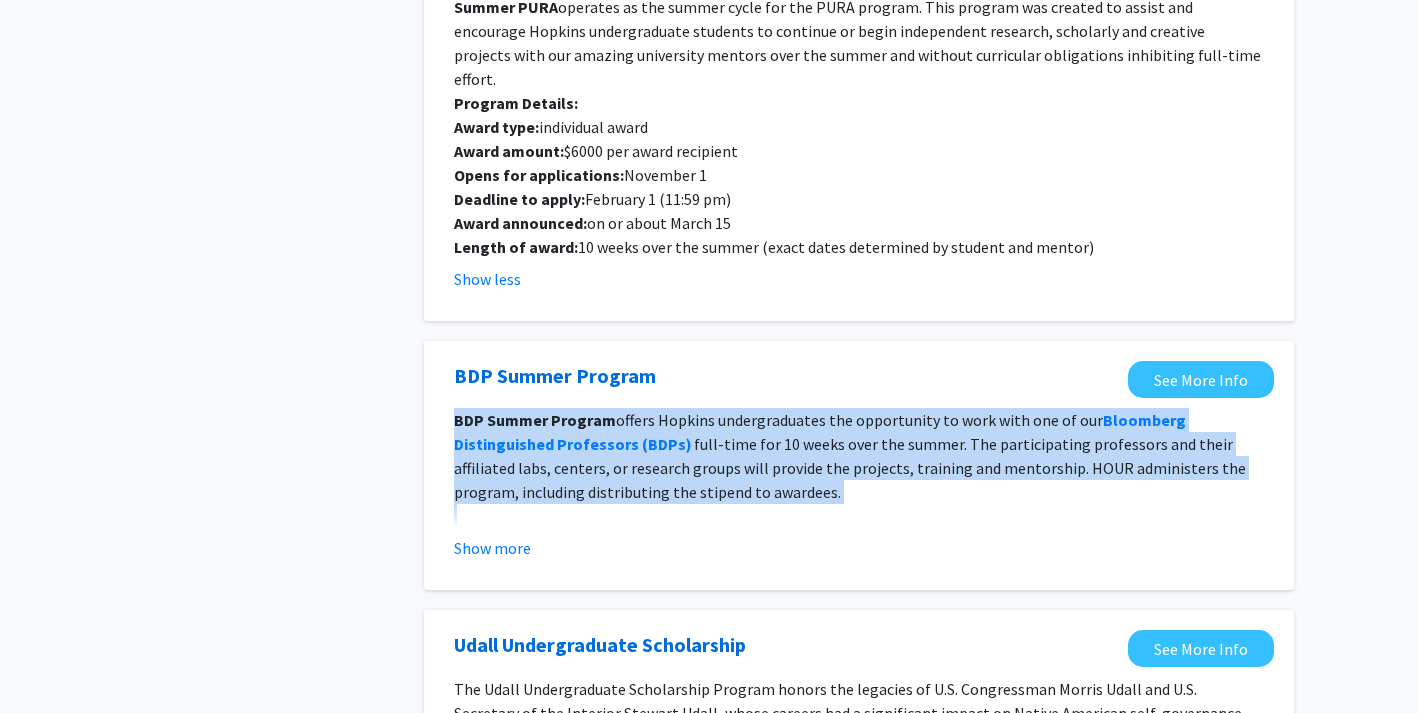 click on "BDP Summer Program offers Hopkins undergraduates the opportunity to work with one of our  Bloomberg Distinguished Professors (BDPs)   full-time for 10 weeks over the summer. The participating professors and their affiliated labs, centers, or research groups will provide the projects, training and mentorship.  HOUR administers the program, including distributing the stipend to awardees." 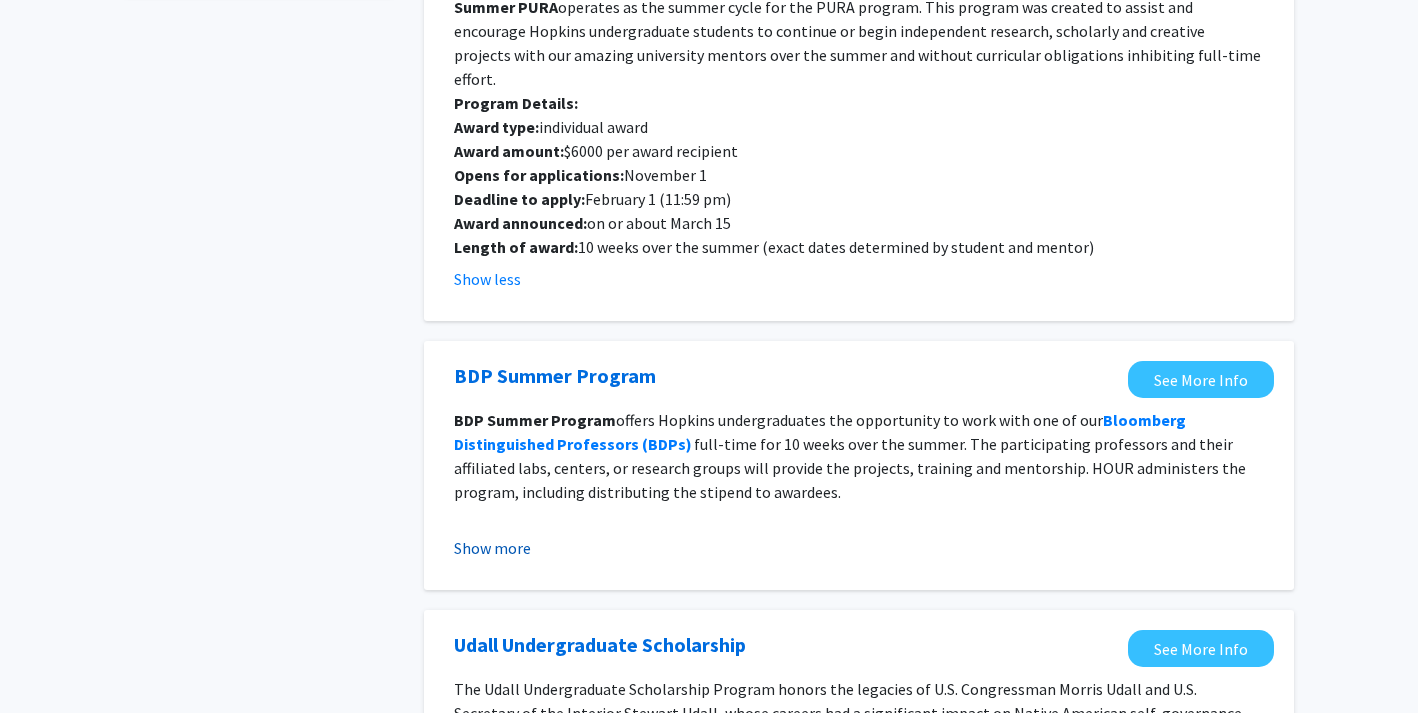 click on "Show more" 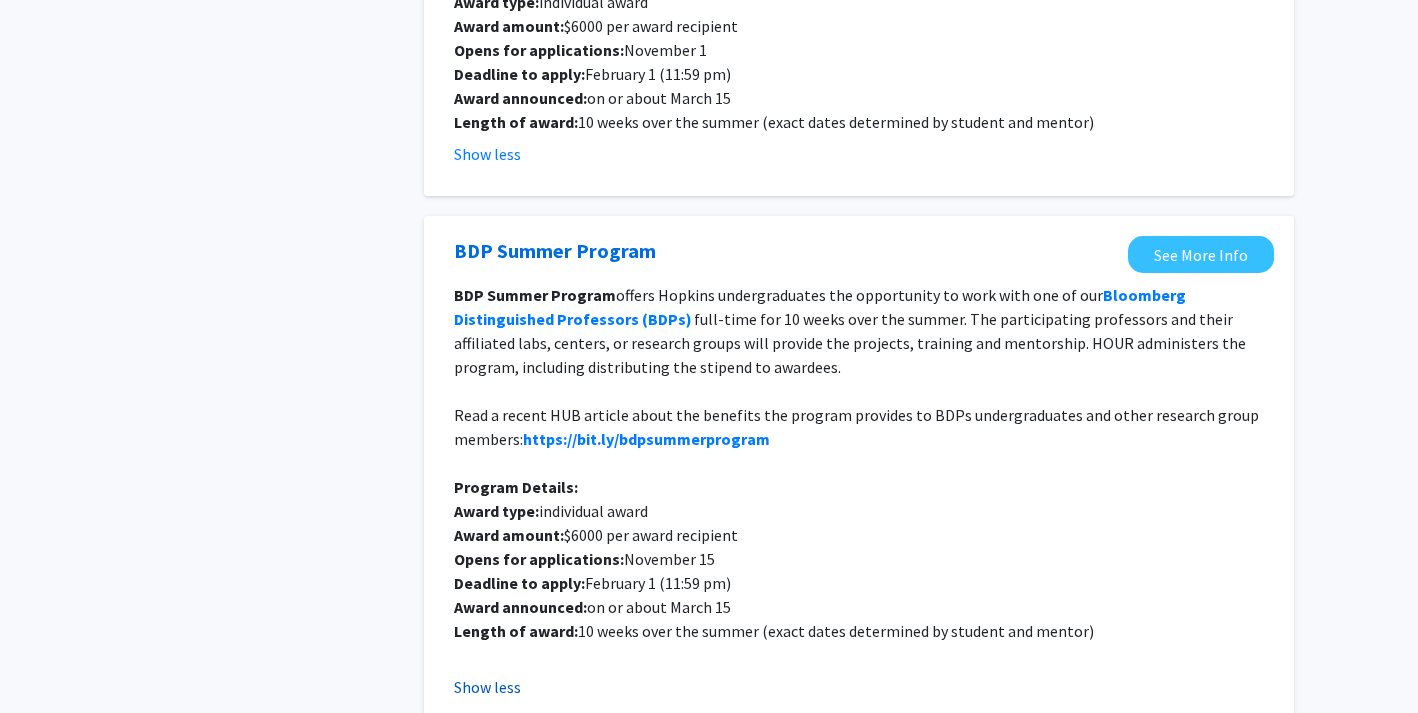 scroll, scrollTop: 406, scrollLeft: 0, axis: vertical 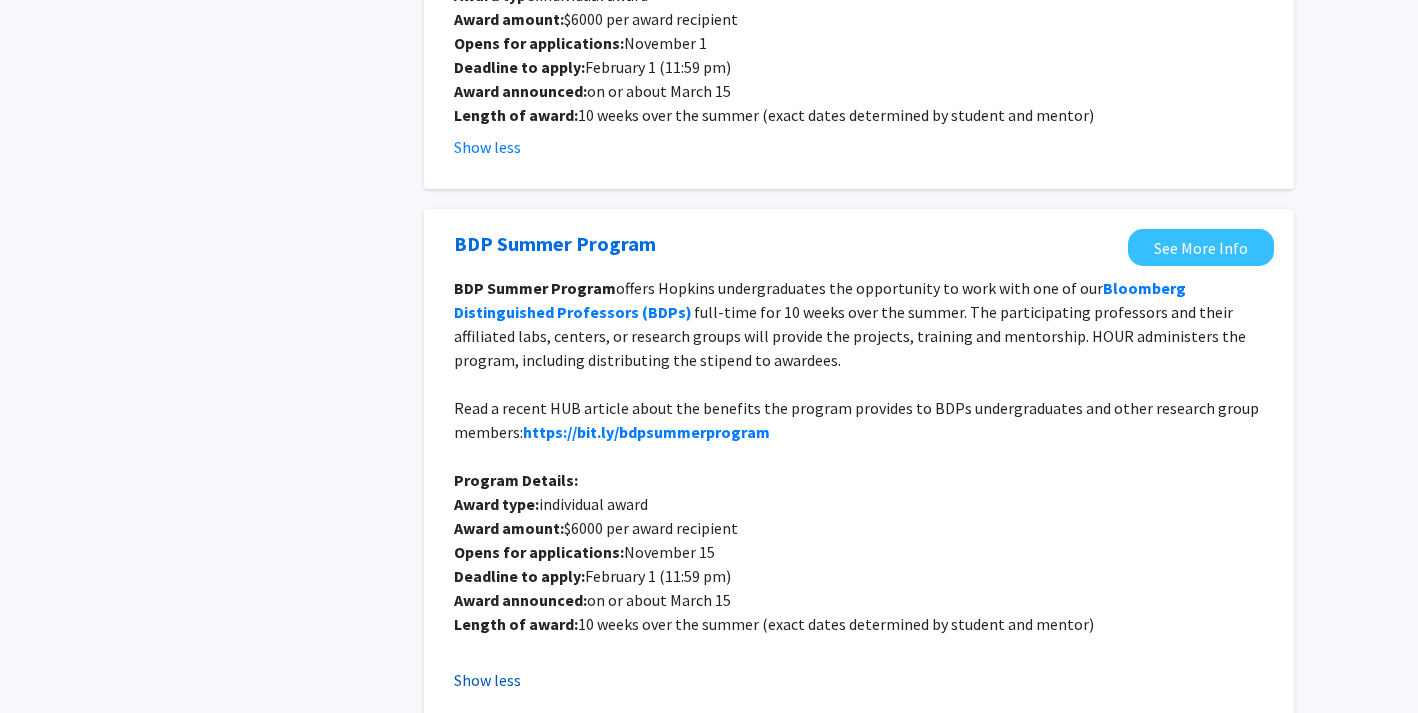 click on "Opens for applications:" 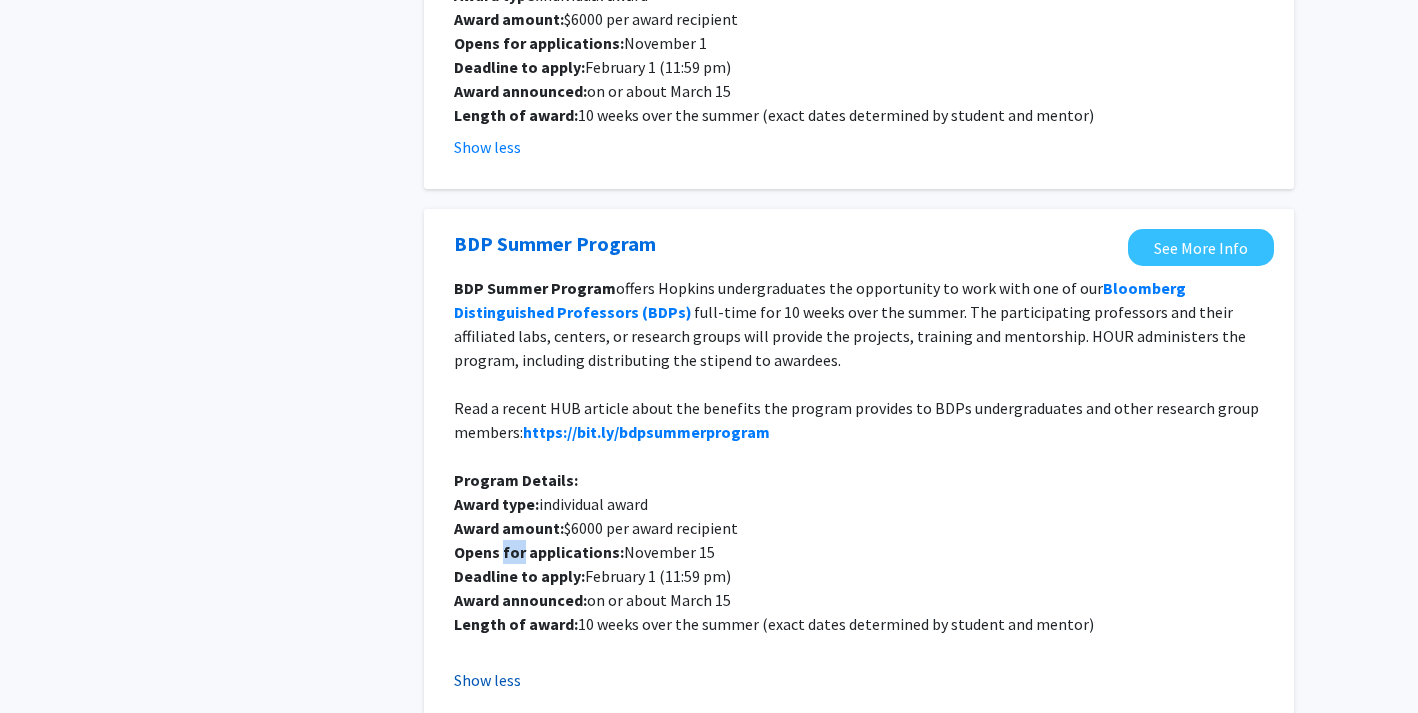 click on "Opens for applications:" 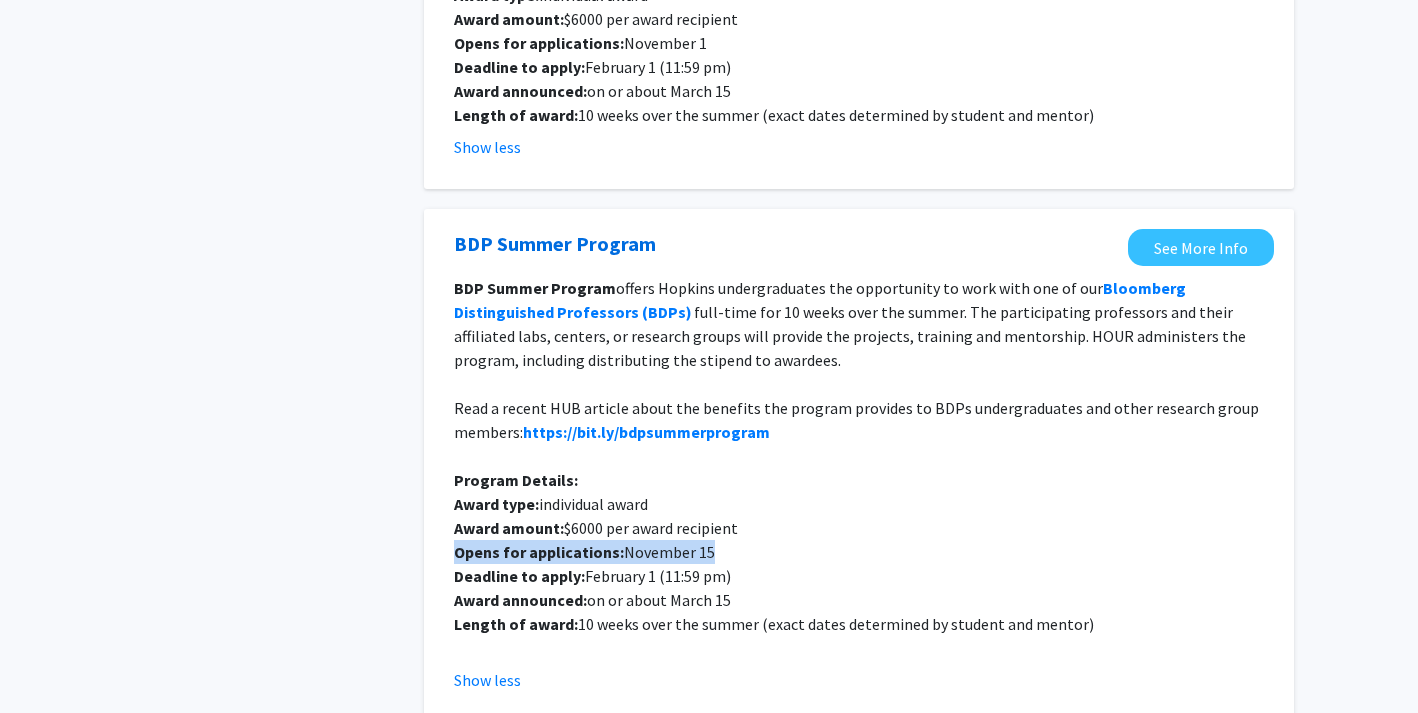 click on "Deadline to apply:" 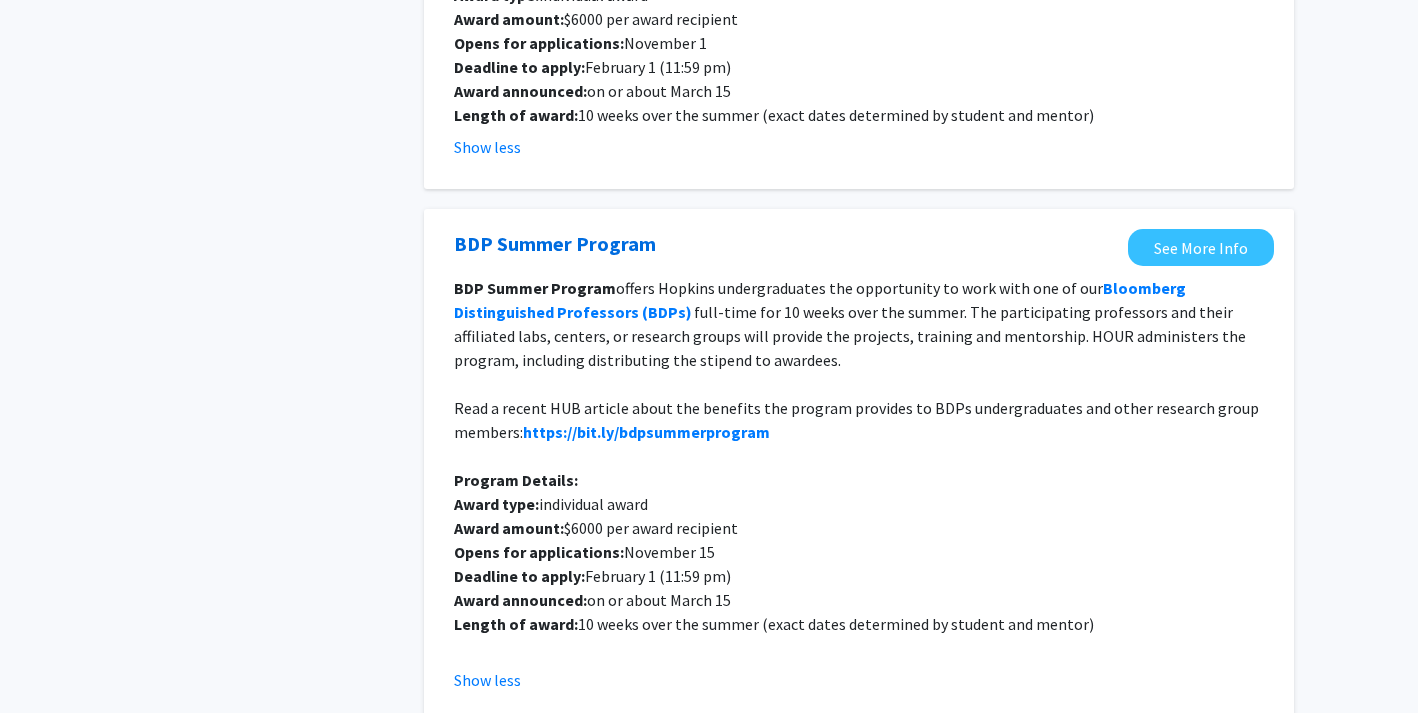 click on "Deadline to apply:" 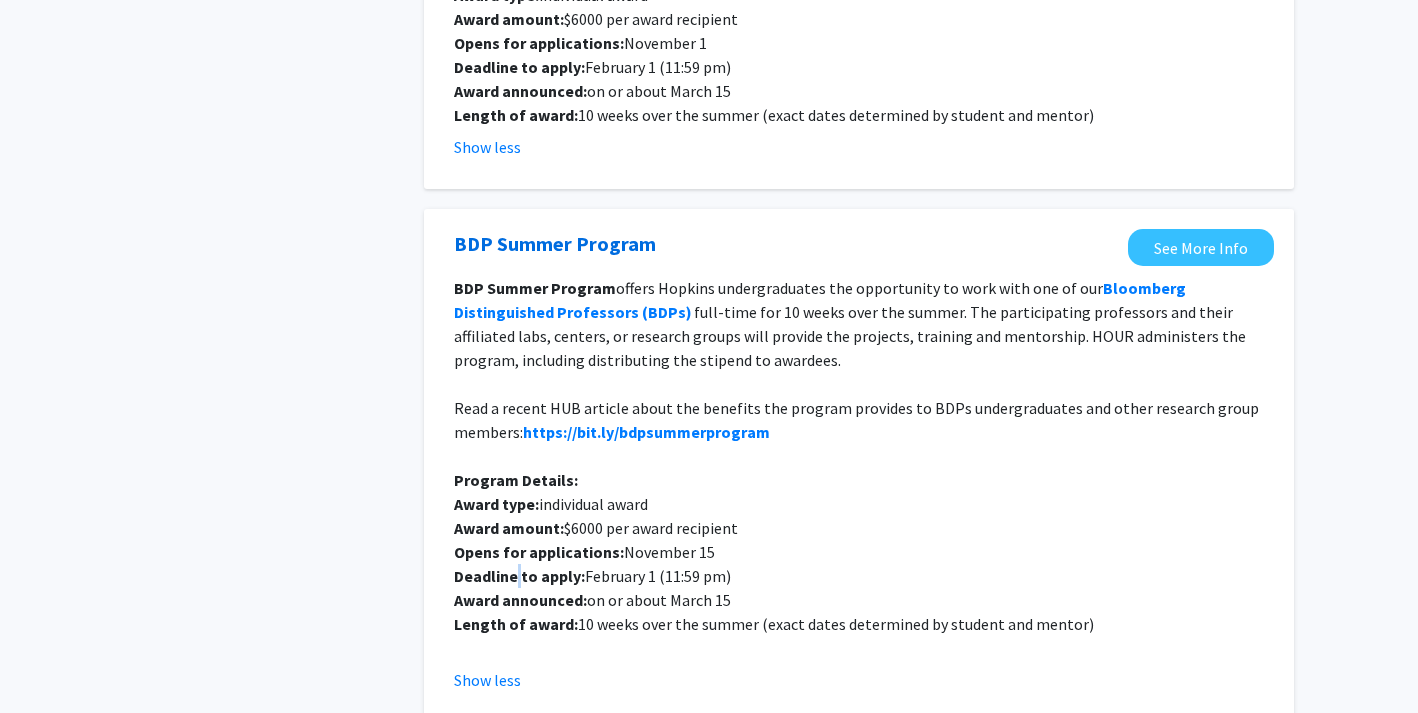 click on "Deadline to apply:" 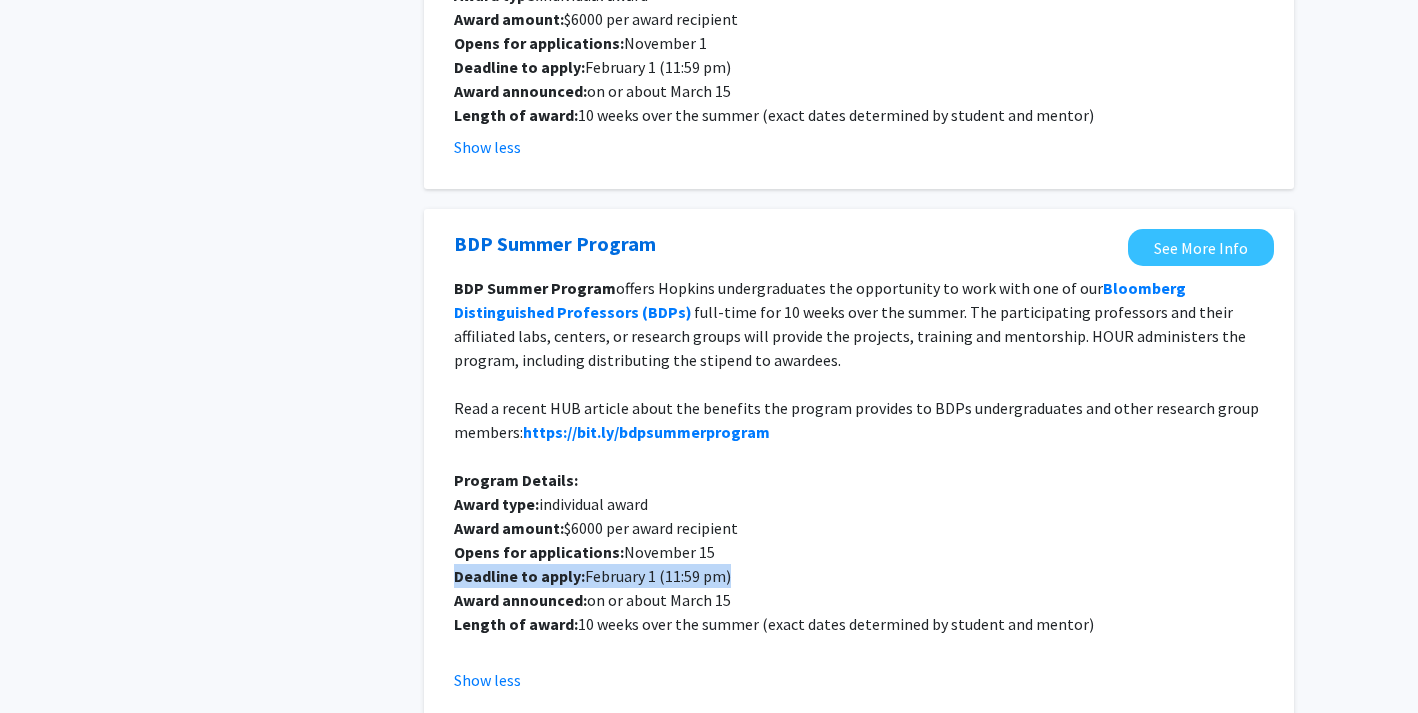 click on "Deadline to apply:" 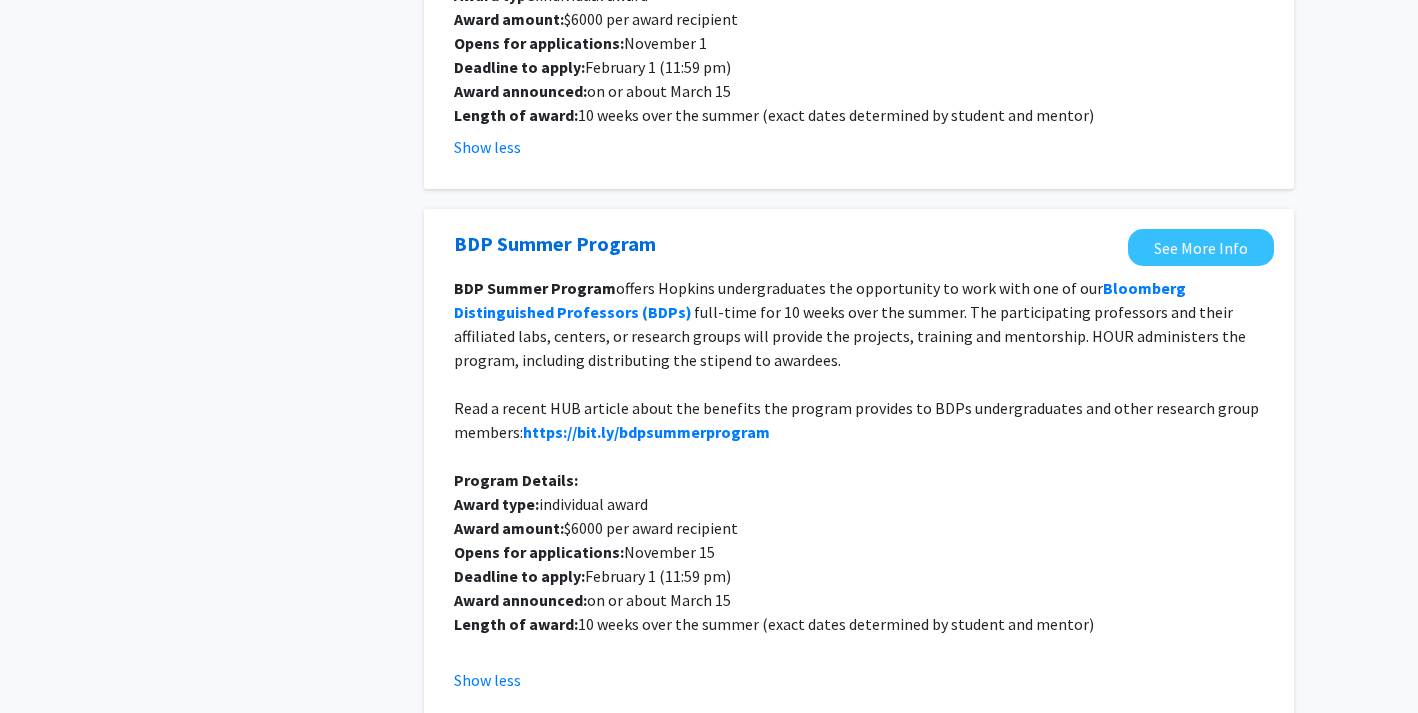 click on "Deadline to apply:" 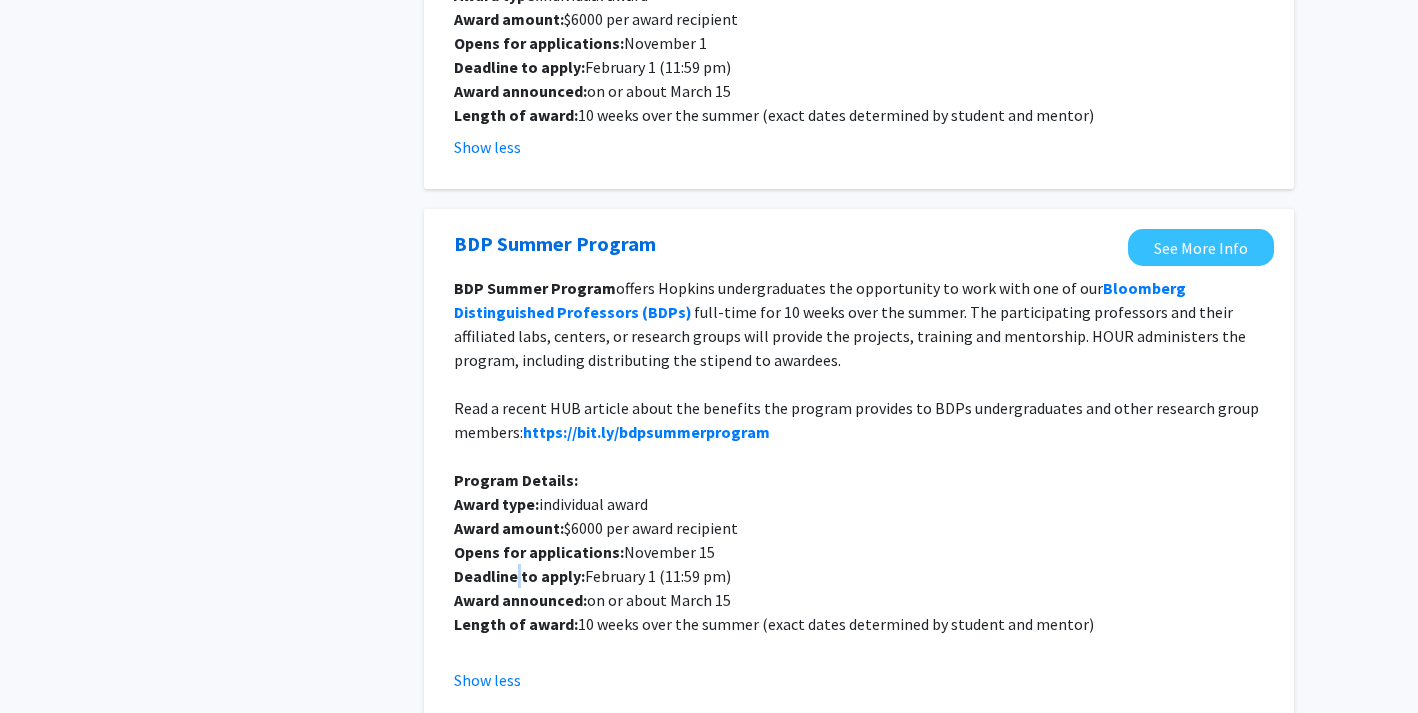 click on "Deadline to apply:" 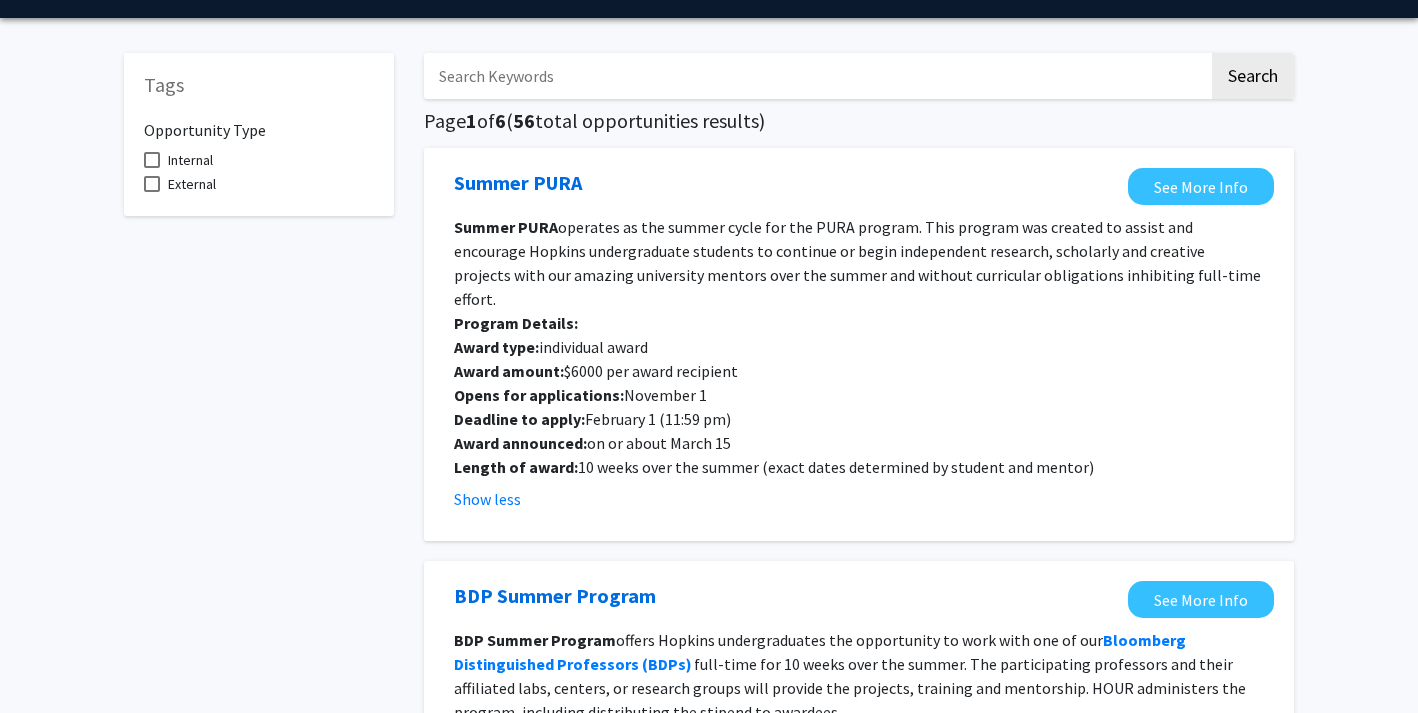 scroll, scrollTop: 0, scrollLeft: 0, axis: both 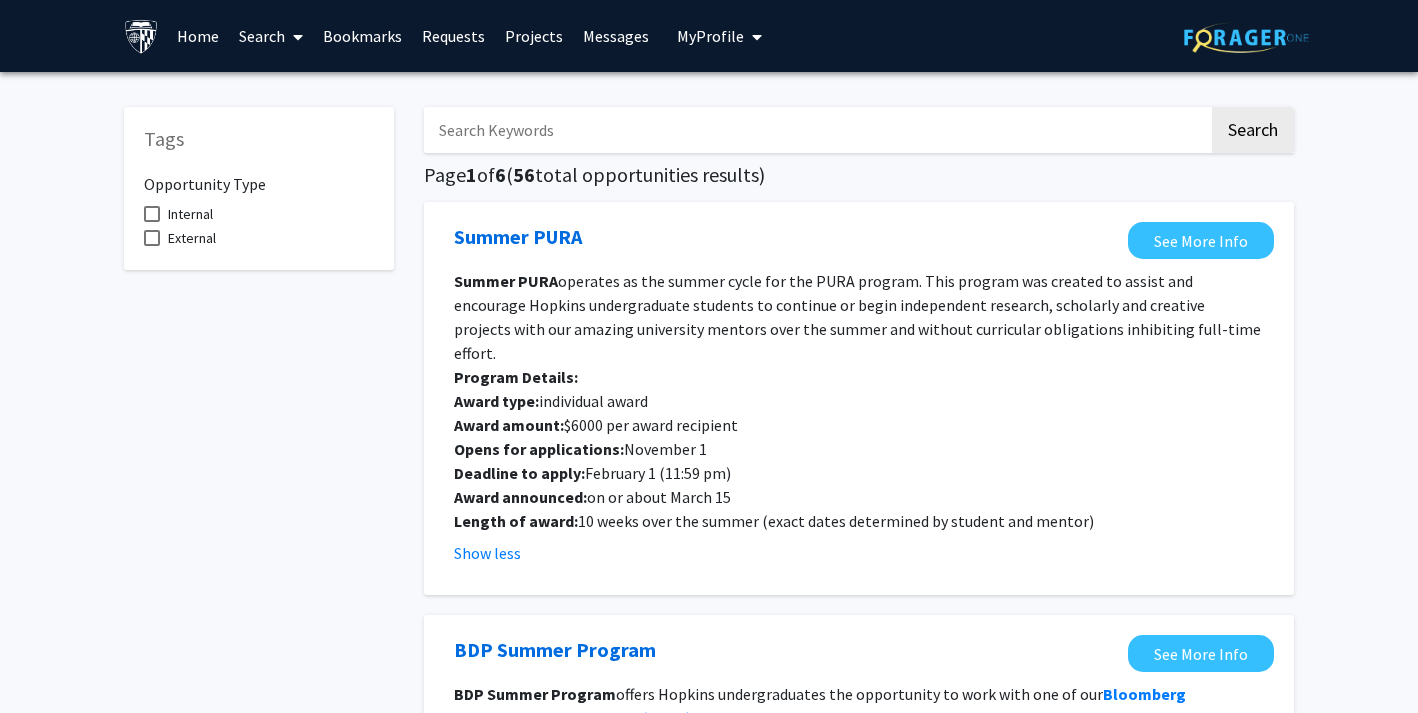 click on "Summer PURA  operates as the summer cycle for the PURA program. This program was created to assist and encourage Hopkins undergraduate students to continue or begin independent research, scholarly and creative projects with our amazing university mentors over the summer and without curricular obligations inhibiting full-time effort." 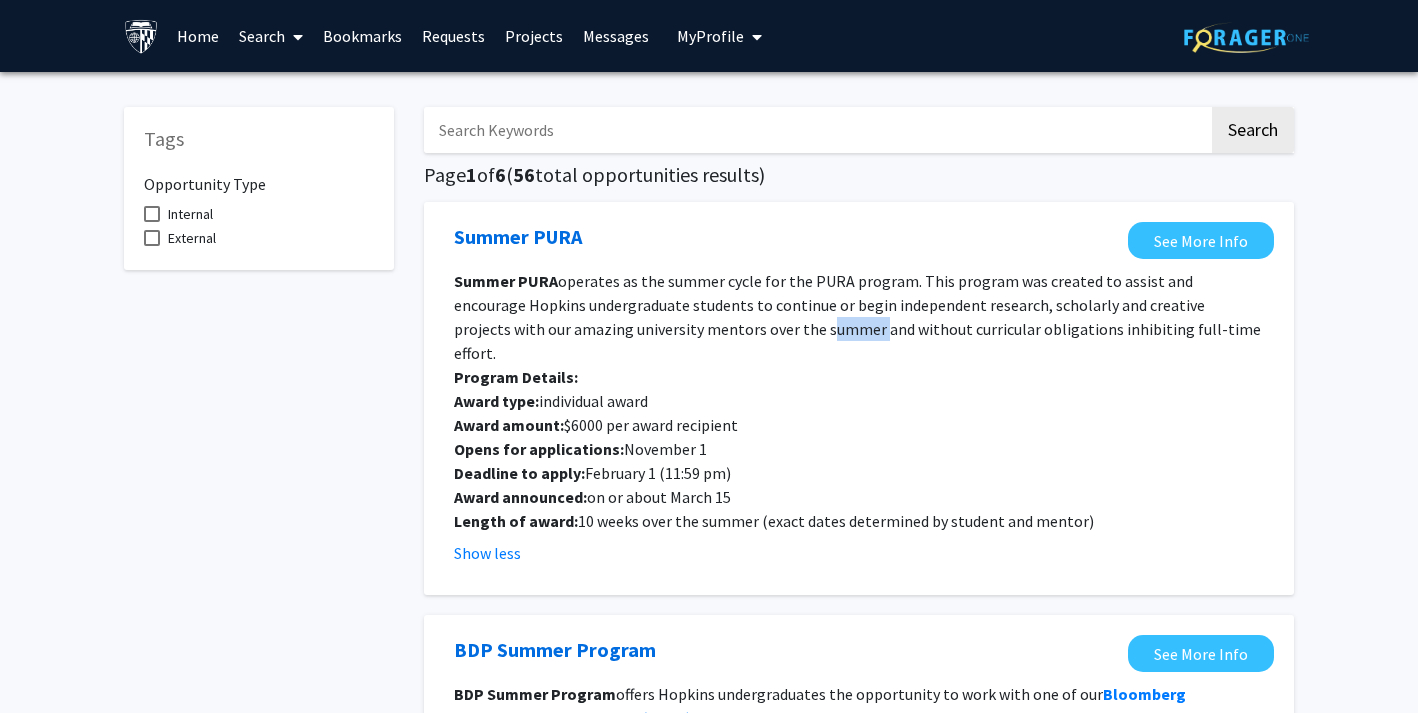 click on "Summer PURA  operates as the summer cycle for the PURA program. This program was created to assist and encourage Hopkins undergraduate students to continue or begin independent research, scholarly and creative projects with our amazing university mentors over the summer and without curricular obligations inhibiting full-time effort." 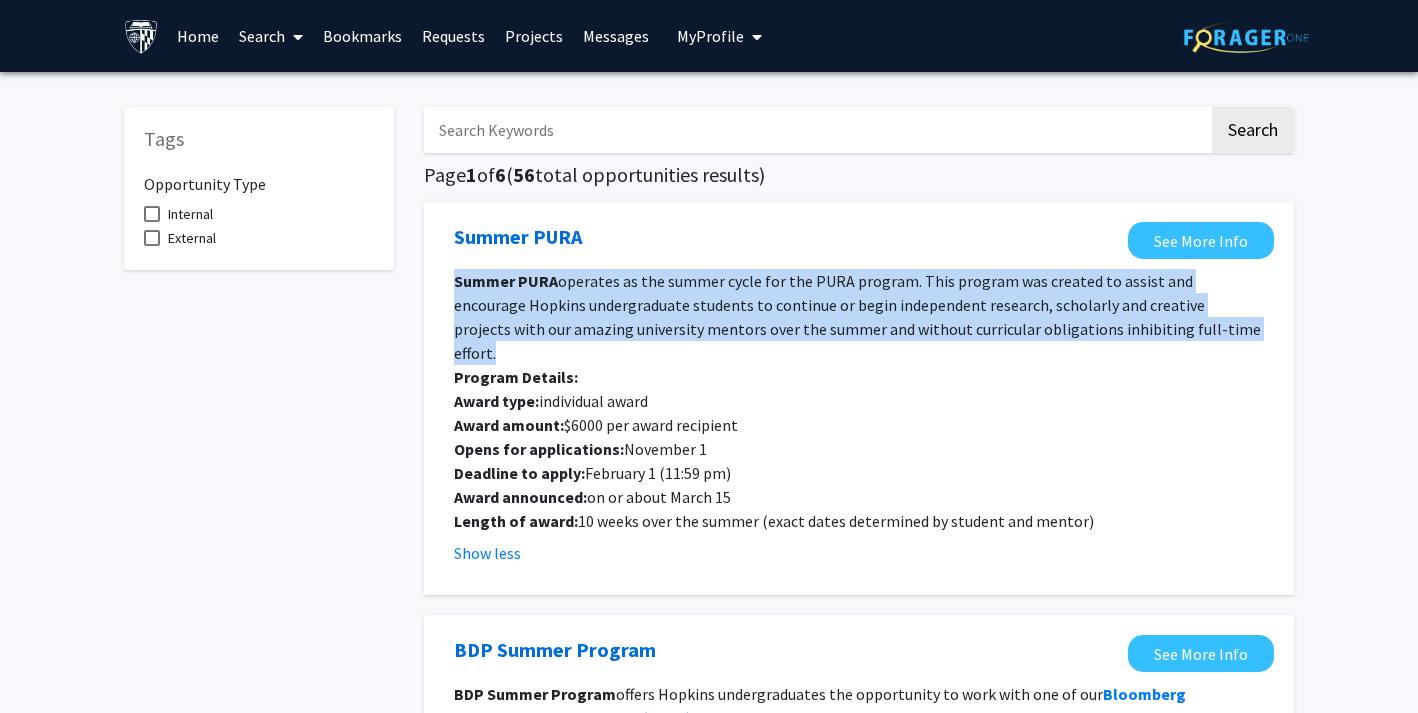 click on "operates as the summer cycle for the PURA program. This program was created to assist and encourage Hopkins undergraduate students to continue or begin independent research, scholarly and creative projects with our amazing university mentors over the summer and without curricular obligations inhibiting full-time effort." 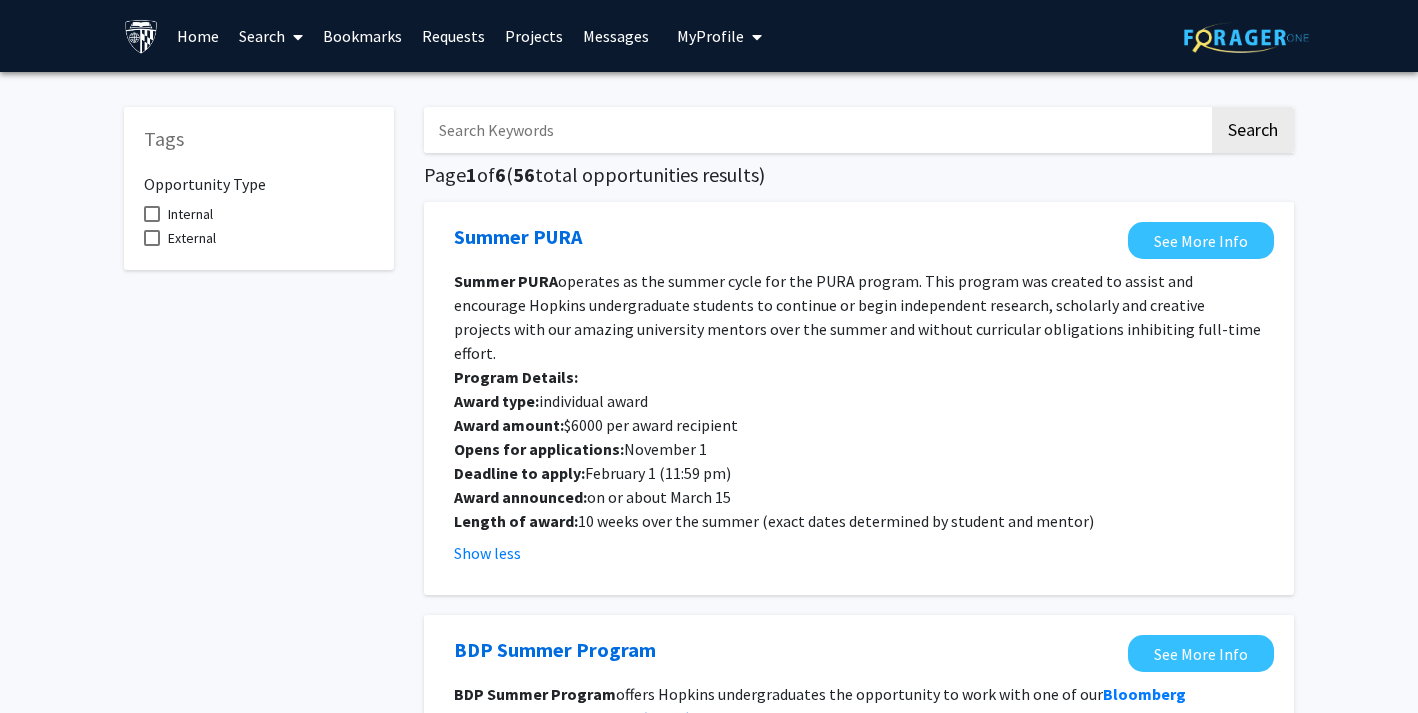 click on "operates as the summer cycle for the PURA program. This program was created to assist and encourage Hopkins undergraduate students to continue or begin independent research, scholarly and creative projects with our amazing university mentors over the summer and without curricular obligations inhibiting full-time effort." 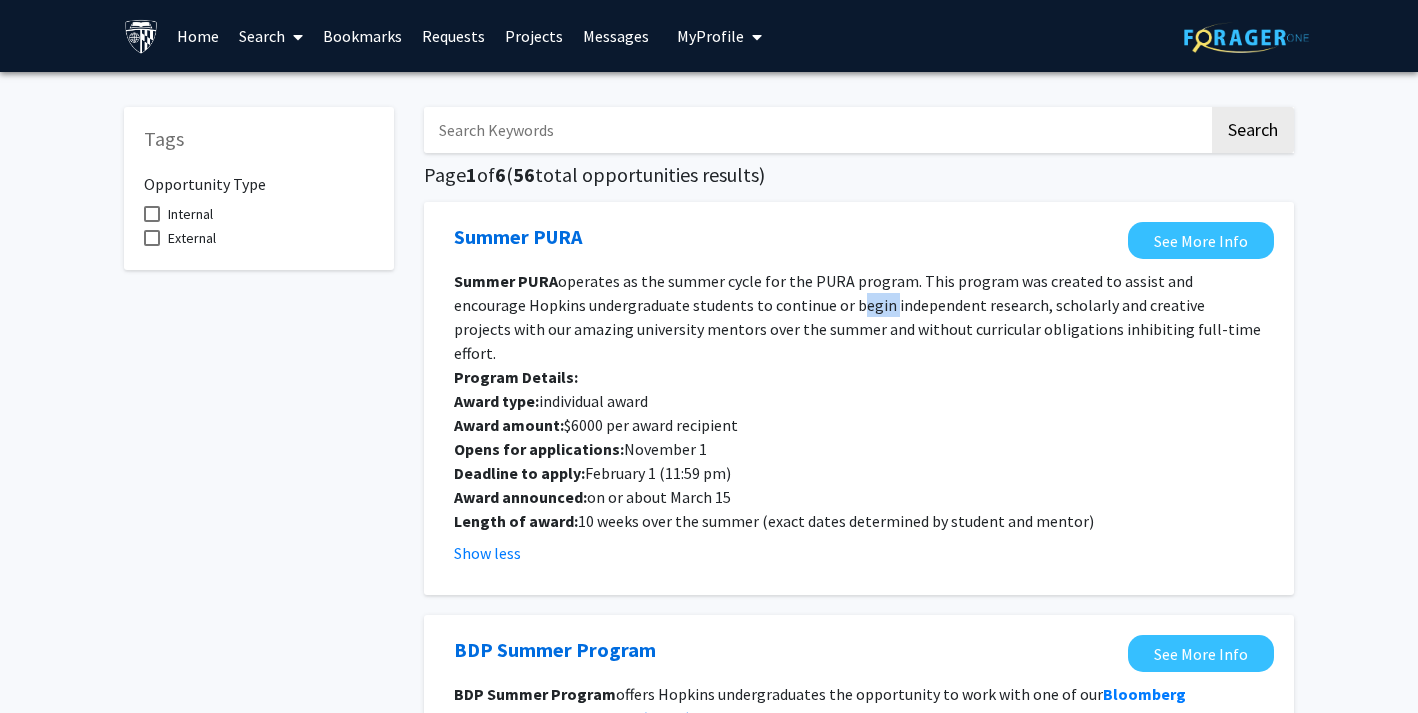 click on "operates as the summer cycle for the PURA program. This program was created to assist and encourage Hopkins undergraduate students to continue or begin independent research, scholarly and creative projects with our amazing university mentors over the summer and without curricular obligations inhibiting full-time effort." 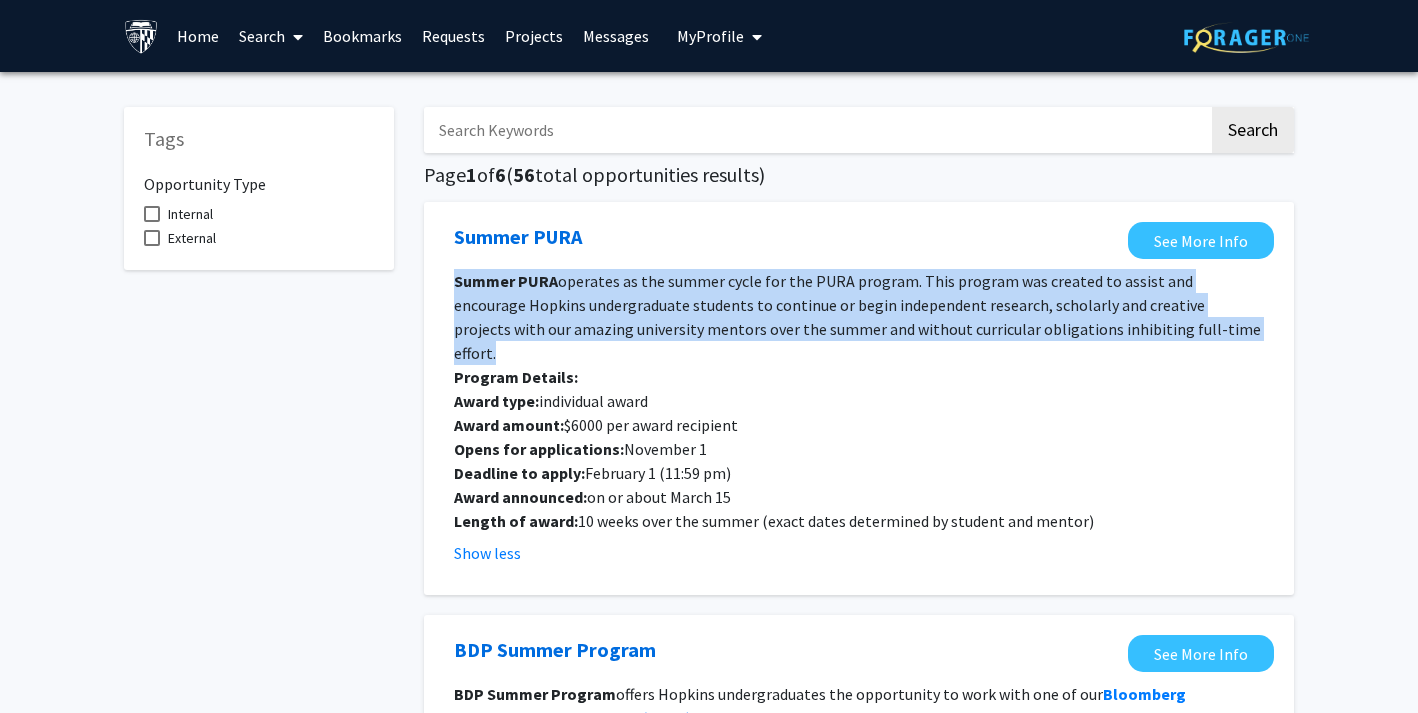 click on "operates as the summer cycle for the PURA program. This program was created to assist and encourage Hopkins undergraduate students to continue or begin independent research, scholarly and creative projects with our amazing university mentors over the summer and without curricular obligations inhibiting full-time effort." 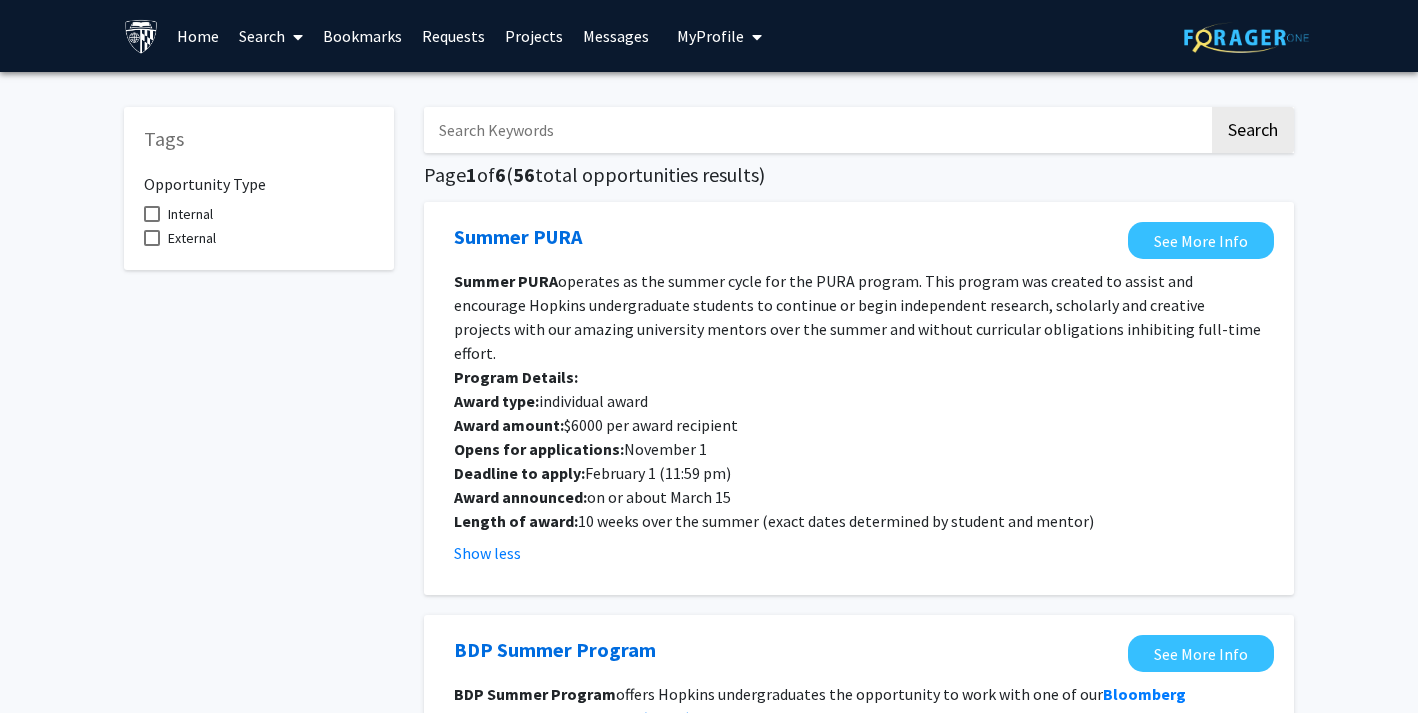 click on "operates as the summer cycle for the PURA program. This program was created to assist and encourage Hopkins undergraduate students to continue or begin independent research, scholarly and creative projects with our amazing university mentors over the summer and without curricular obligations inhibiting full-time effort." 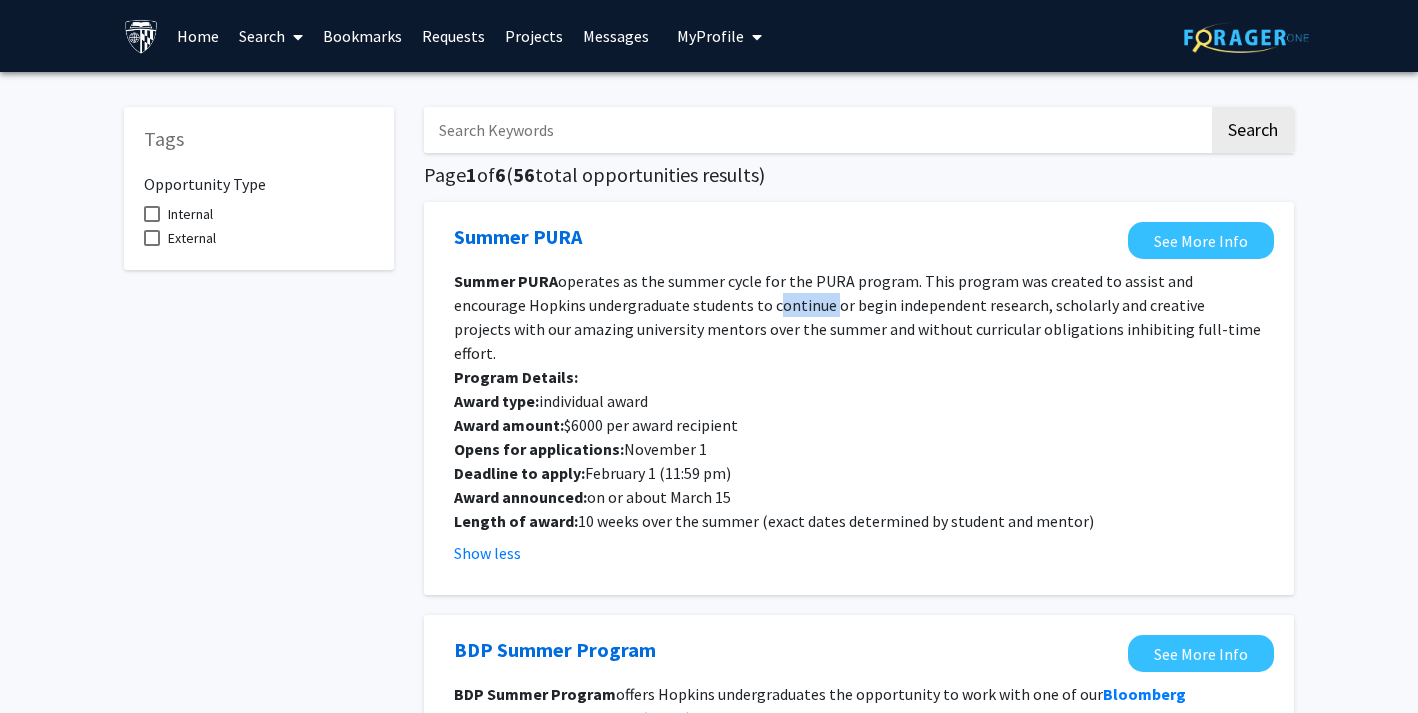 click on "operates as the summer cycle for the PURA program. This program was created to assist and encourage Hopkins undergraduate students to continue or begin independent research, scholarly and creative projects with our amazing university mentors over the summer and without curricular obligations inhibiting full-time effort." 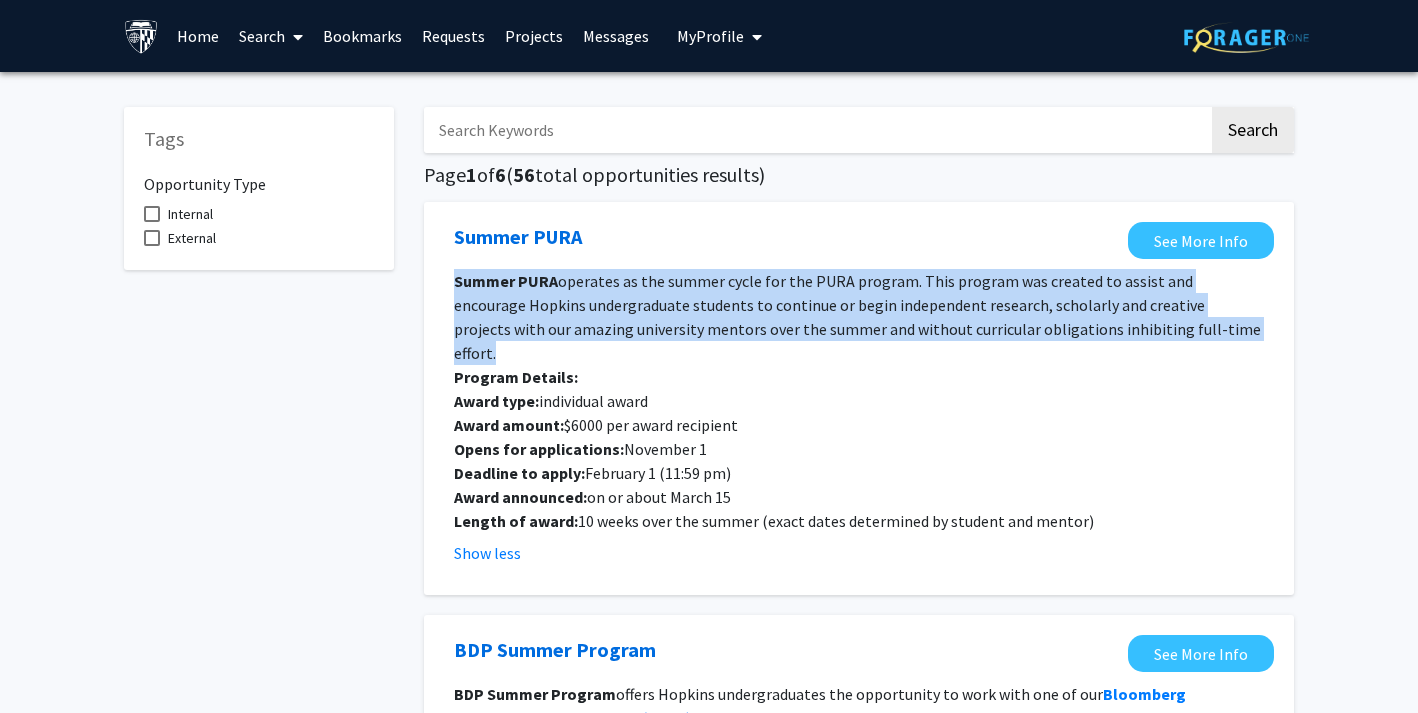 click on "operates as the summer cycle for the PURA program. This program was created to assist and encourage Hopkins undergraduate students to continue or begin independent research, scholarly and creative projects with our amazing university mentors over the summer and without curricular obligations inhibiting full-time effort." 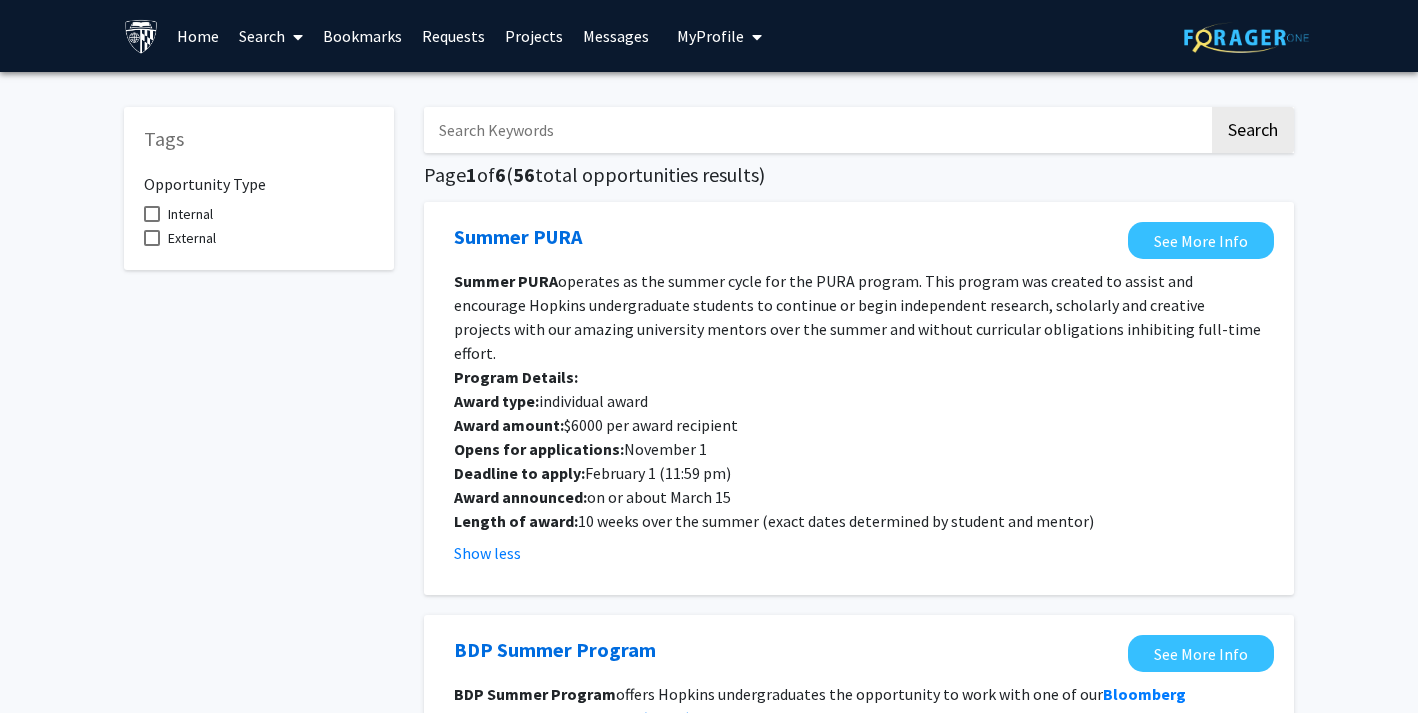 click on "operates as the summer cycle for the PURA program. This program was created to assist and encourage Hopkins undergraduate students to continue or begin independent research, scholarly and creative projects with our amazing university mentors over the summer and without curricular obligations inhibiting full-time effort." 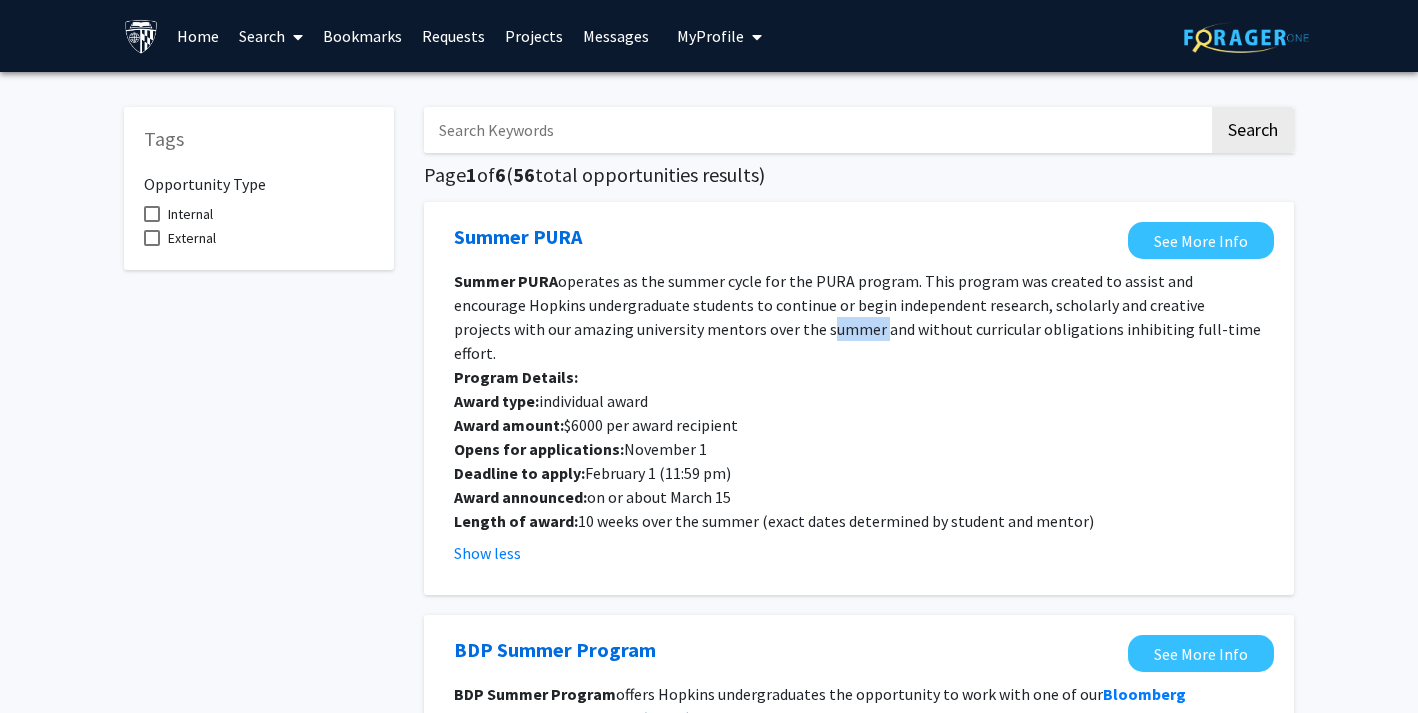 click on "operates as the summer cycle for the PURA program. This program was created to assist and encourage Hopkins undergraduate students to continue or begin independent research, scholarly and creative projects with our amazing university mentors over the summer and without curricular obligations inhibiting full-time effort." 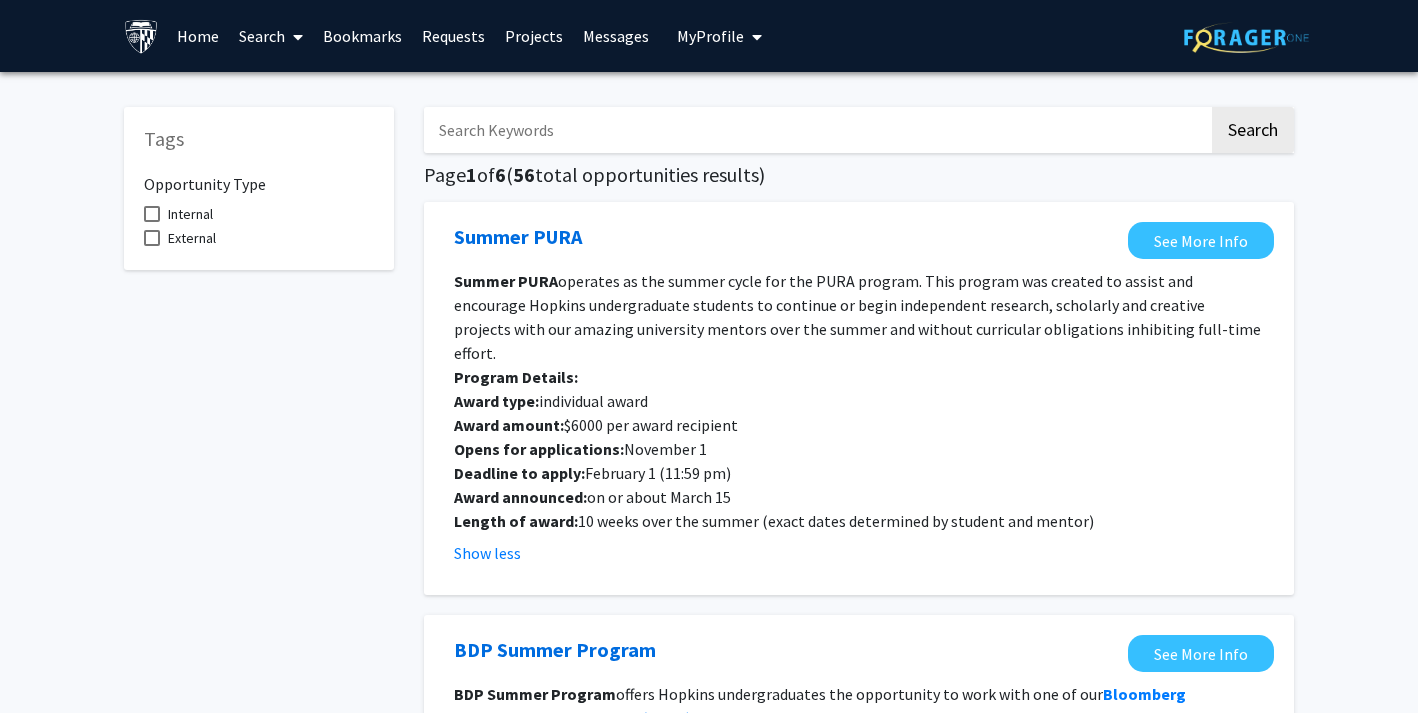click on "operates as the summer cycle for the PURA program. This program was created to assist and encourage Hopkins undergraduate students to continue or begin independent research, scholarly and creative projects with our amazing university mentors over the summer and without curricular obligations inhibiting full-time effort." 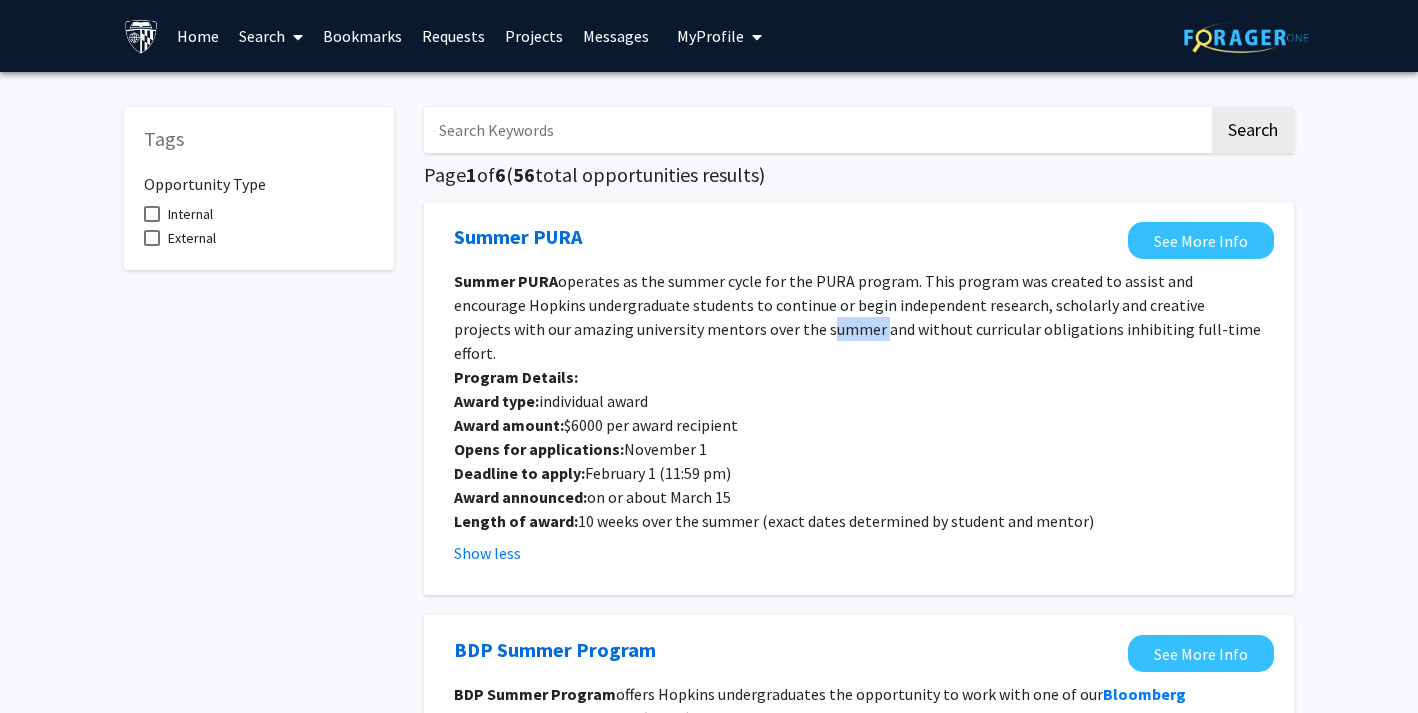 click on "operates as the summer cycle for the PURA program. This program was created to assist and encourage Hopkins undergraduate students to continue or begin independent research, scholarly and creative projects with our amazing university mentors over the summer and without curricular obligations inhibiting full-time effort." 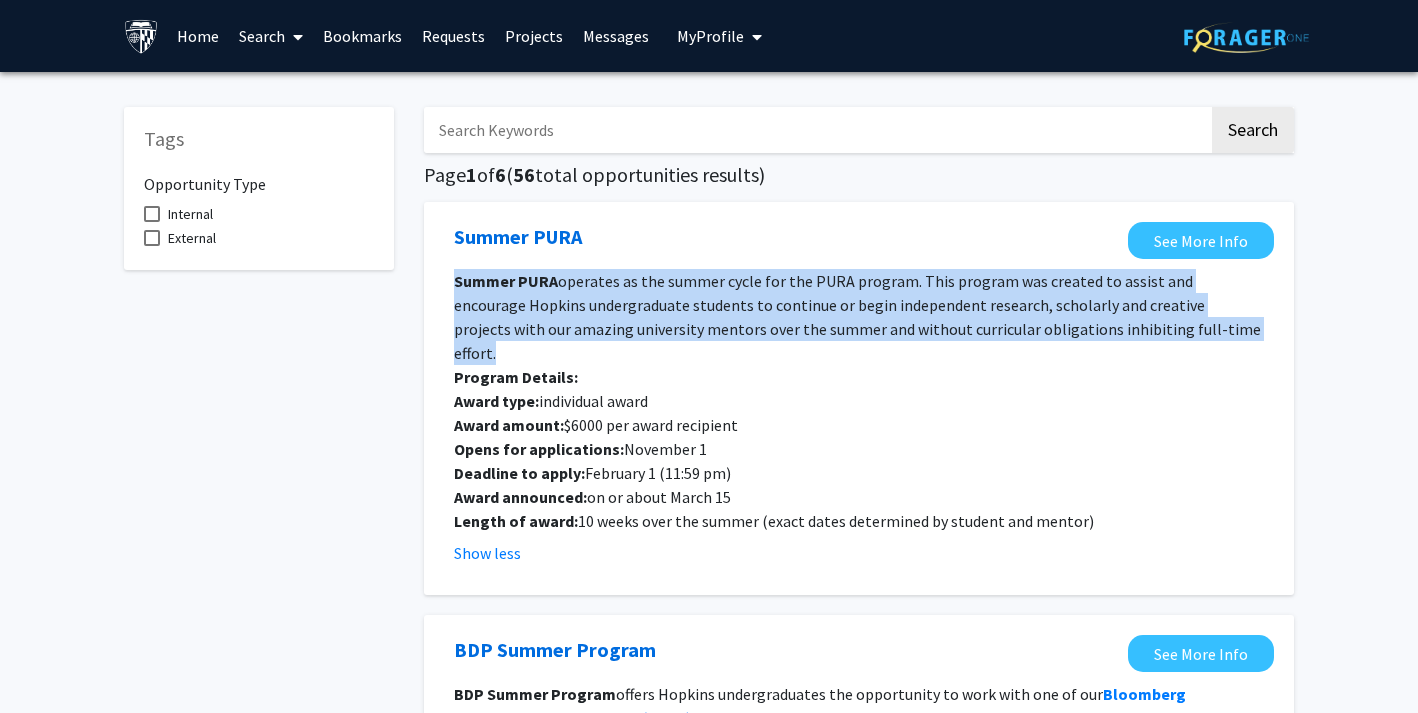 click on "operates as the summer cycle for the PURA program. This program was created to assist and encourage Hopkins undergraduate students to continue or begin independent research, scholarly and creative projects with our amazing university mentors over the summer and without curricular obligations inhibiting full-time effort." 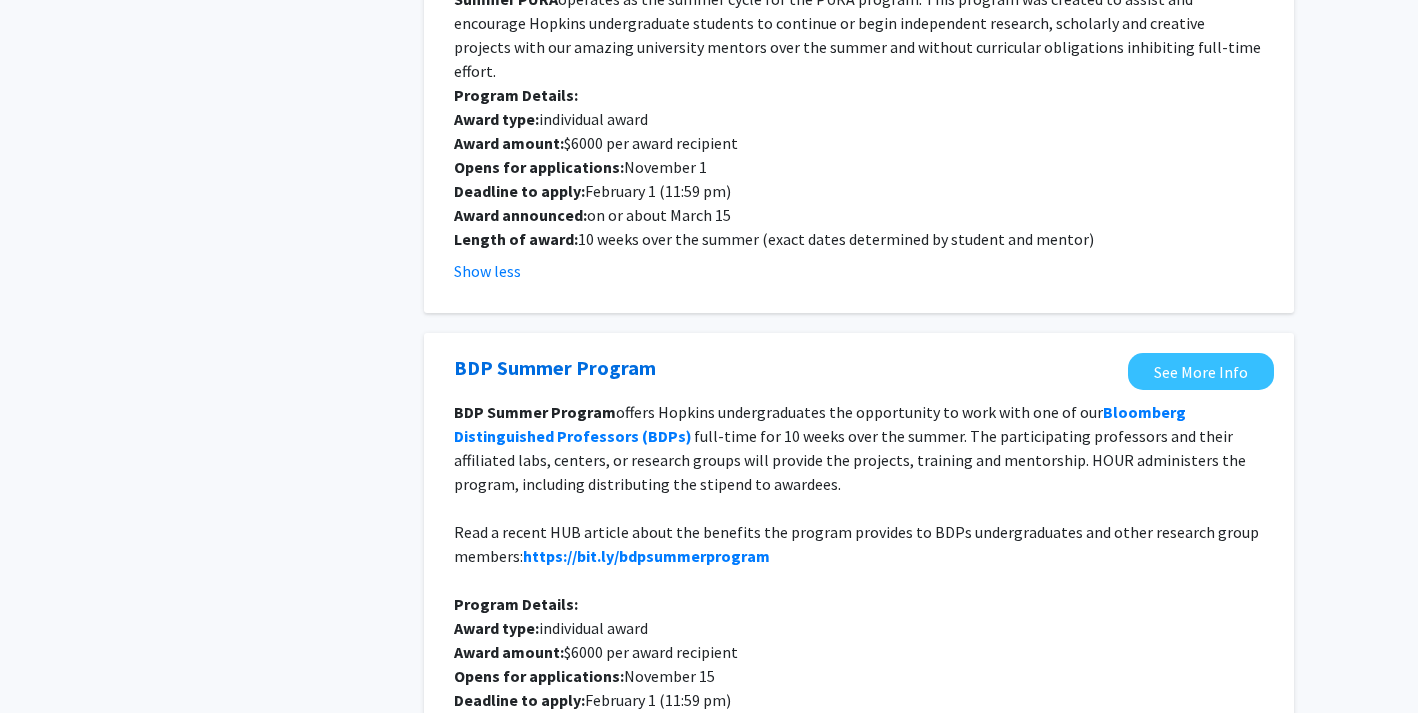 scroll, scrollTop: 287, scrollLeft: 0, axis: vertical 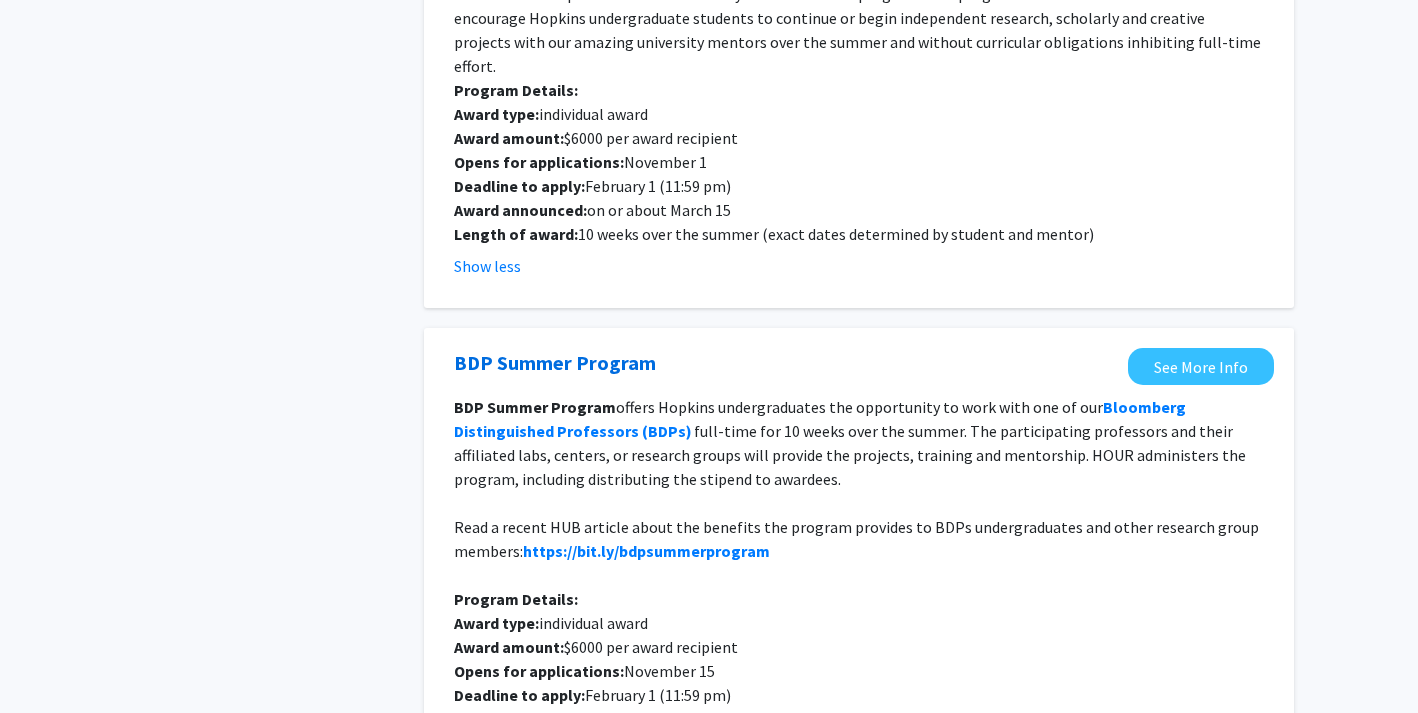 click on "BDP Summer Program offers Hopkins undergraduates the opportunity to work with one of our  Bloomberg Distinguished Professors (BDPs)   full-time for 10 weeks over the summer. The participating professors and their affiliated labs, centers, or research groups will provide the projects, training and mentorship.  HOUR administers the program, including distributing the stipend to awardees." 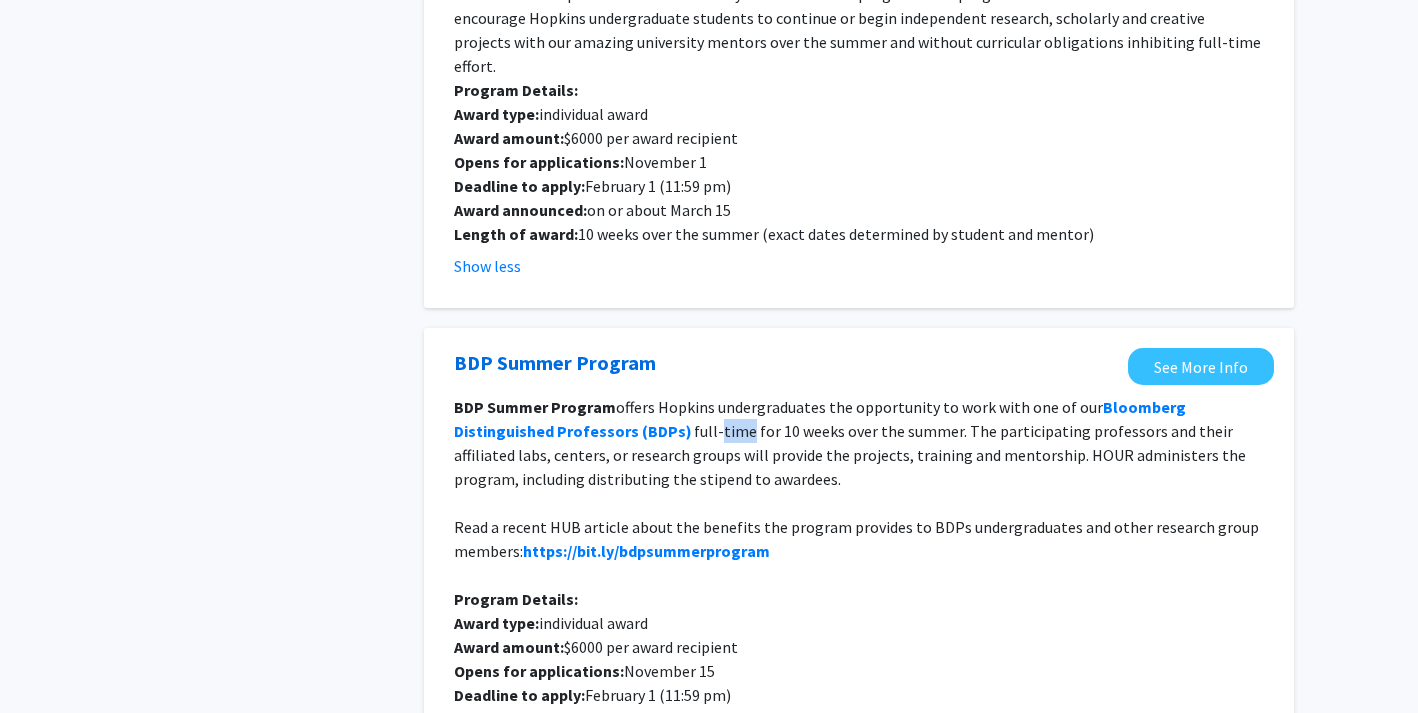click on "BDP Summer Program" 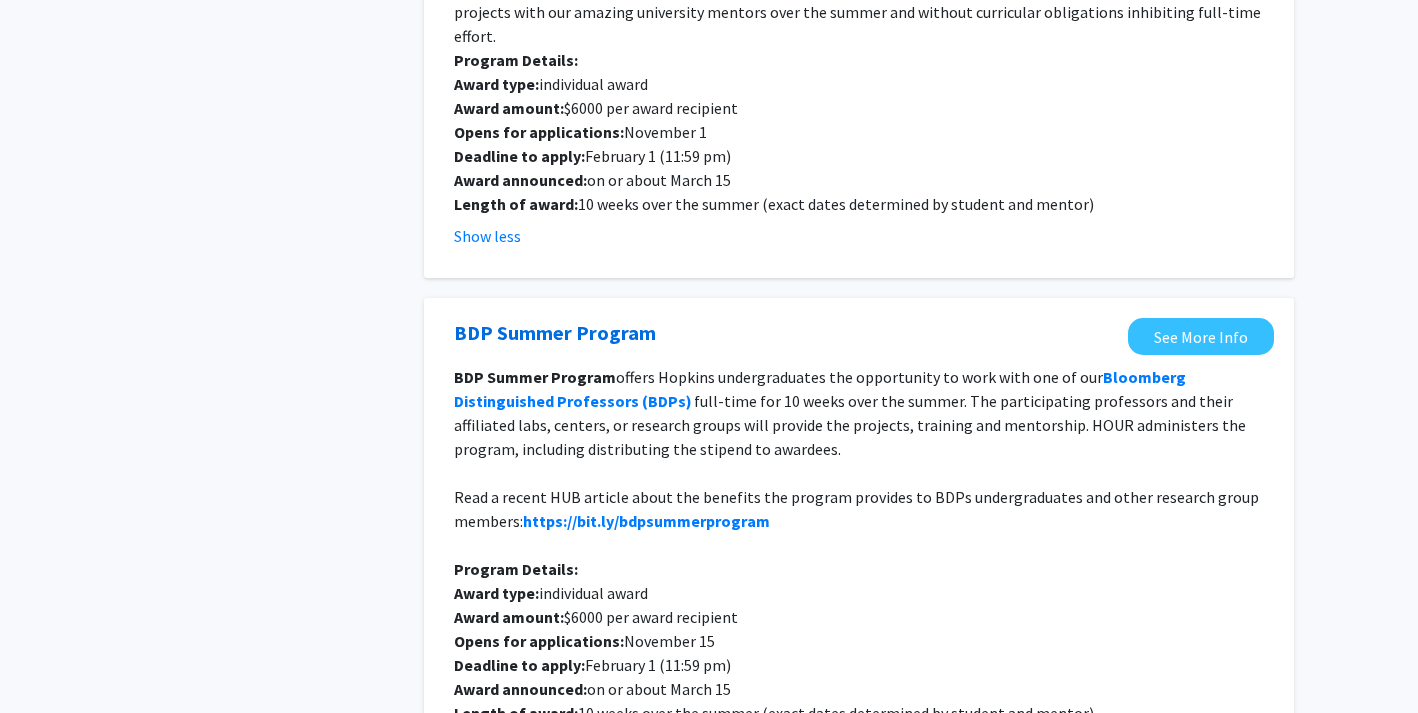 scroll, scrollTop: 335, scrollLeft: 0, axis: vertical 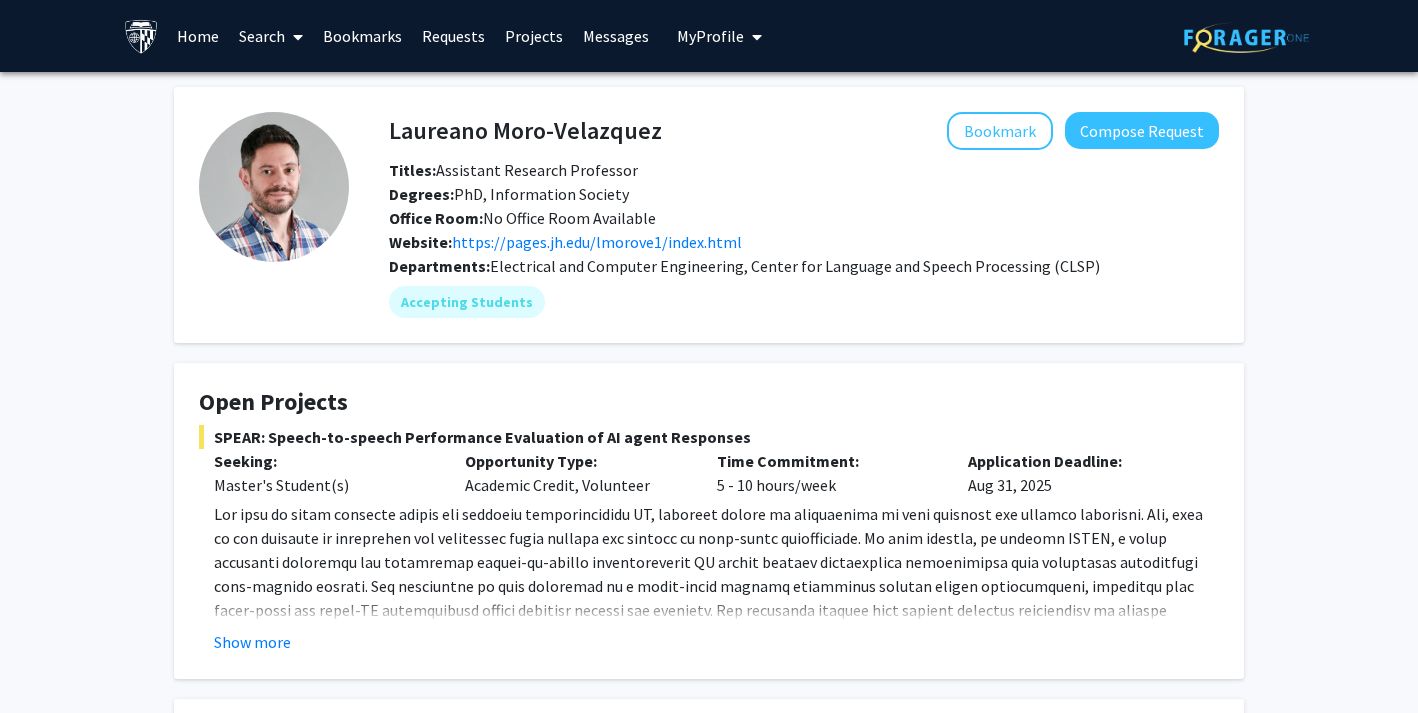 click on "Requests" at bounding box center (453, 36) 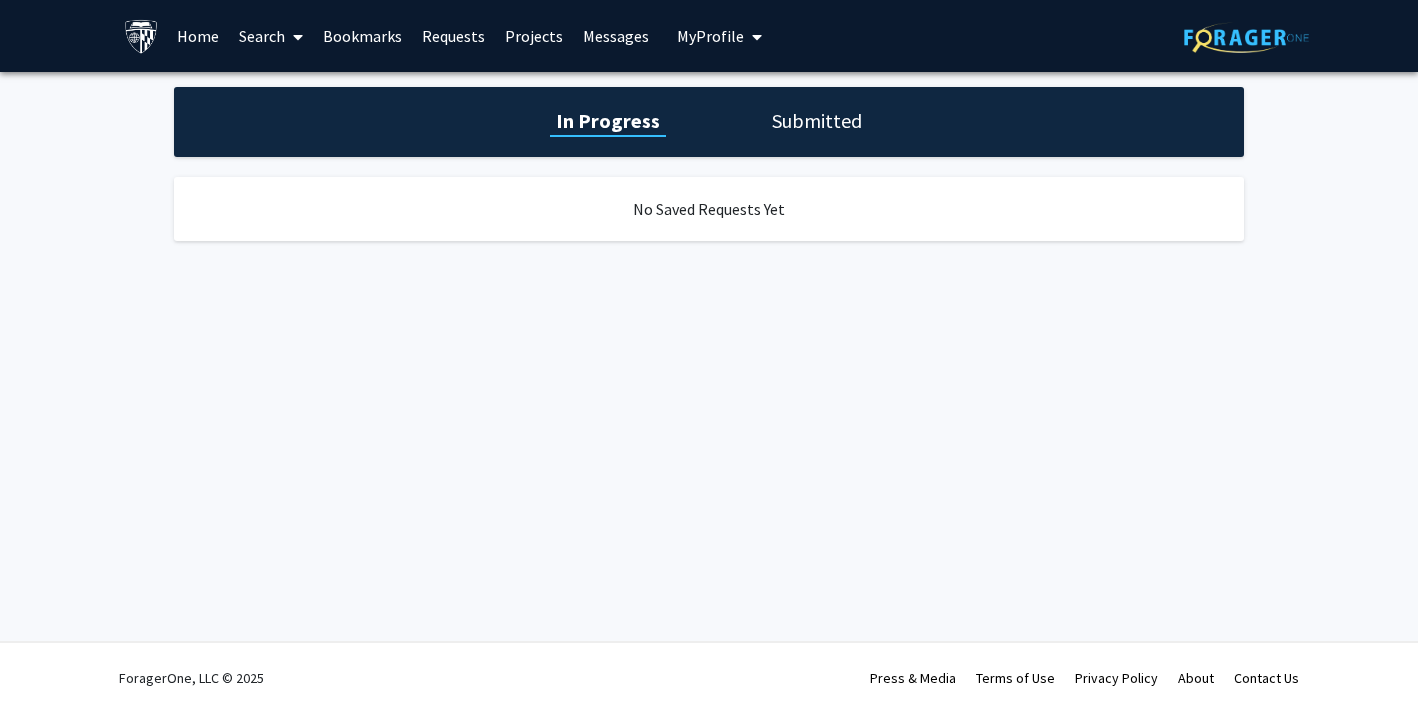 click on "Projects" at bounding box center (534, 36) 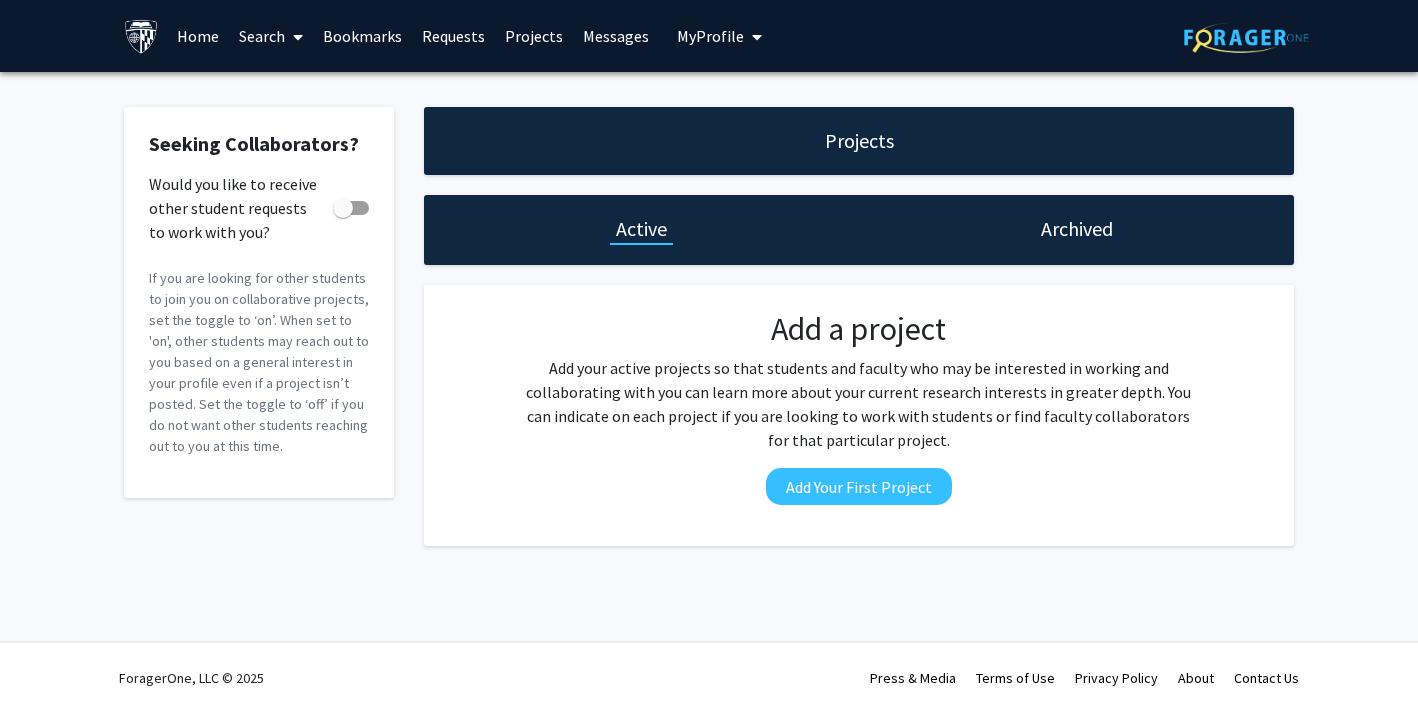 click on "Messages" at bounding box center (616, 36) 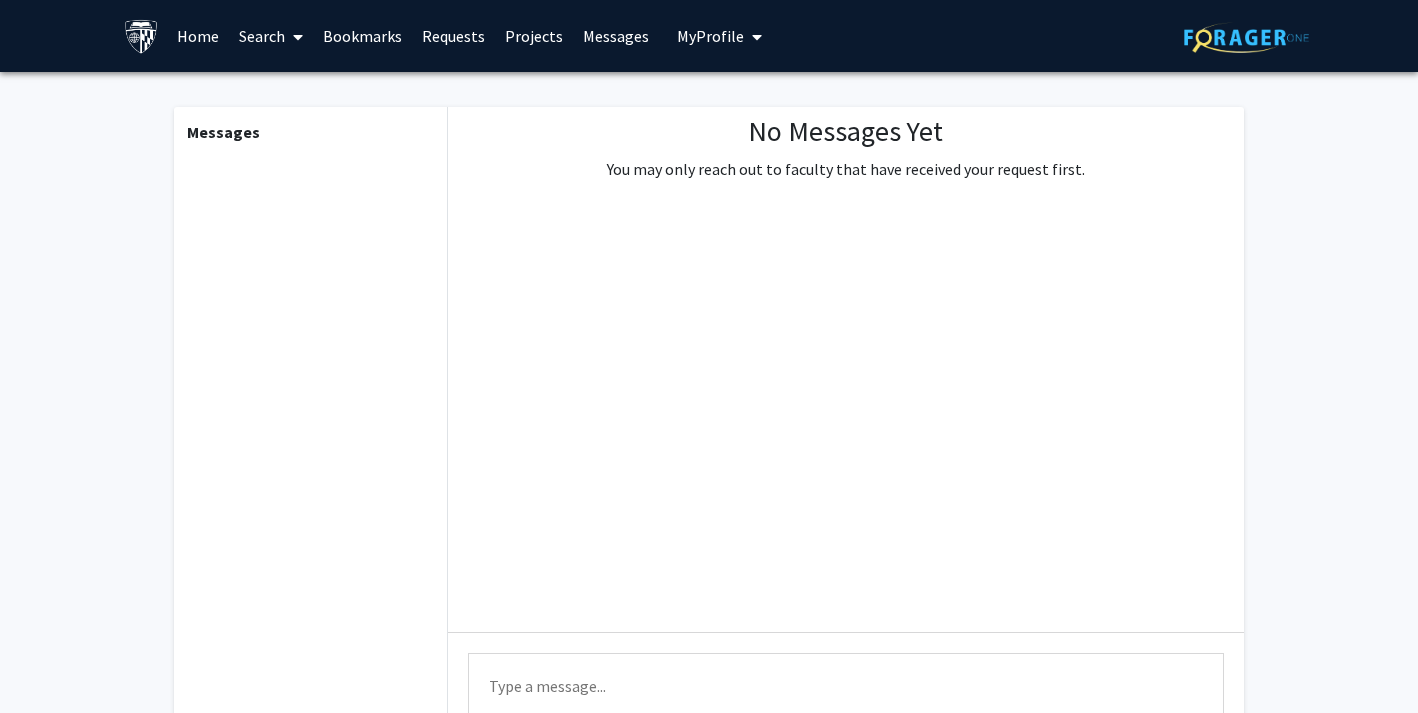 click on "My   Profile" at bounding box center [710, 36] 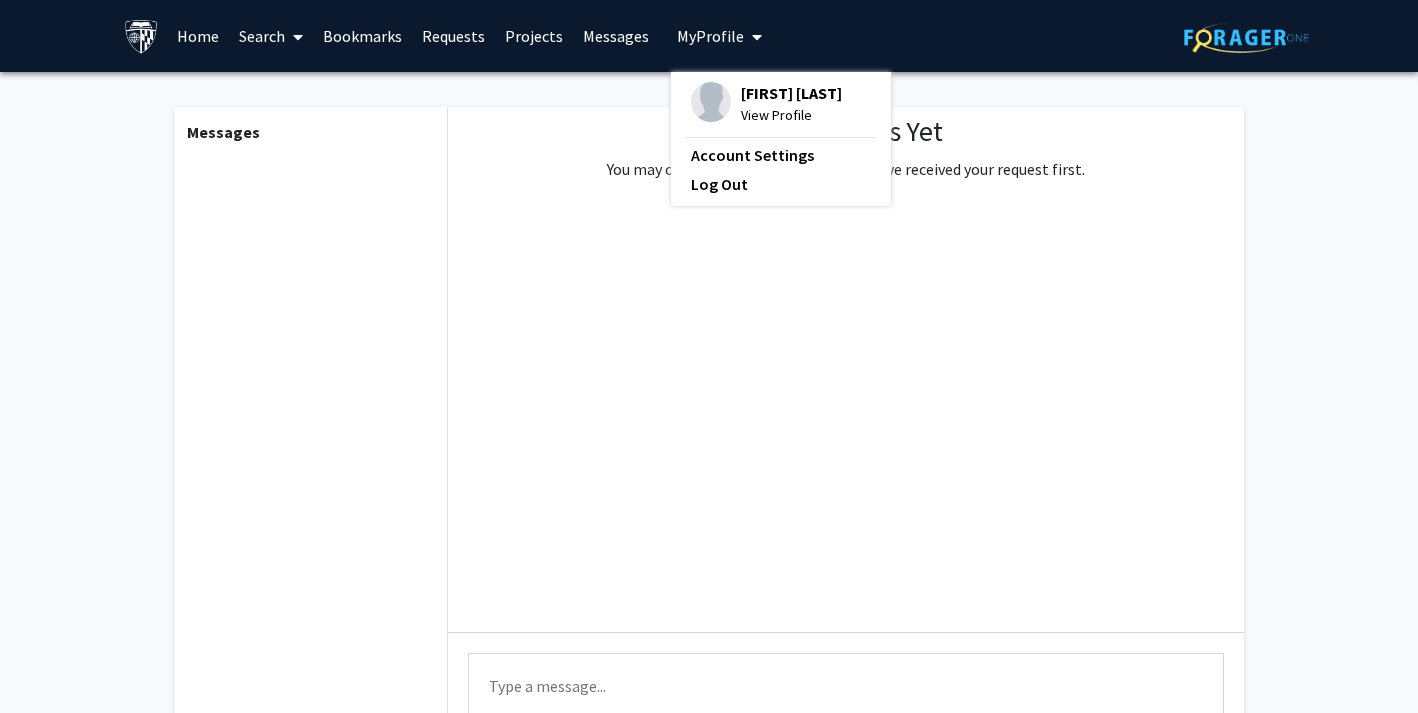 click on "[FIRST] [LAST]" at bounding box center (791, 93) 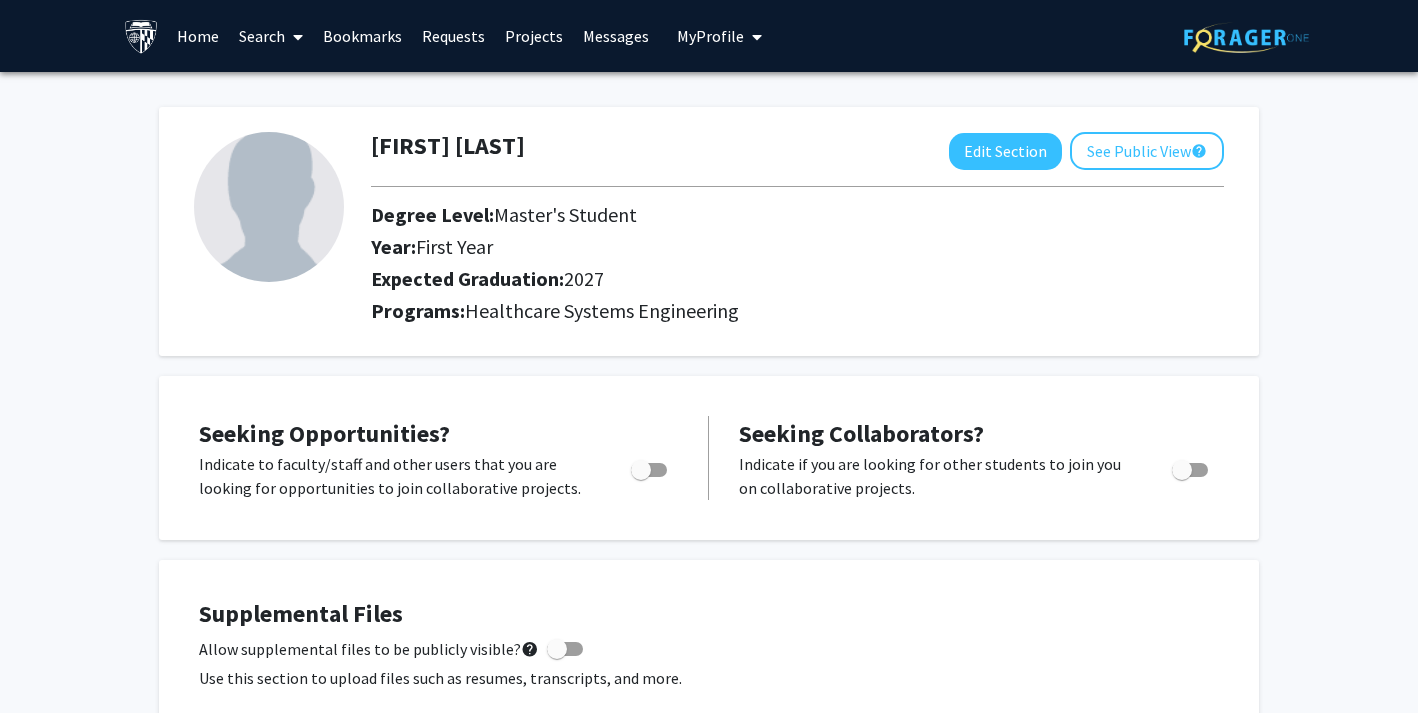click on "2027" 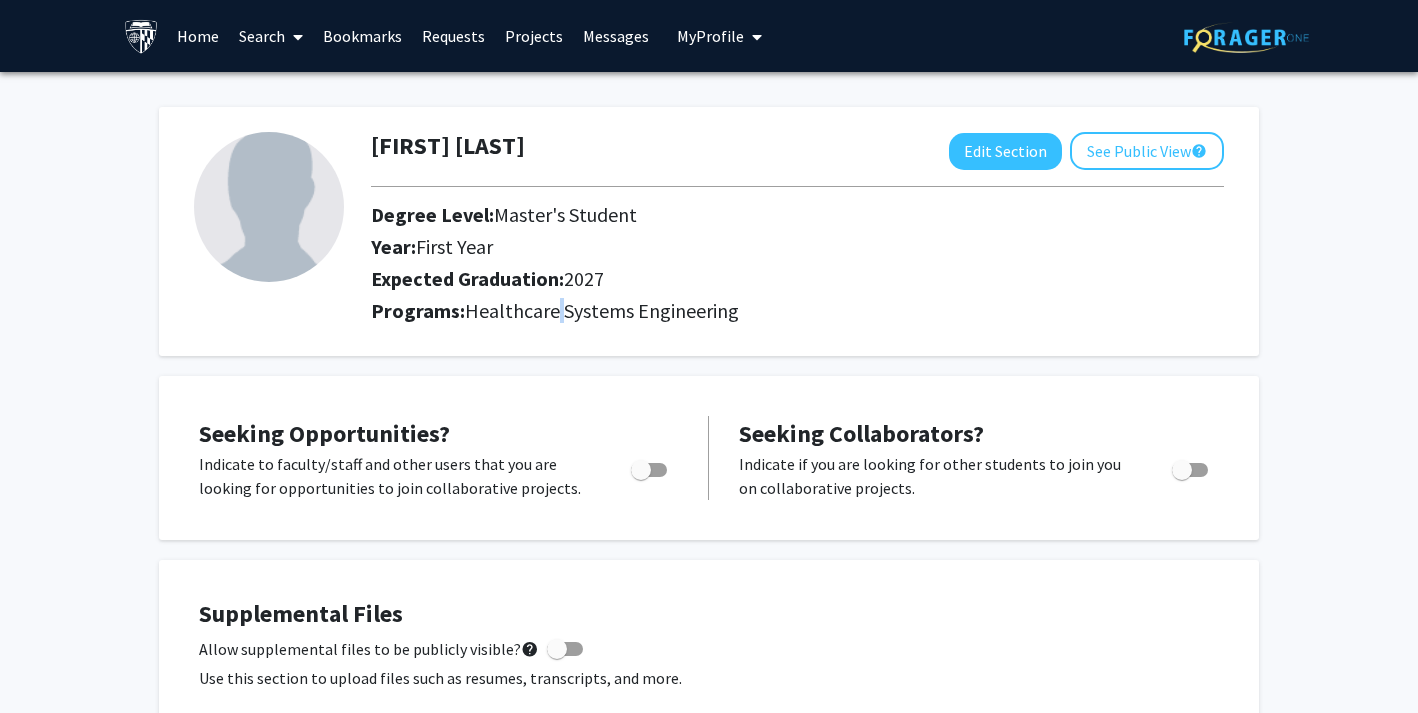 click on "Healthcare Systems Engineering" 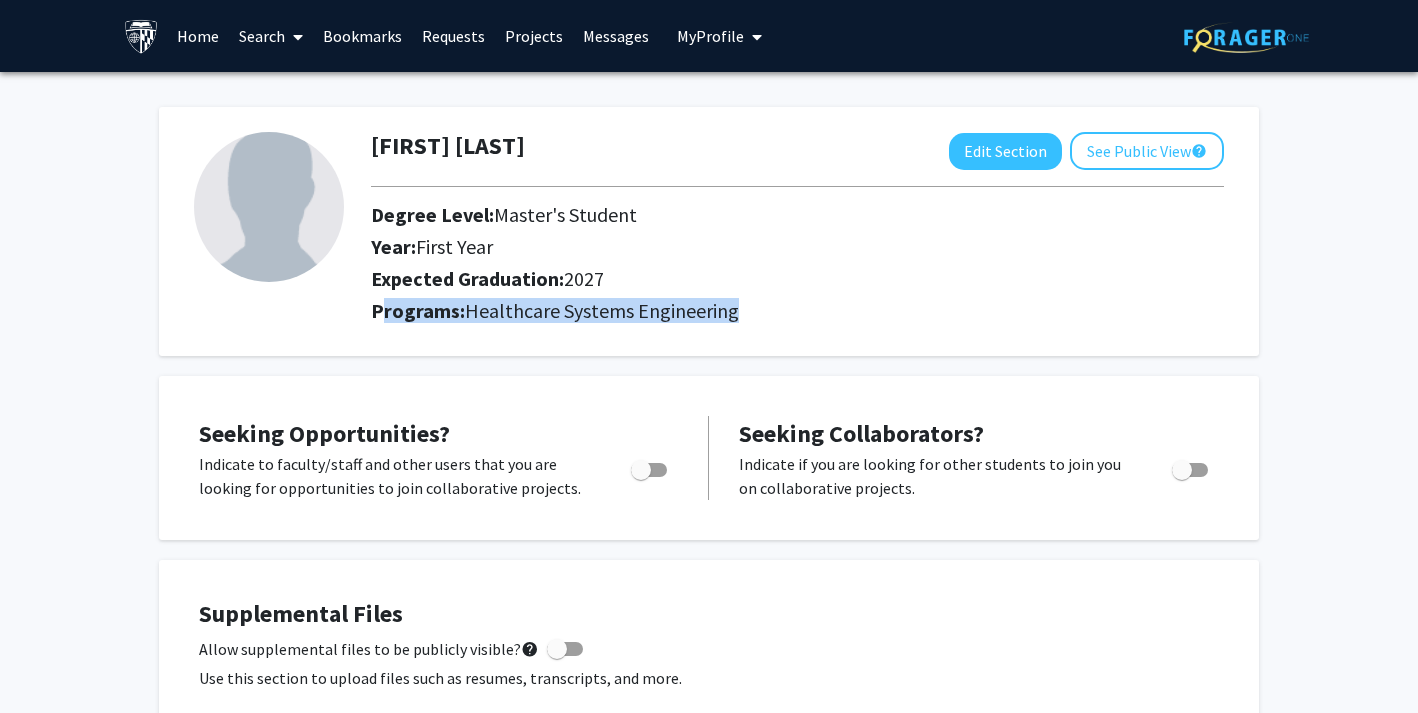 click on "Seeking Opportunities?  Indicate to faculty/staff and other users that you are looking for opportunities to join collaborative projects.    Seeking Collaborators?  Indicate if you are looking for other students to join you on collaborative projects." 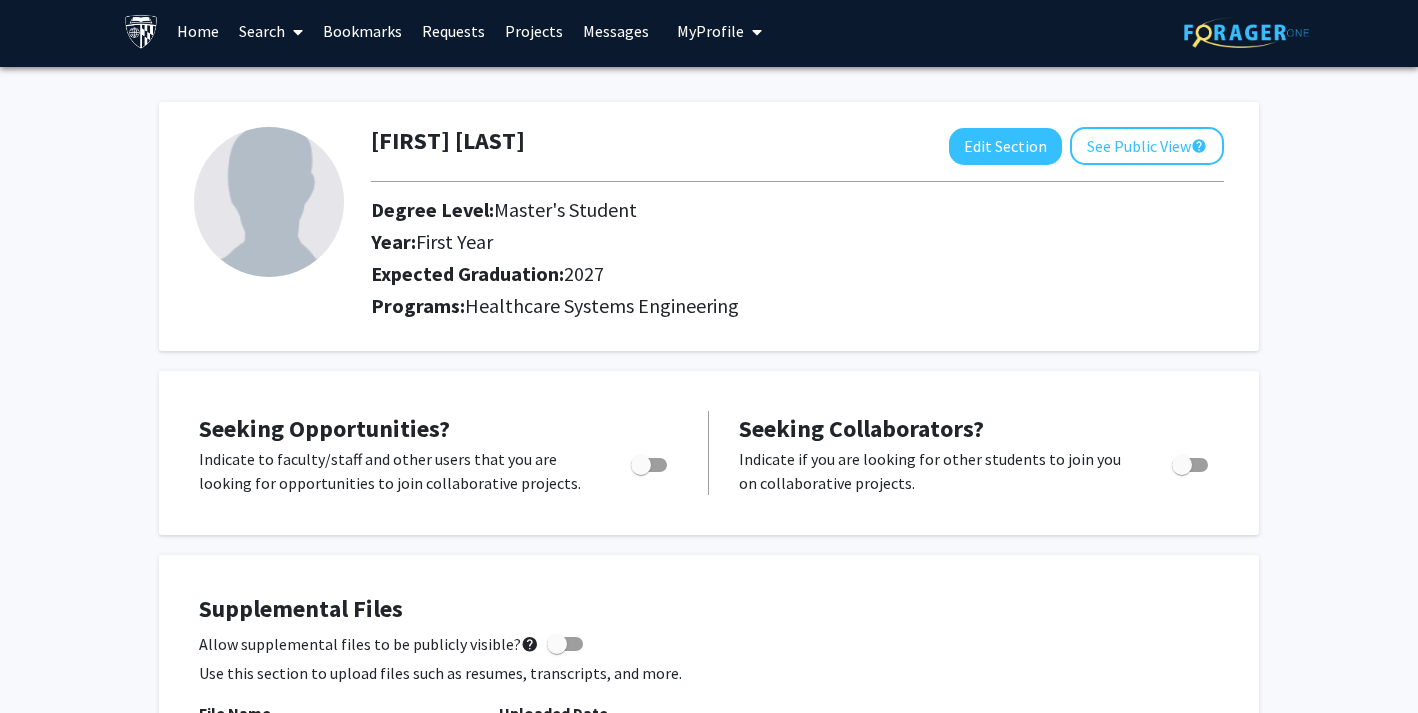 scroll, scrollTop: 0, scrollLeft: 0, axis: both 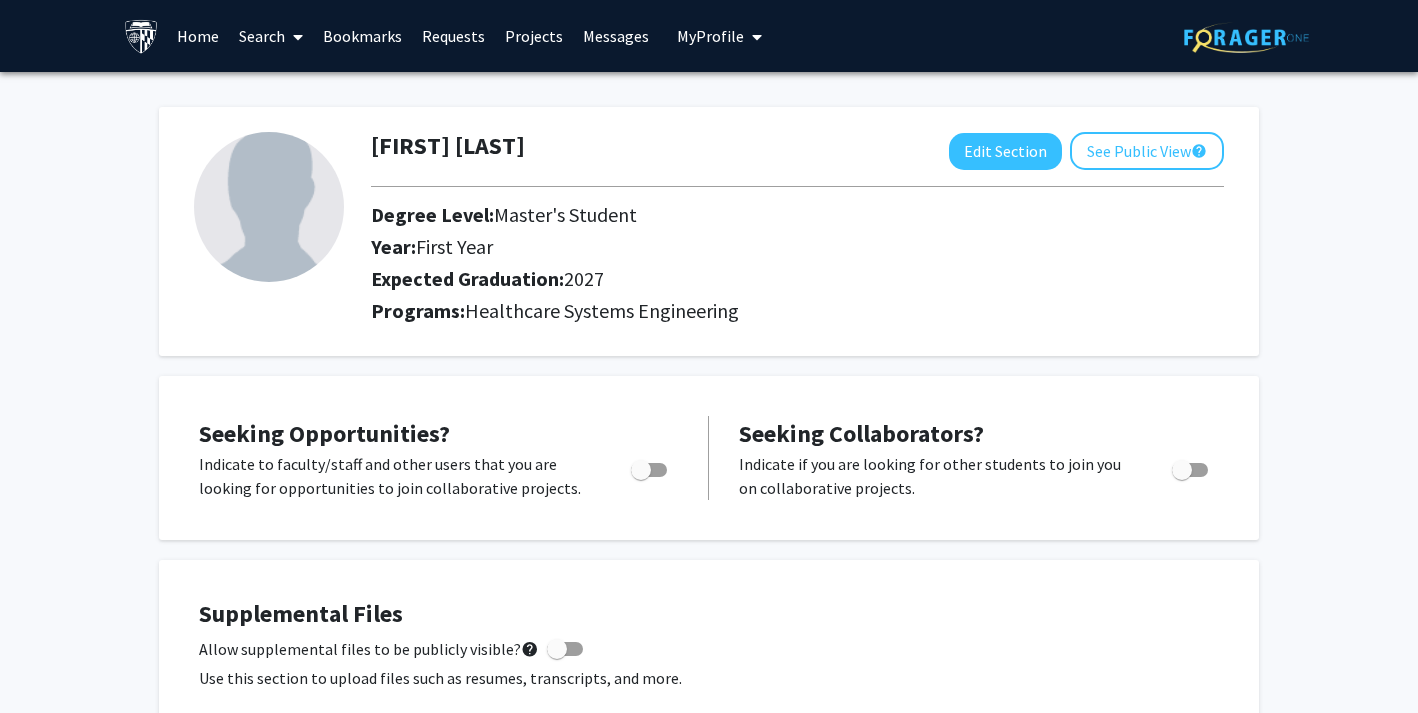 click on "Messages" at bounding box center (616, 36) 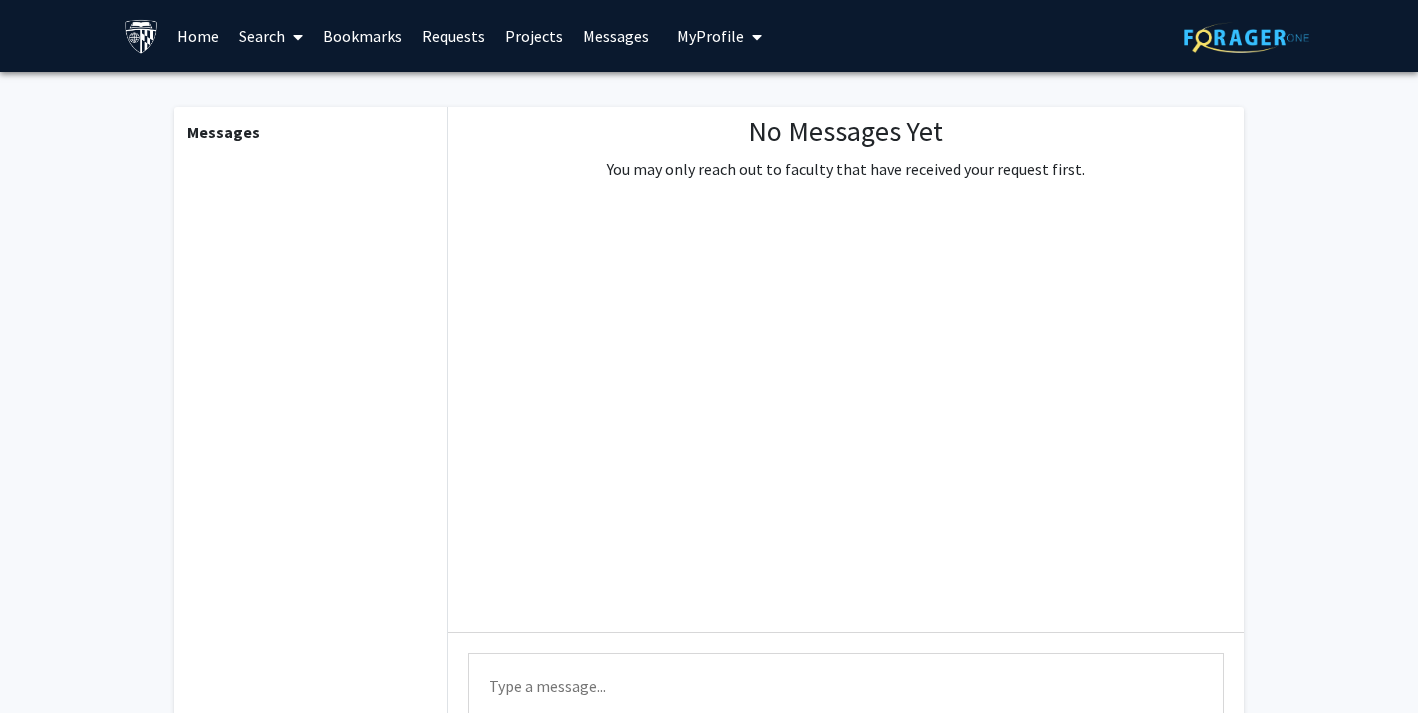 click on "Projects" at bounding box center (534, 36) 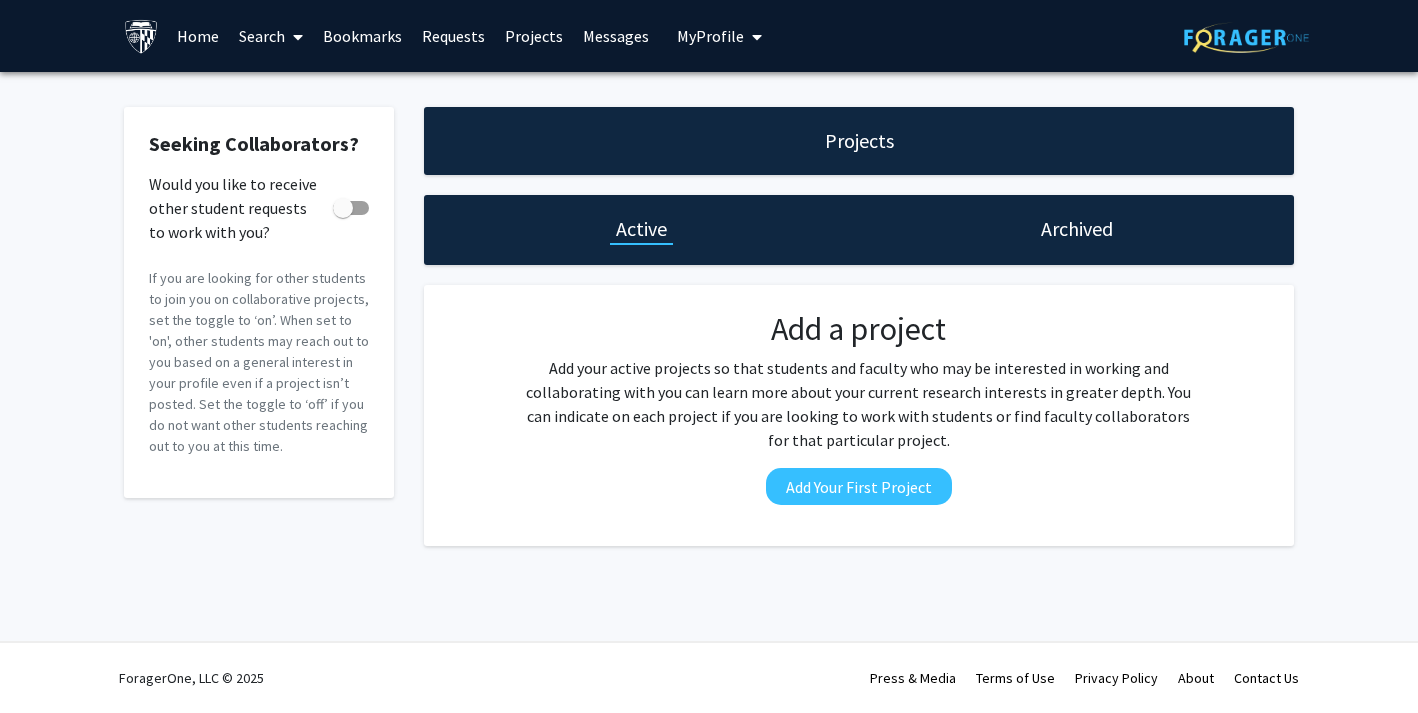 click on "Requests" at bounding box center (453, 36) 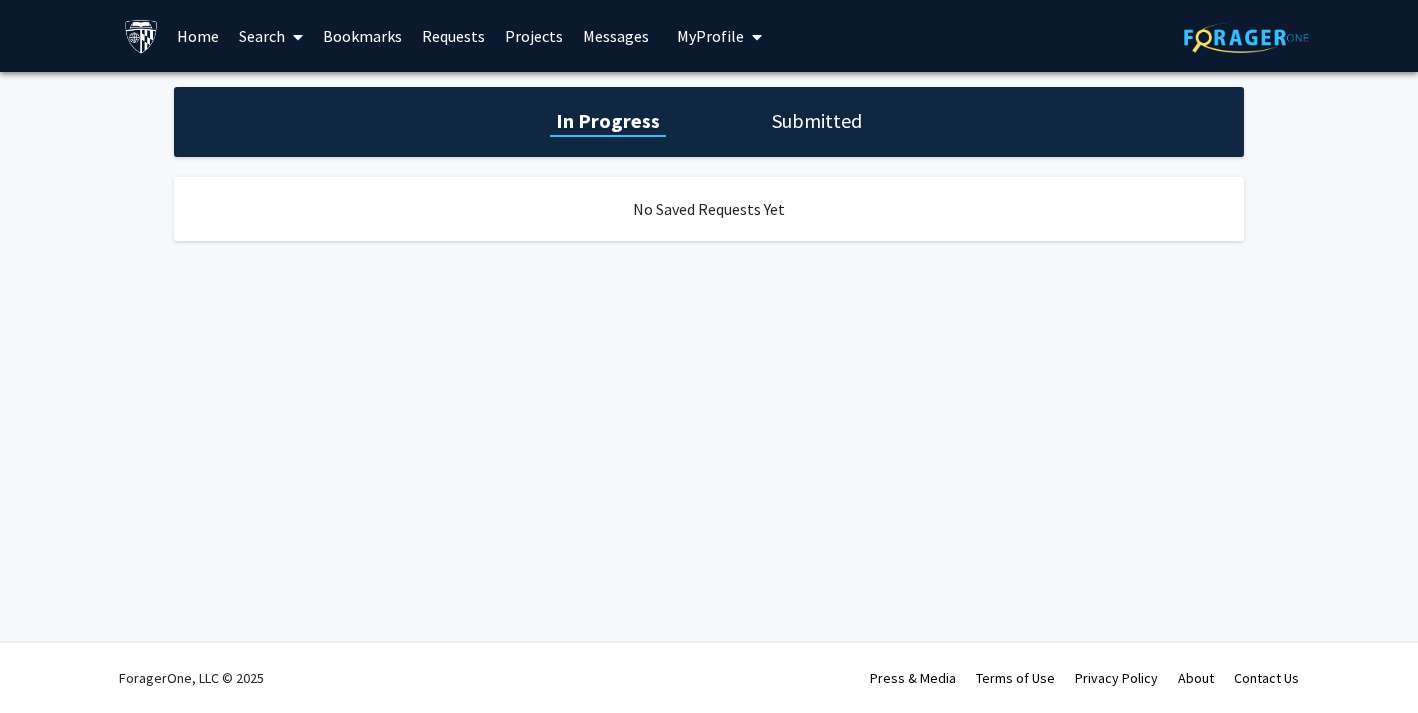 click on "Bookmarks" at bounding box center (362, 36) 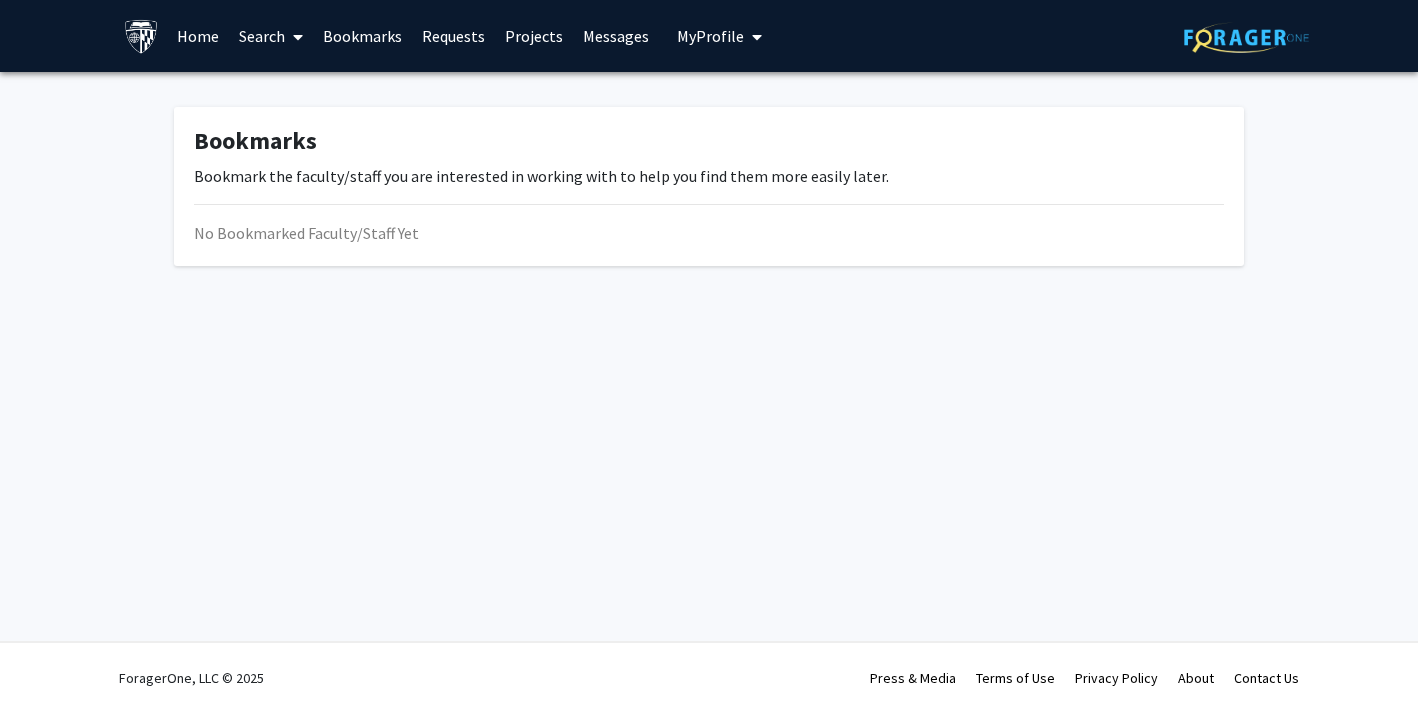 click on "Home" at bounding box center (198, 36) 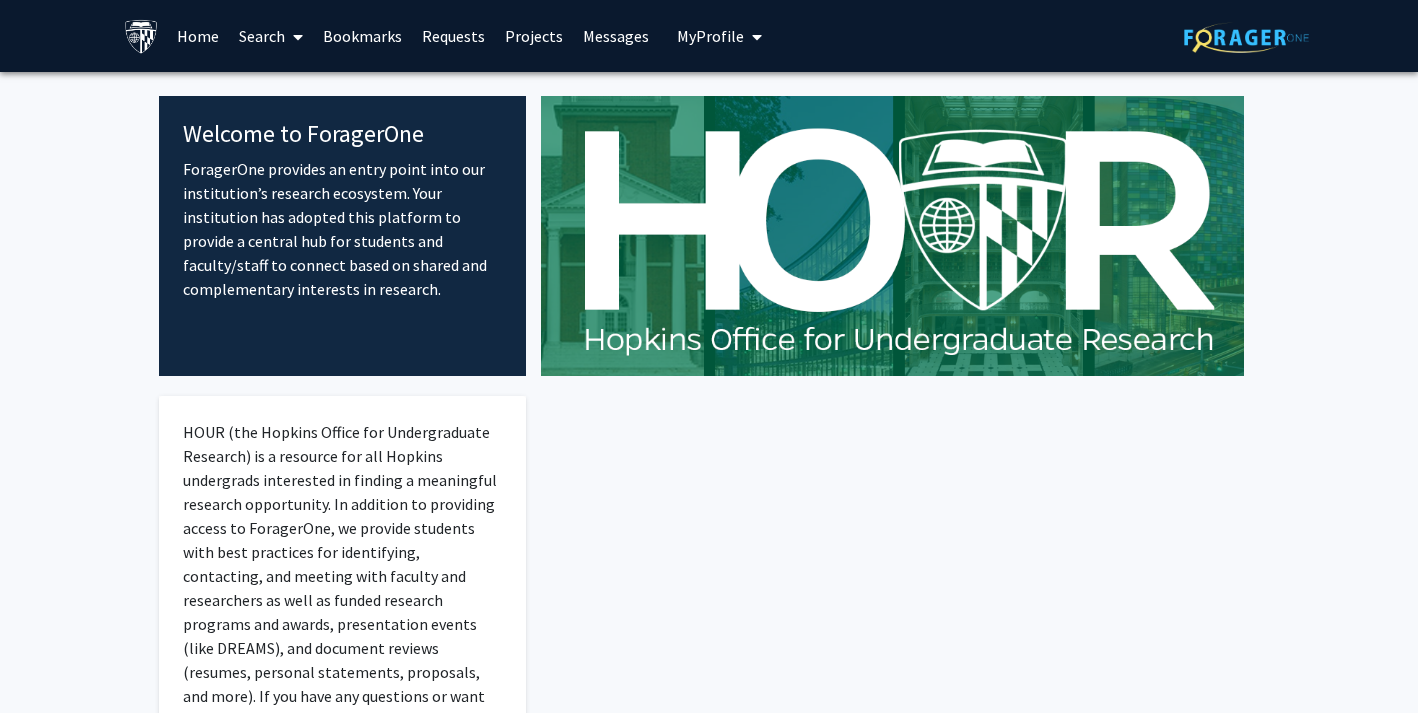 click on "Search" at bounding box center (271, 36) 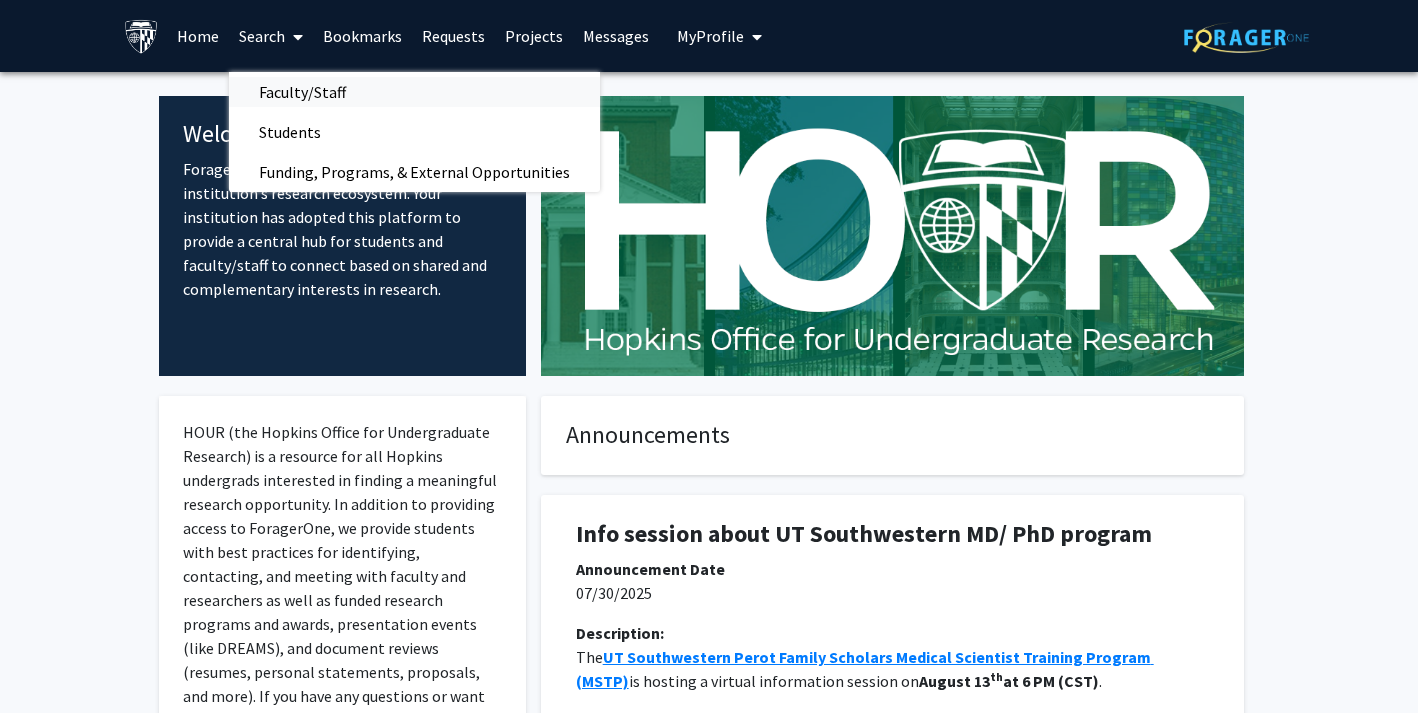click on "Faculty/Staff" at bounding box center [302, 92] 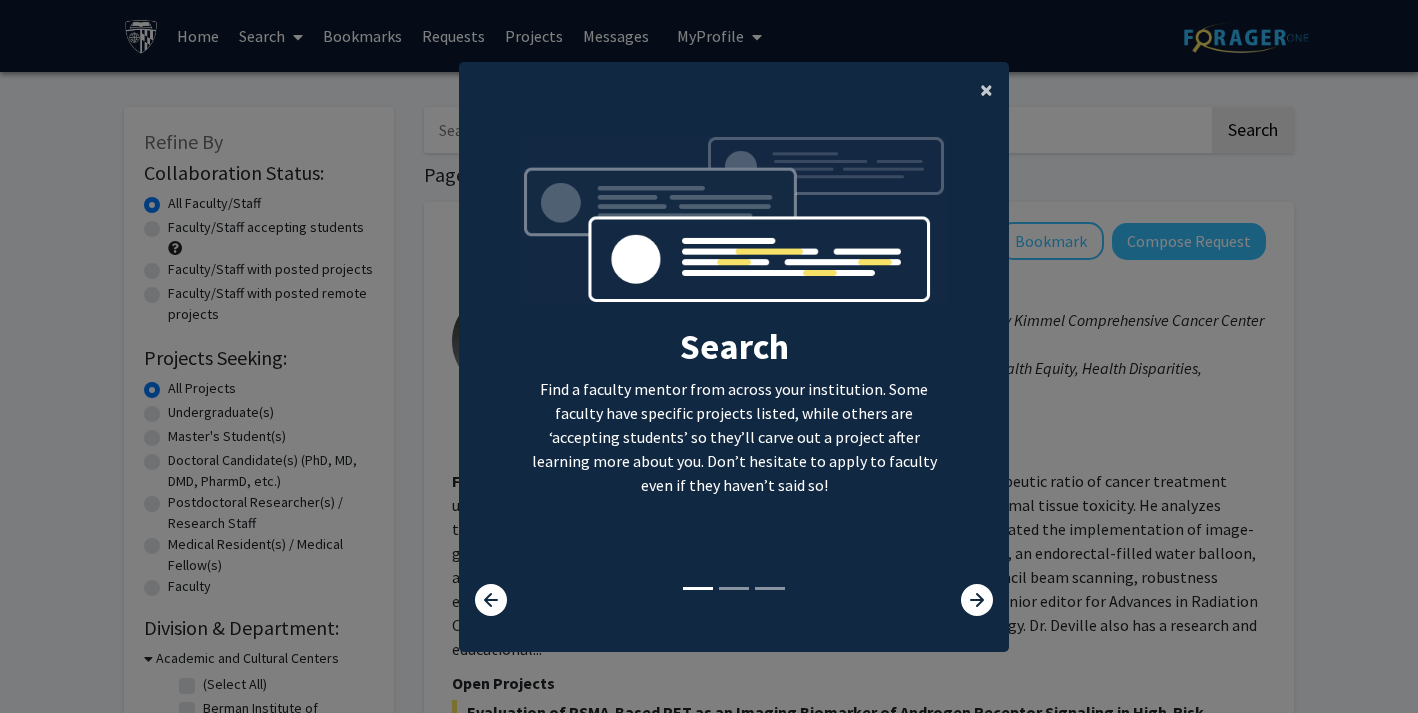 click on "×" 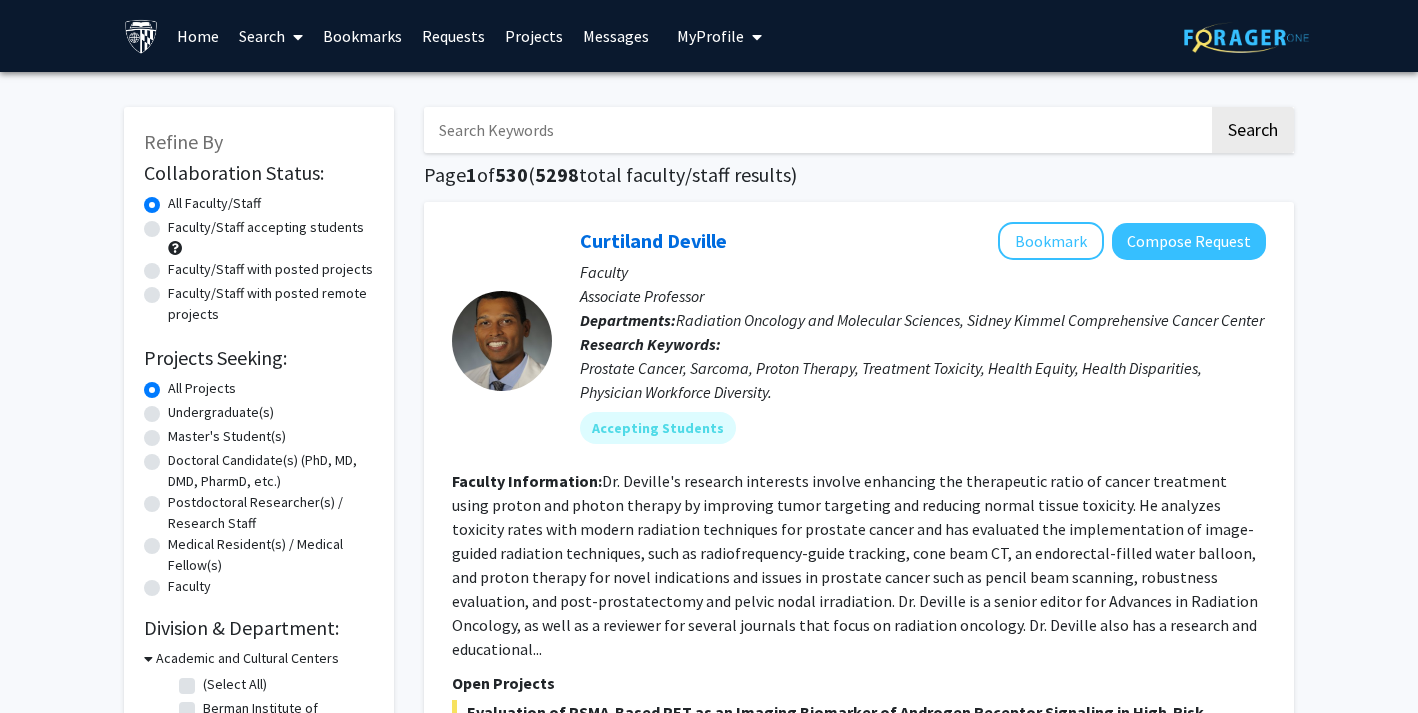 click at bounding box center (816, 130) 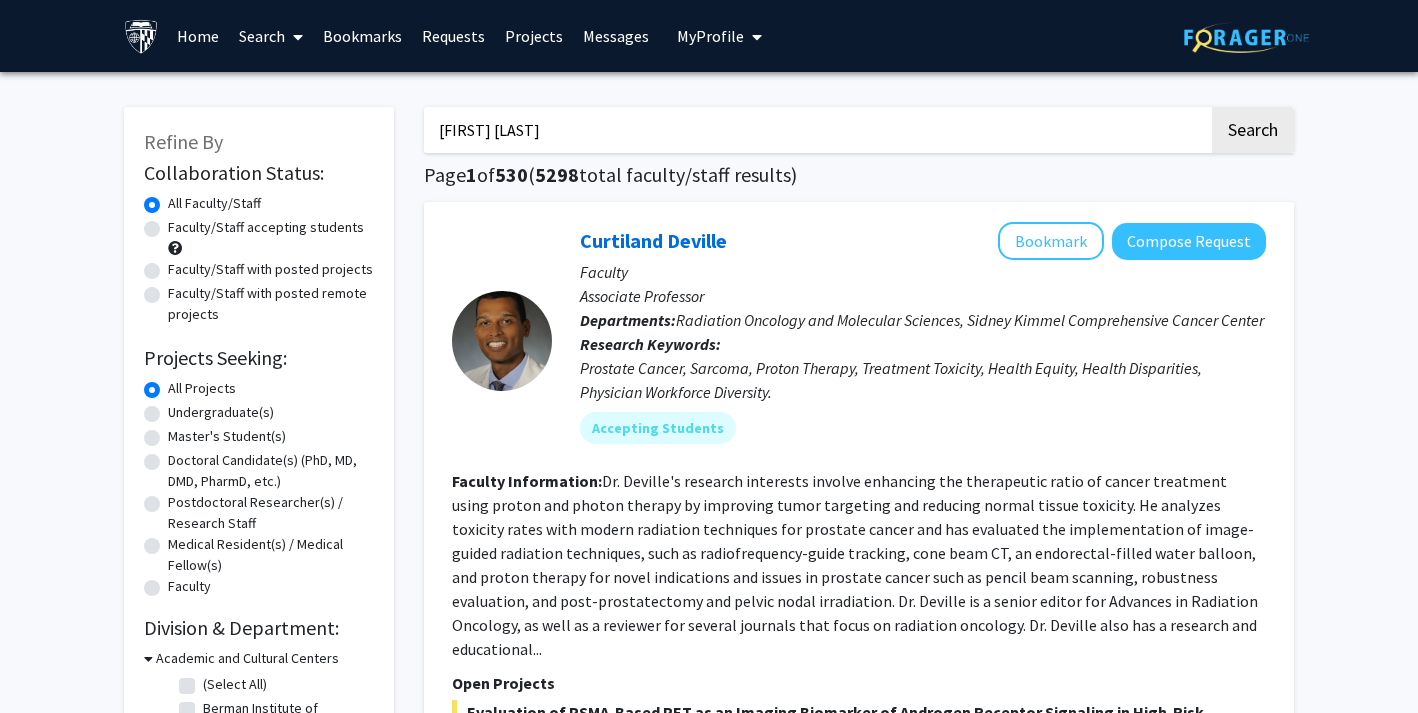 type on "alan ravitz" 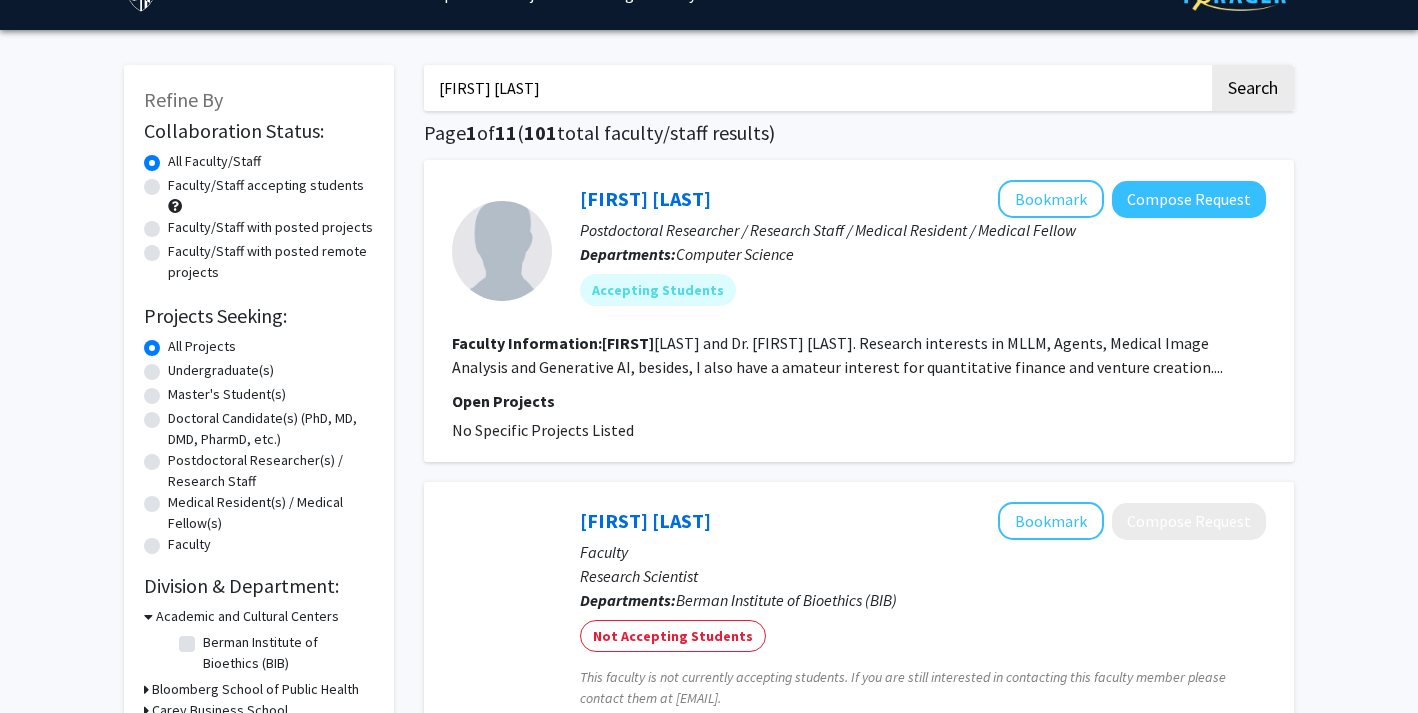 scroll, scrollTop: 89, scrollLeft: 0, axis: vertical 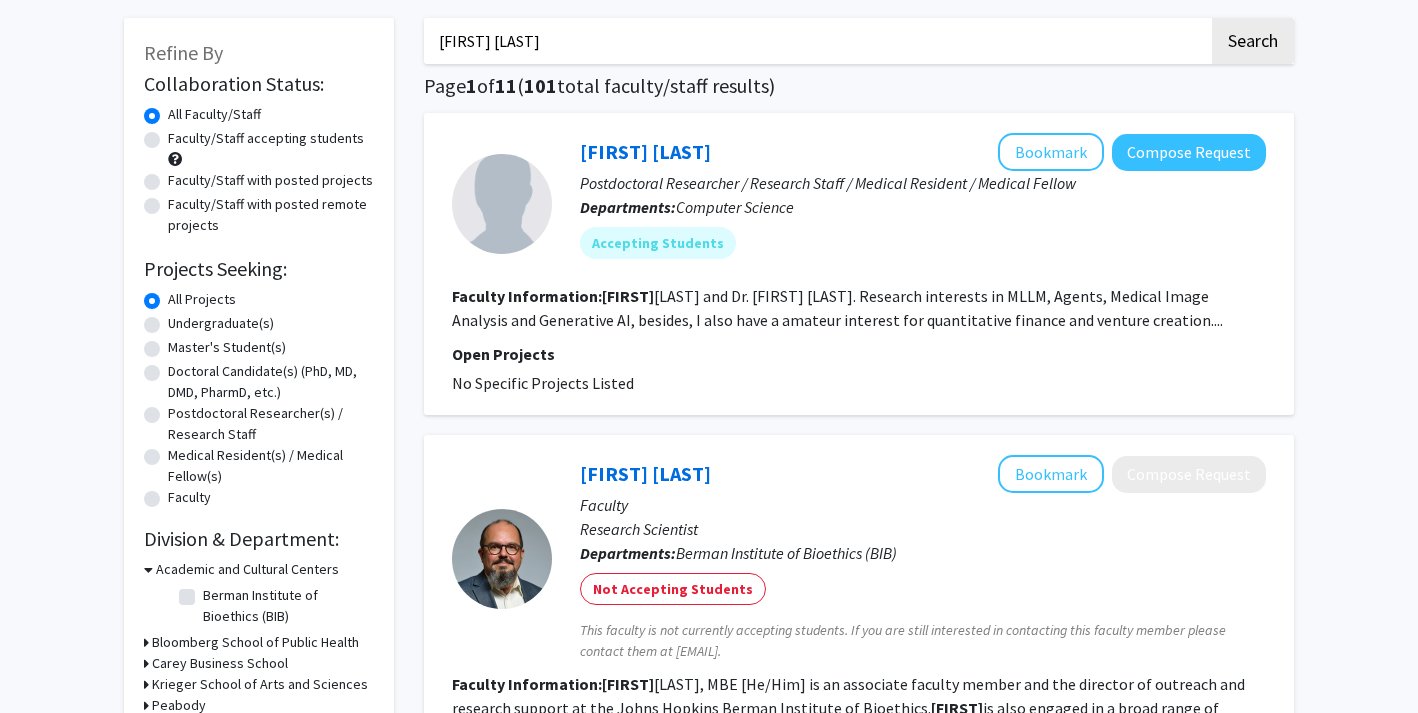 click on "Master's Student(s)" 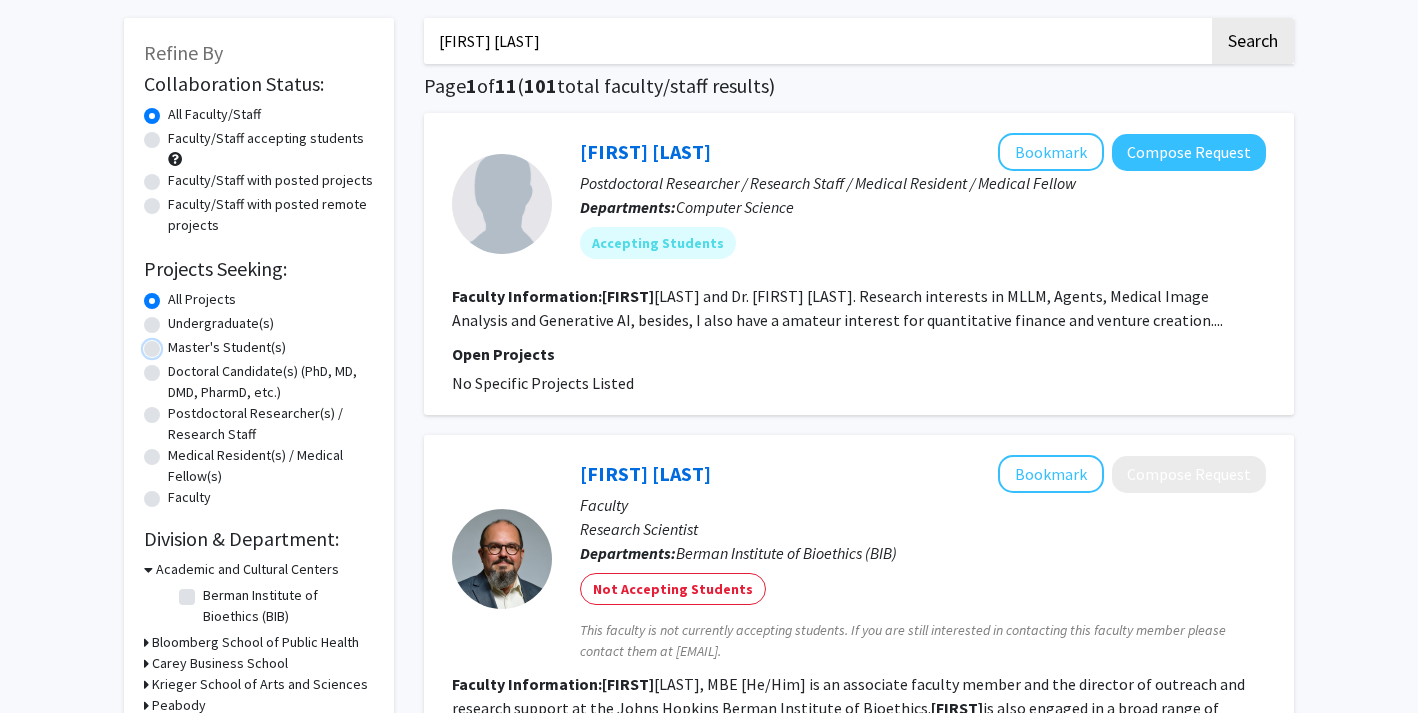 click on "Master's Student(s)" at bounding box center [174, 343] 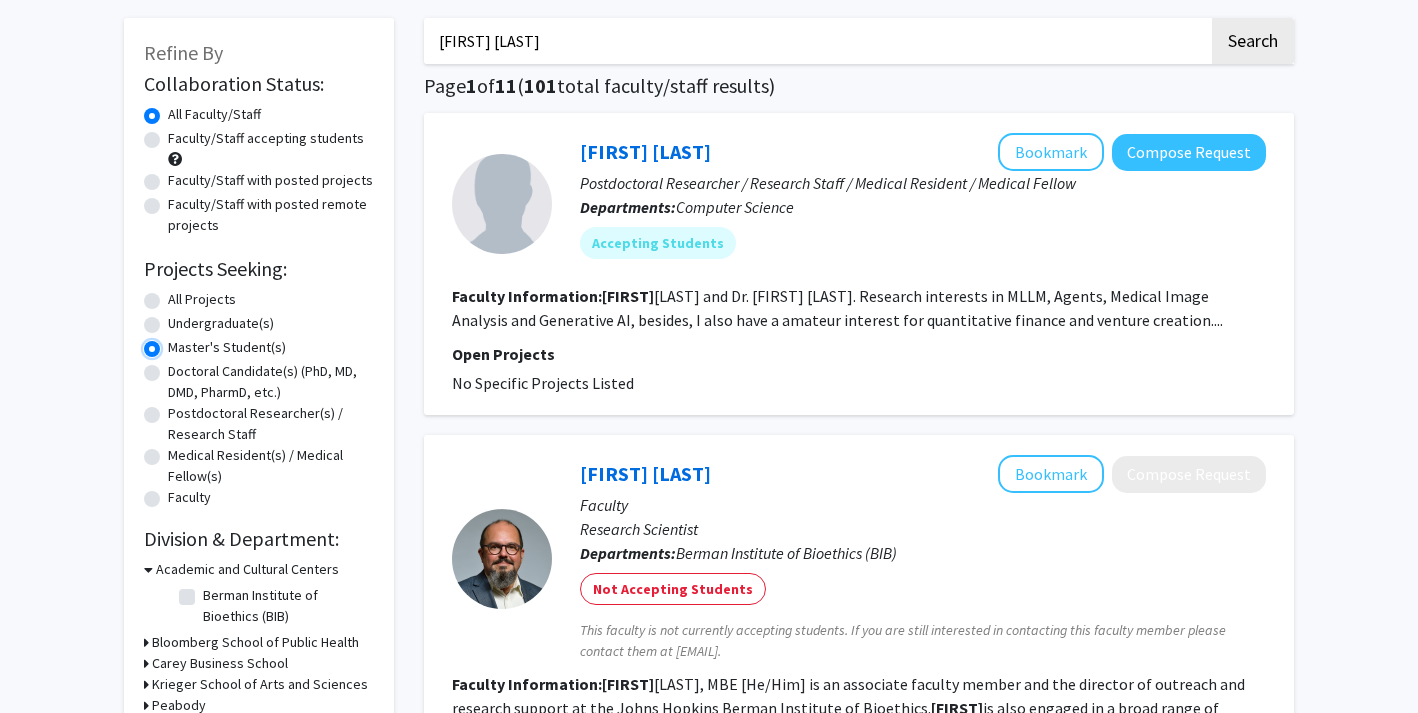 scroll, scrollTop: 0, scrollLeft: 0, axis: both 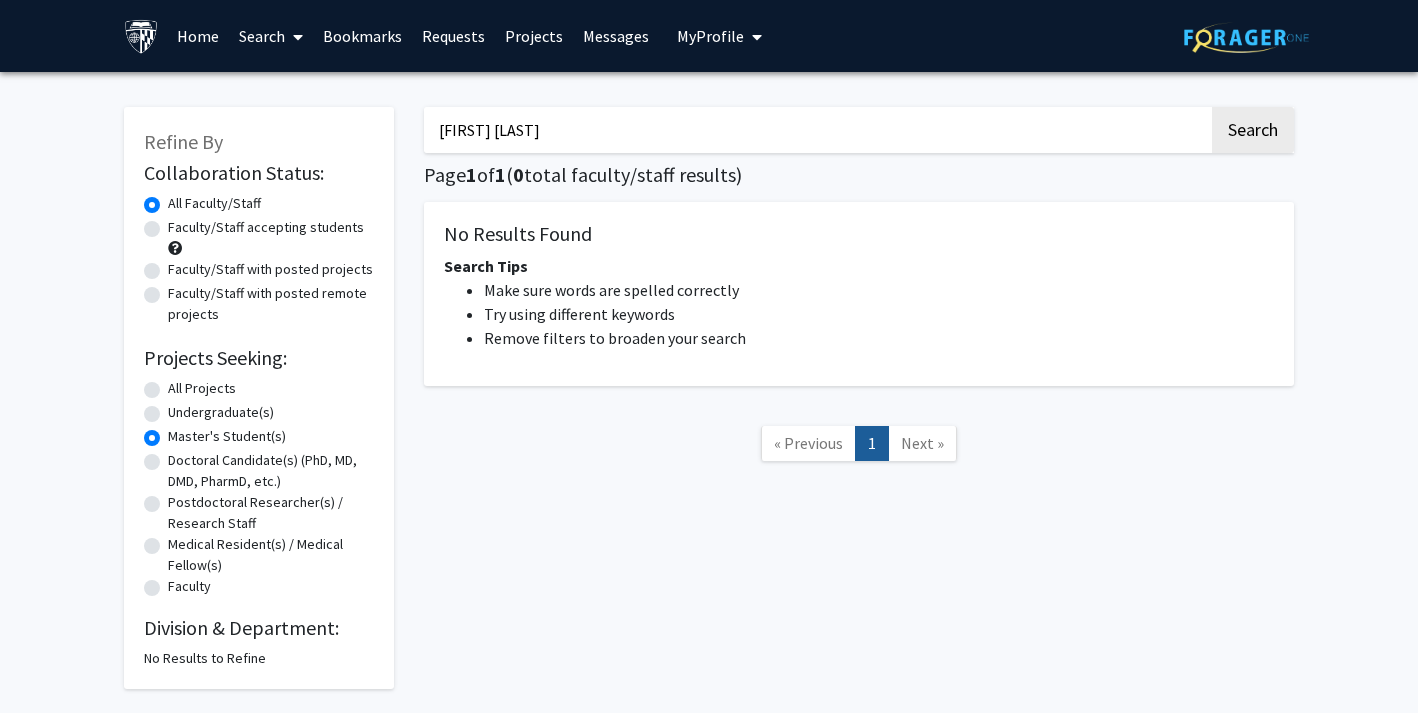 click on "alan ravitz" at bounding box center (816, 130) 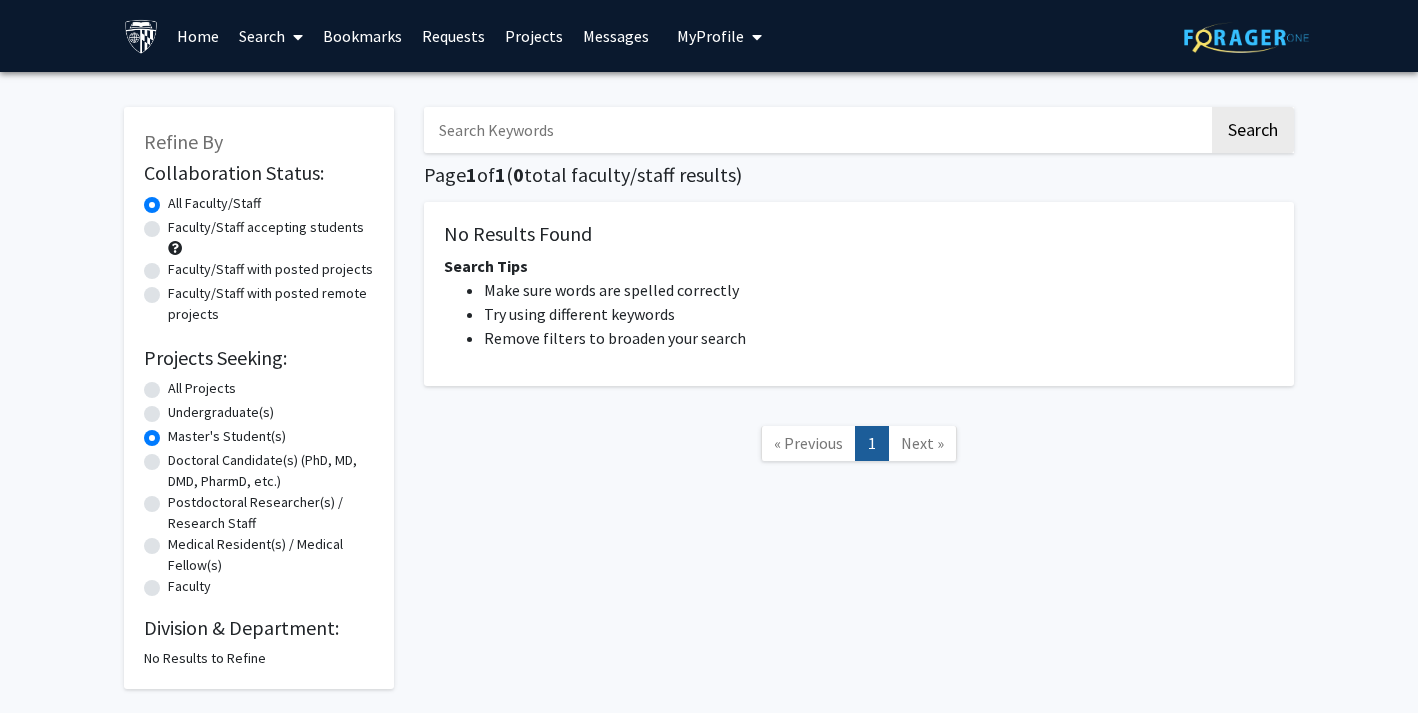 type 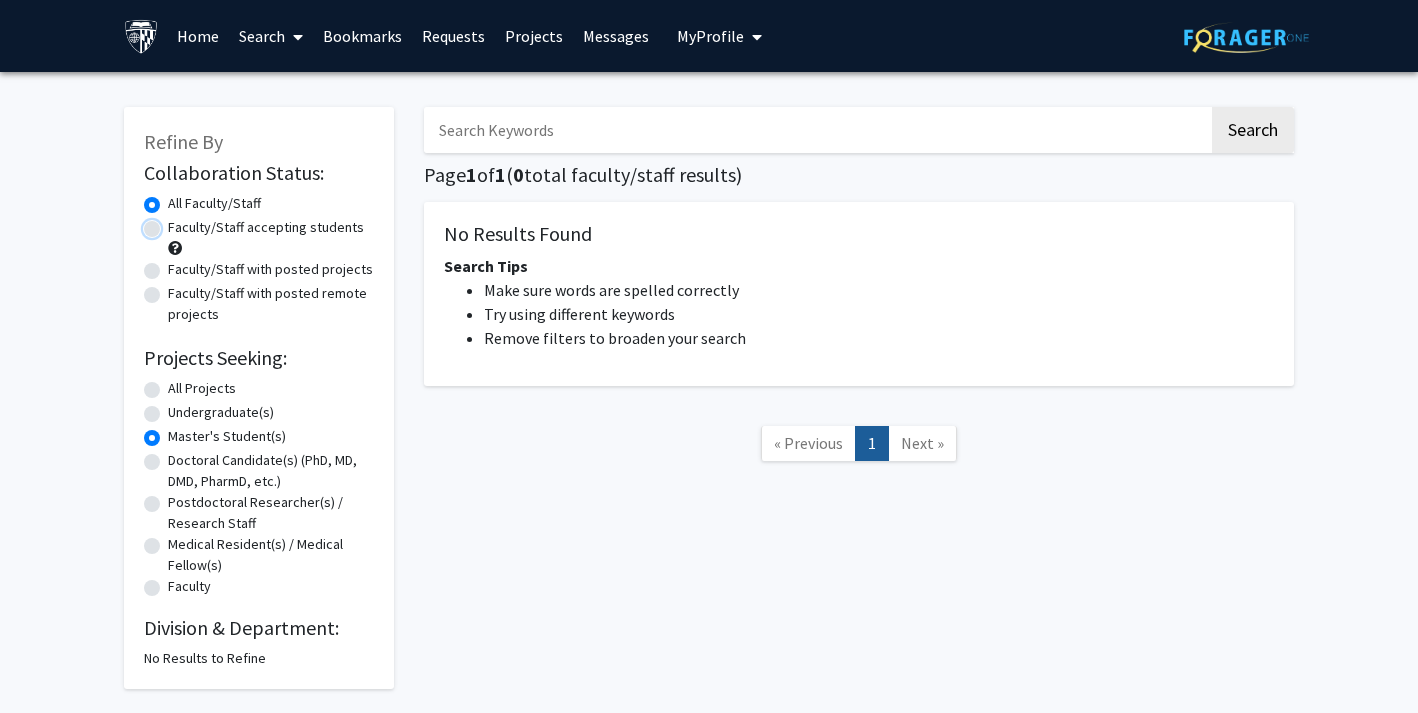 radio on "true" 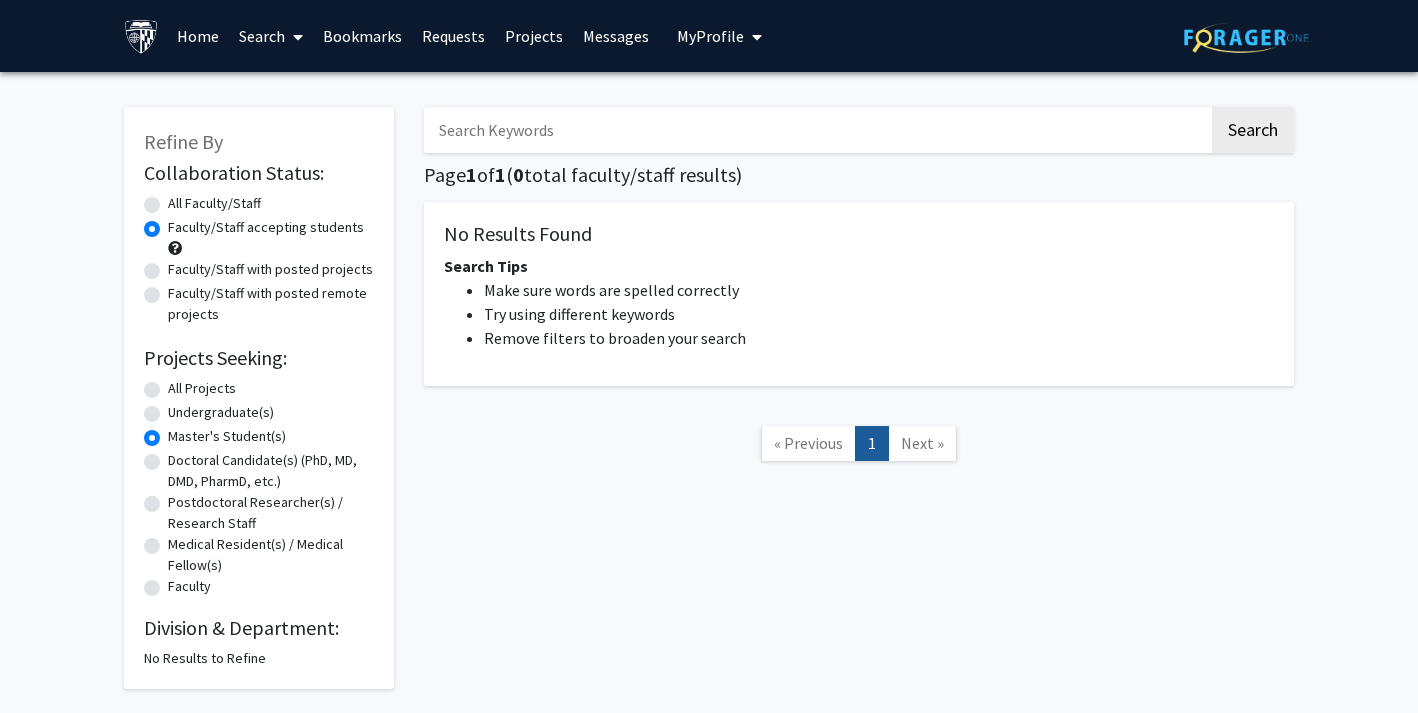 click on "Faculty/Staff with posted projects" 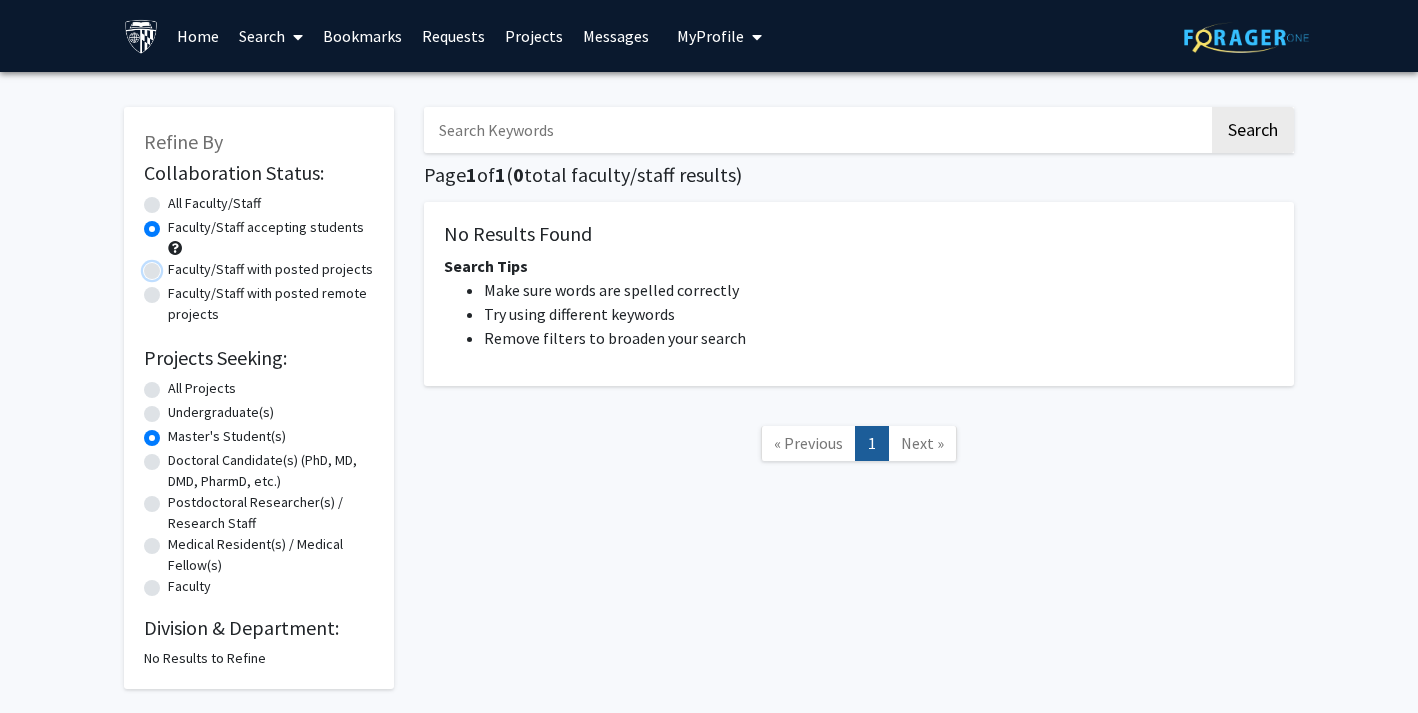 click on "Faculty/Staff with posted projects" at bounding box center (174, 265) 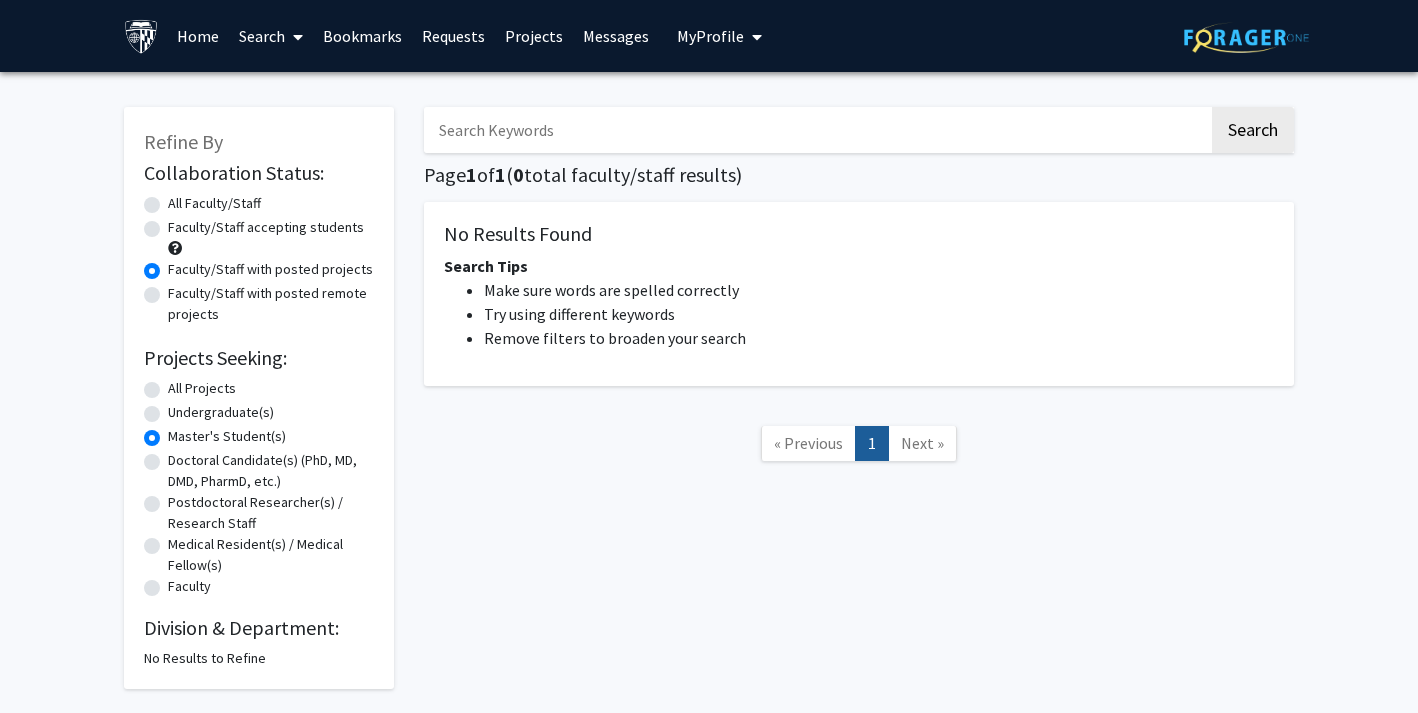 click on "Faculty/Staff with posted remote projects" 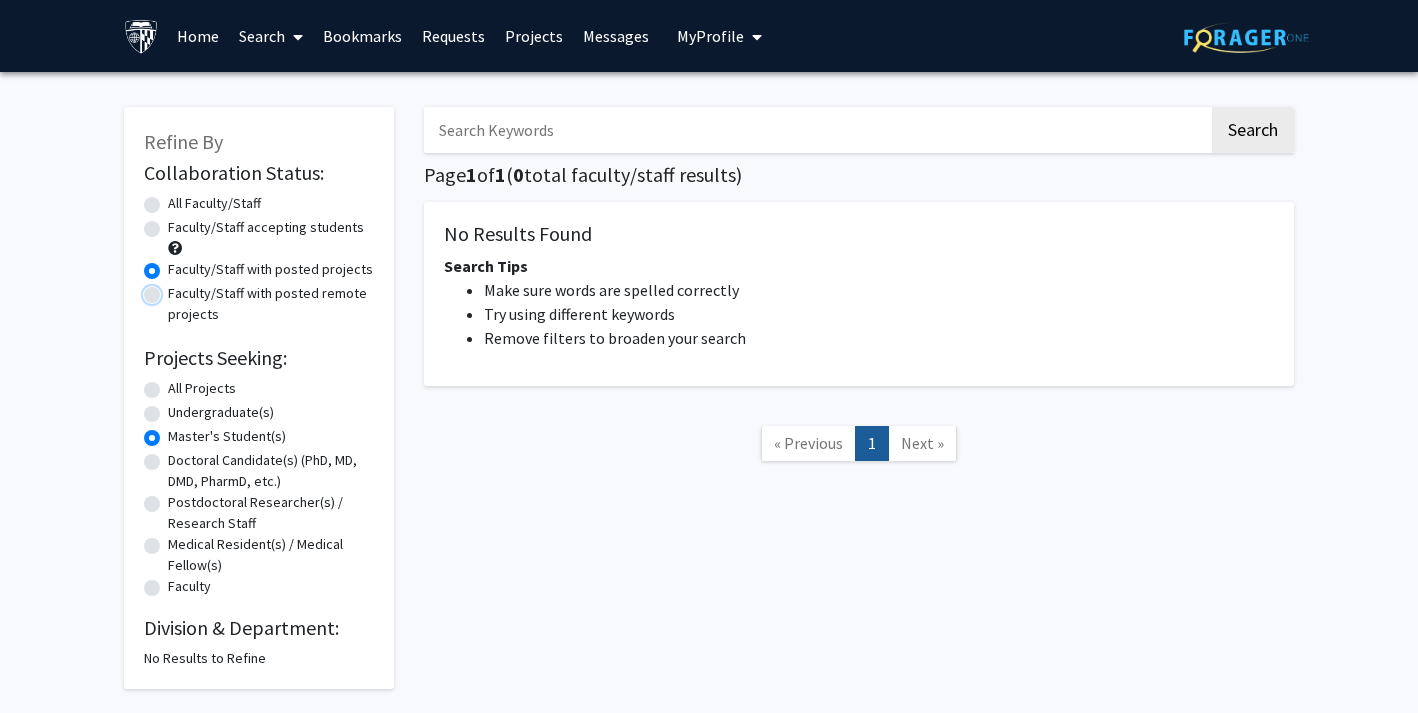 click on "Faculty/Staff with posted remote projects" at bounding box center [174, 289] 